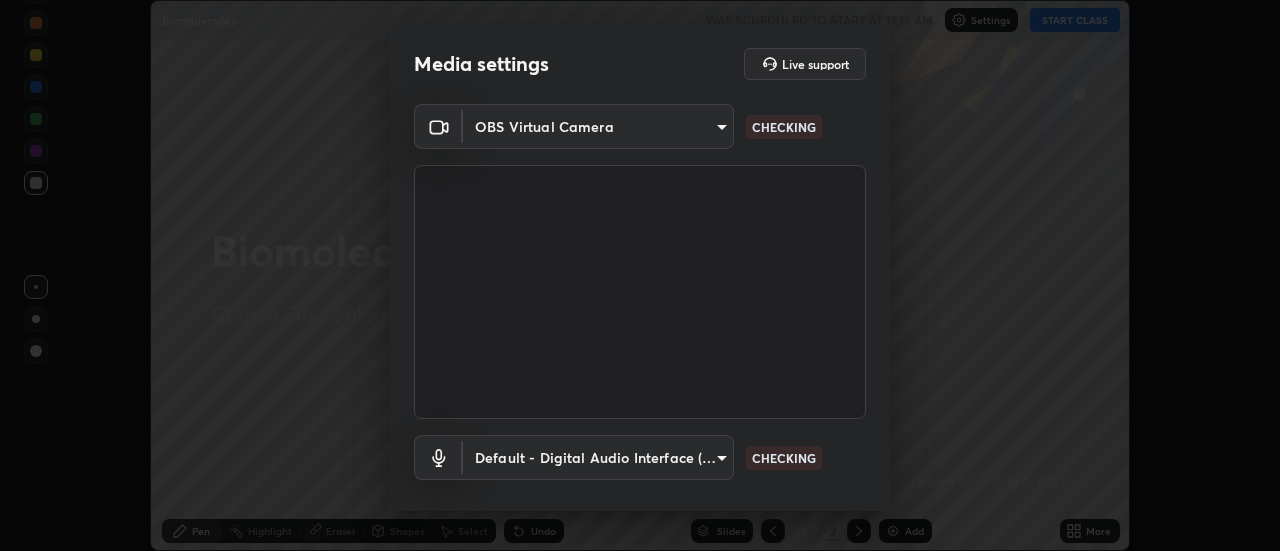 scroll, scrollTop: 0, scrollLeft: 0, axis: both 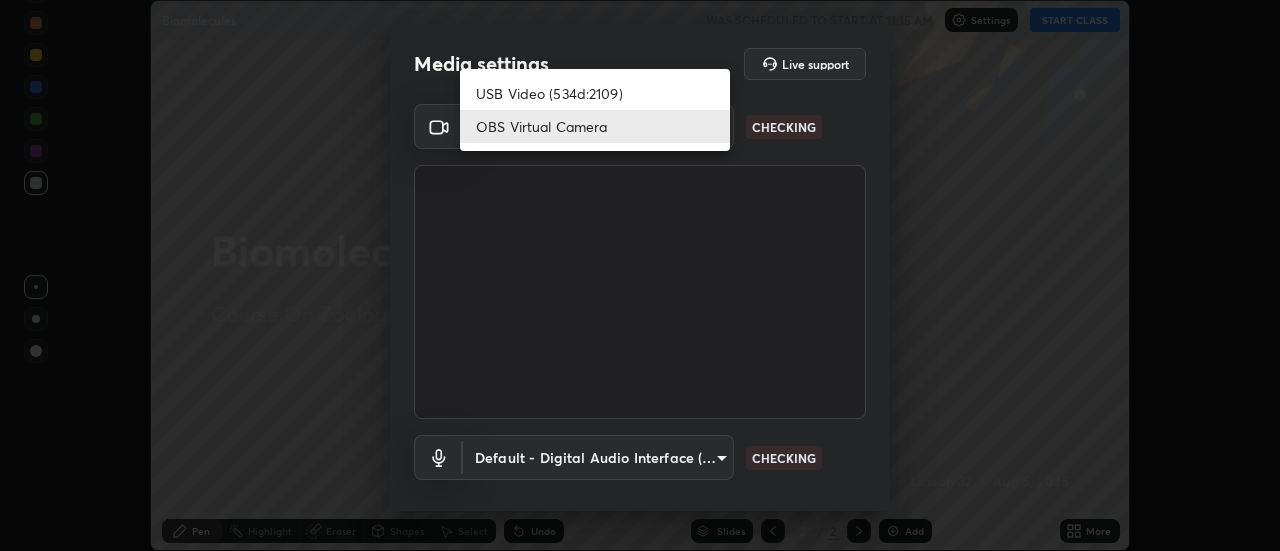 click on "USB Video (534d:2109)" at bounding box center (595, 93) 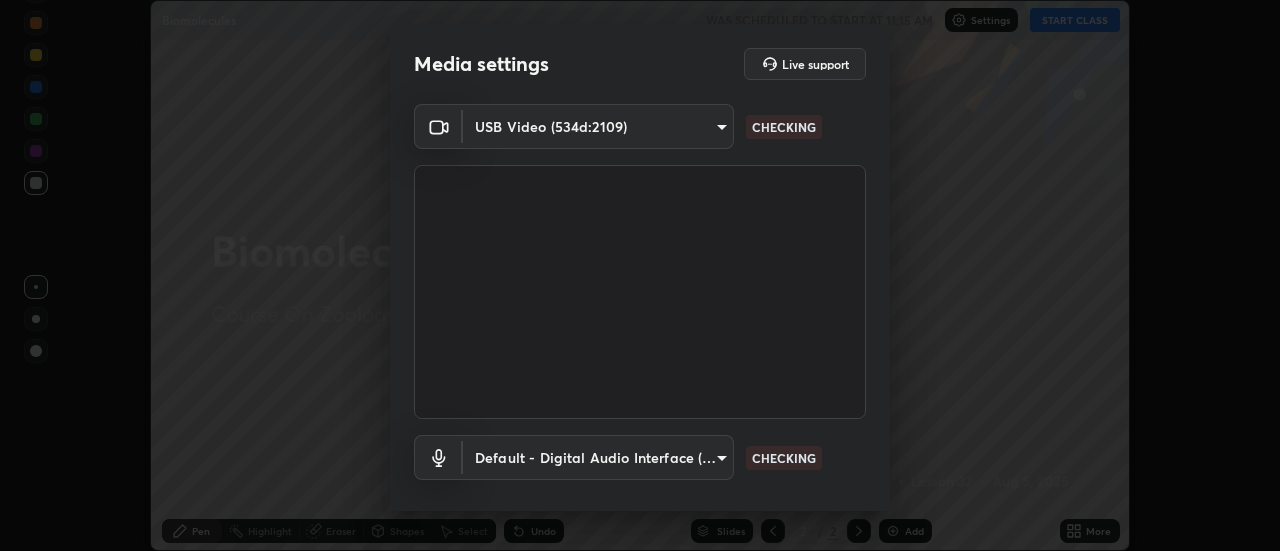 click on "Erase all Biomolecules WAS SCHEDULED TO START AT  11:15 AM Settings START CLASS Setting up your live class Biomolecules • L32 of Course On Zoology for NEET Growth 2 2027 [PERSON] Pen Highlight Eraser Shapes Select Undo Slides 2 / 2 Add More Enable hand raising Enable raise hand to speak to learners. Once enabled, chat will be turned off temporarily. Enable x   No doubts shared Encourage your learners to ask a doubt for better clarity Report an issue Reason for reporting Buffering Chat not working Audio - Video sync issue Educator video quality low ​ Attach an image Report Media settings Live support USB Video (534d:2109) [HASH] CHECKING Default - Digital Audio Interface (2- USB Digital Audio) default CHECKING 1 / 5 Next" at bounding box center [640, 275] 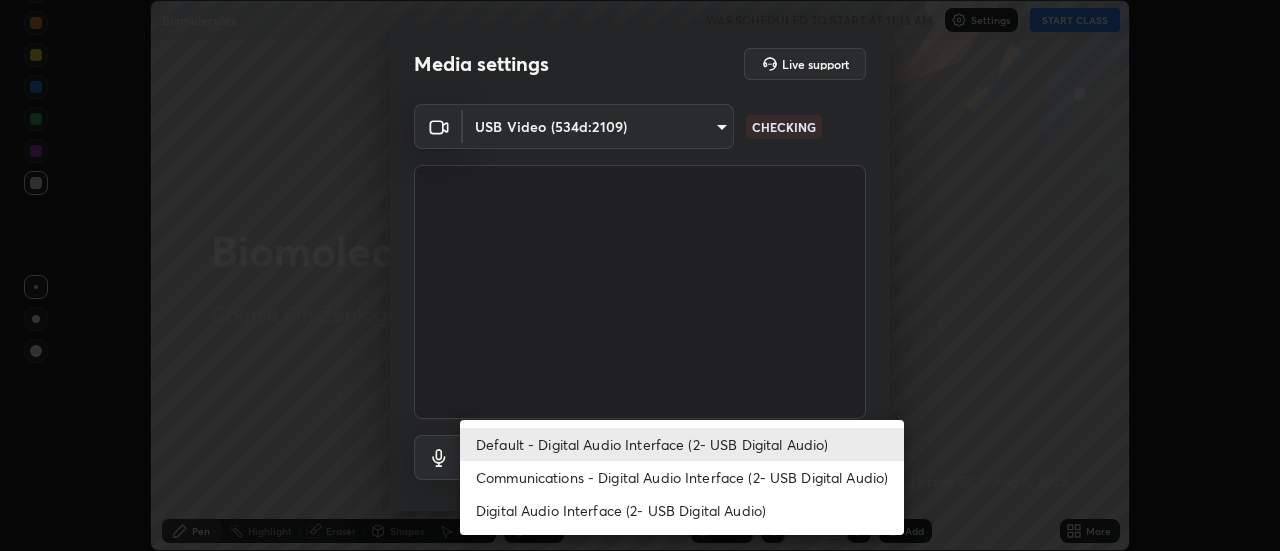 click on "Communications - Digital Audio Interface (2- USB Digital Audio)" at bounding box center [682, 477] 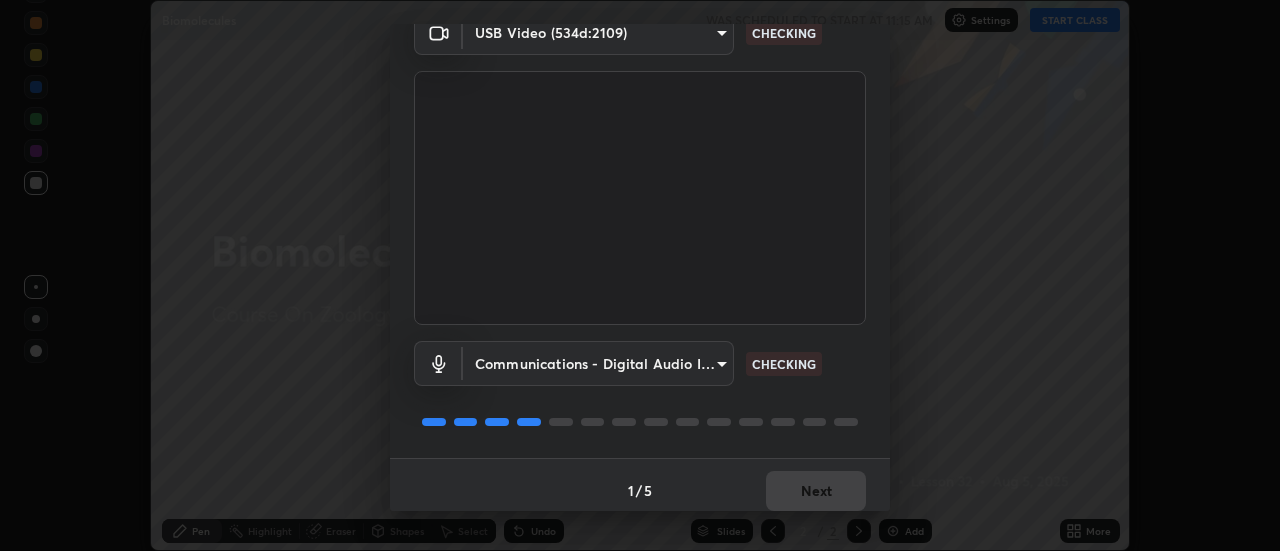 scroll, scrollTop: 105, scrollLeft: 0, axis: vertical 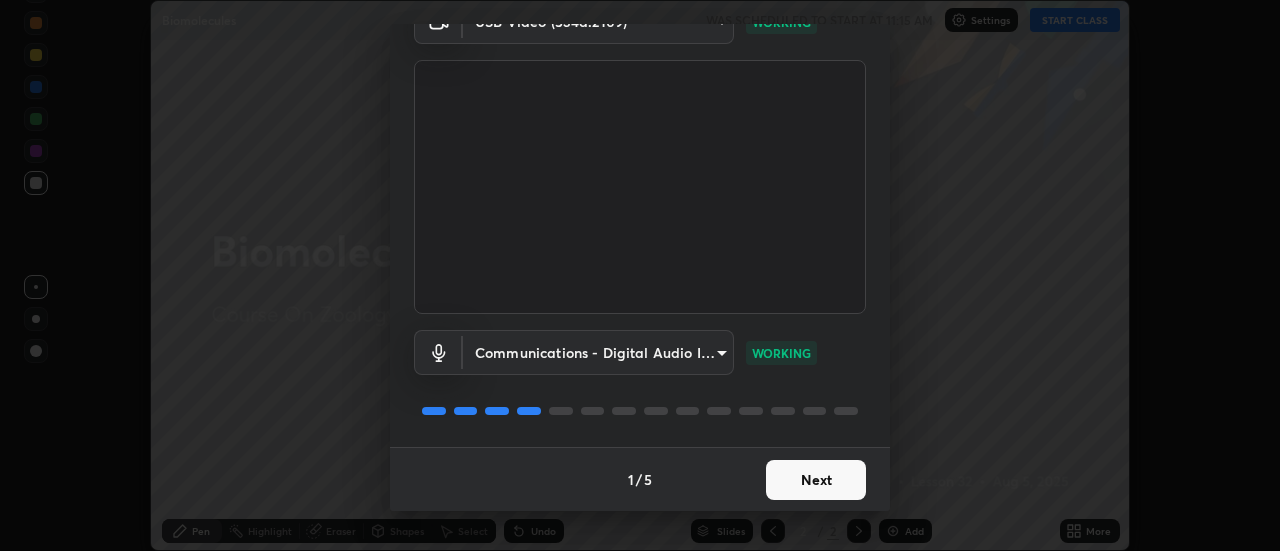 click on "Next" at bounding box center [816, 480] 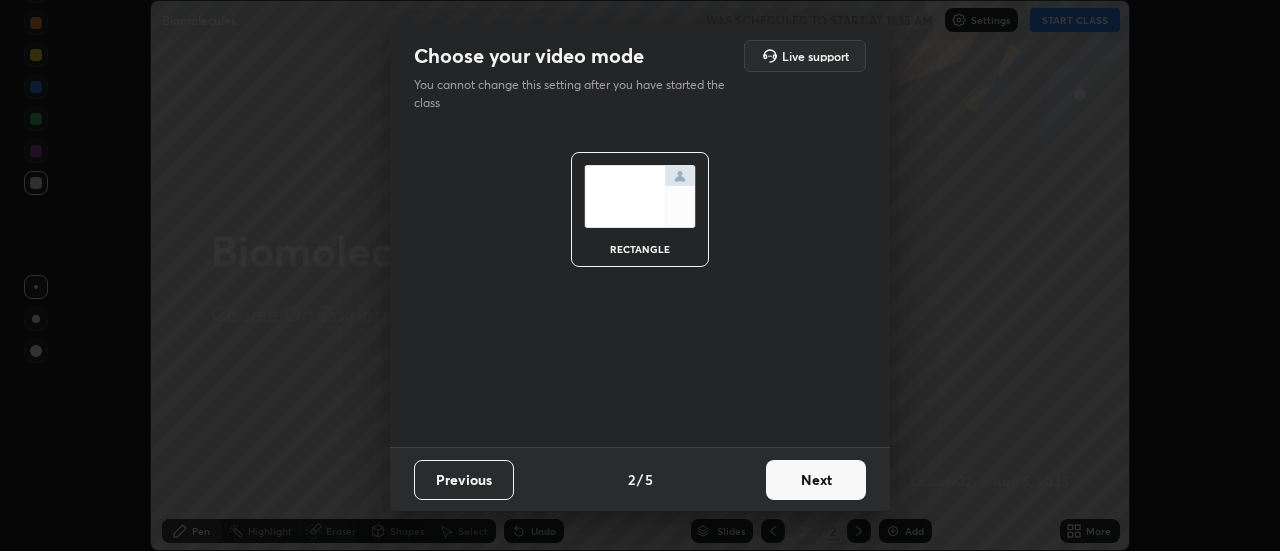 click on "Next" at bounding box center (816, 480) 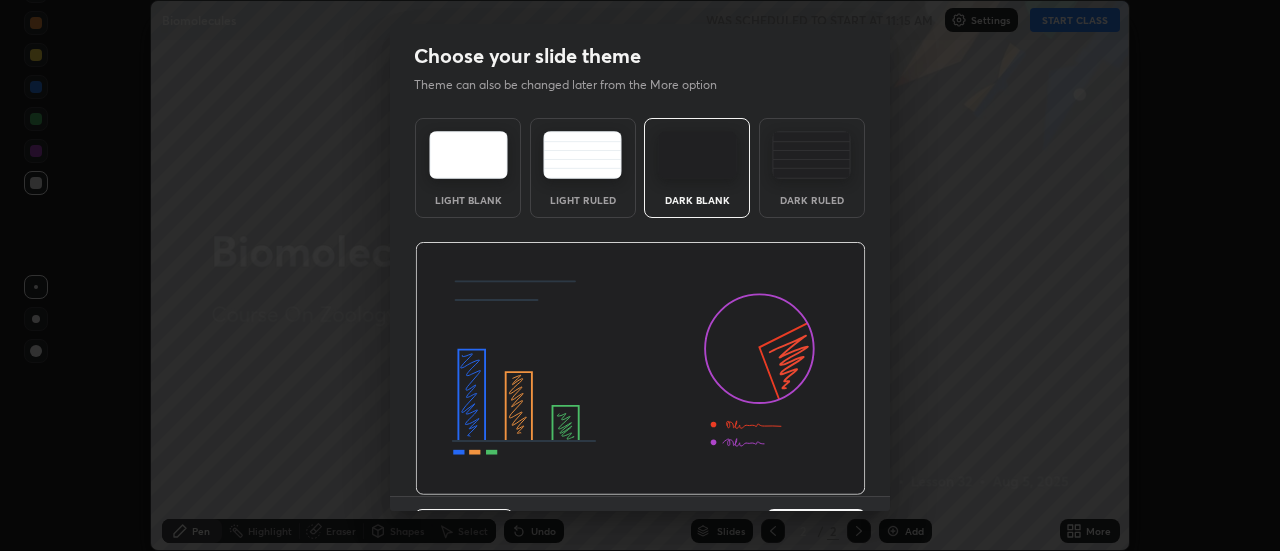 click at bounding box center (640, 369) 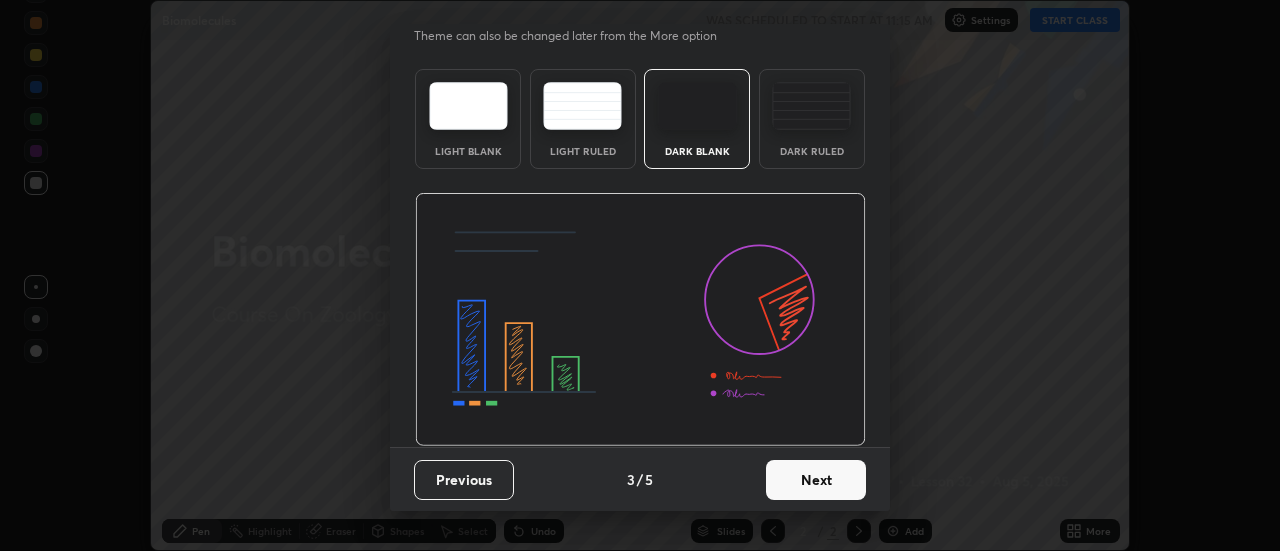 click on "Next" at bounding box center [816, 480] 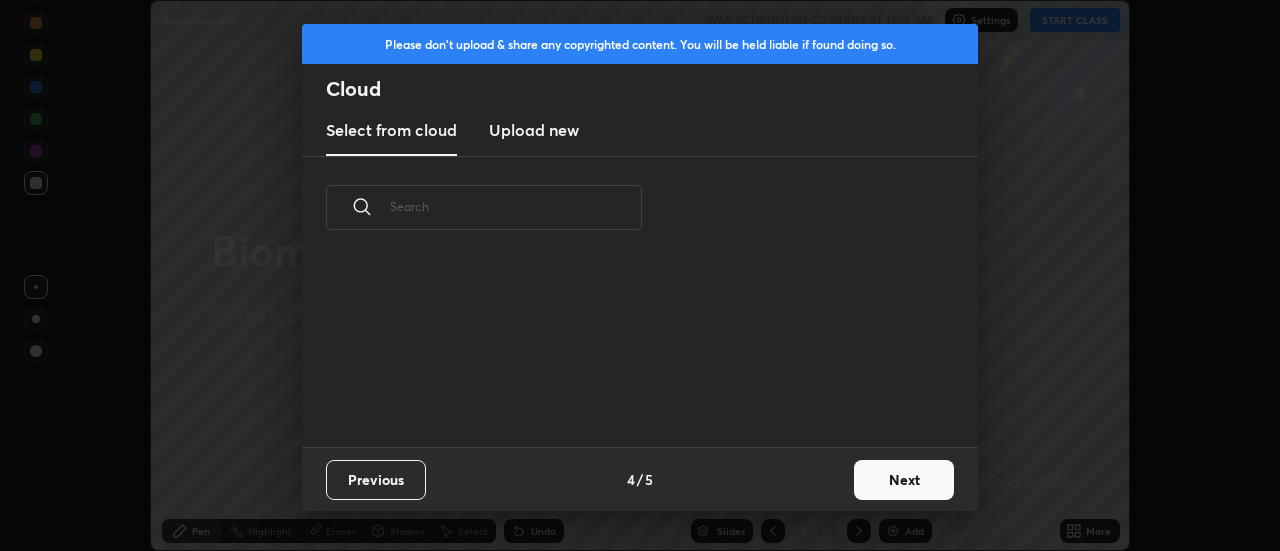 scroll, scrollTop: 0, scrollLeft: 0, axis: both 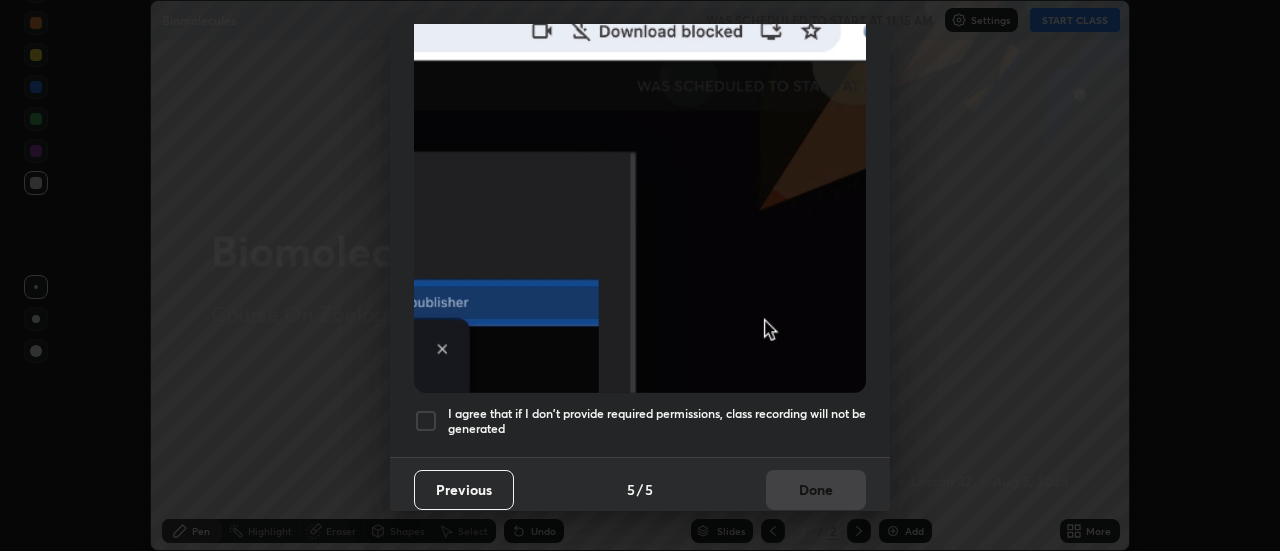 click at bounding box center (426, 421) 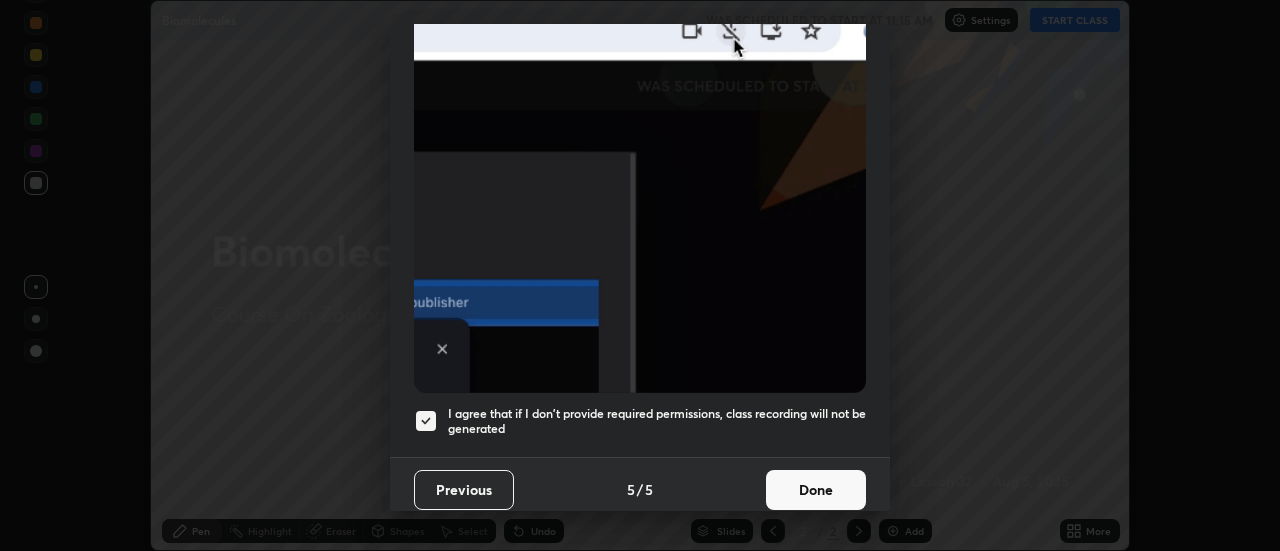 click on "Done" at bounding box center [816, 490] 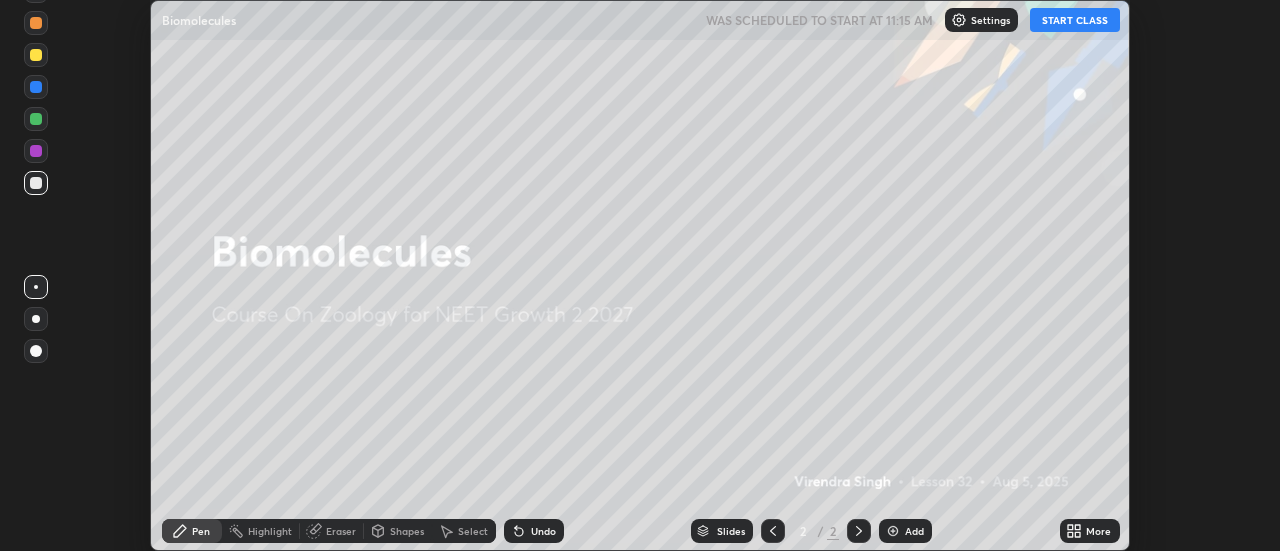 click on "START CLASS" at bounding box center [1075, 20] 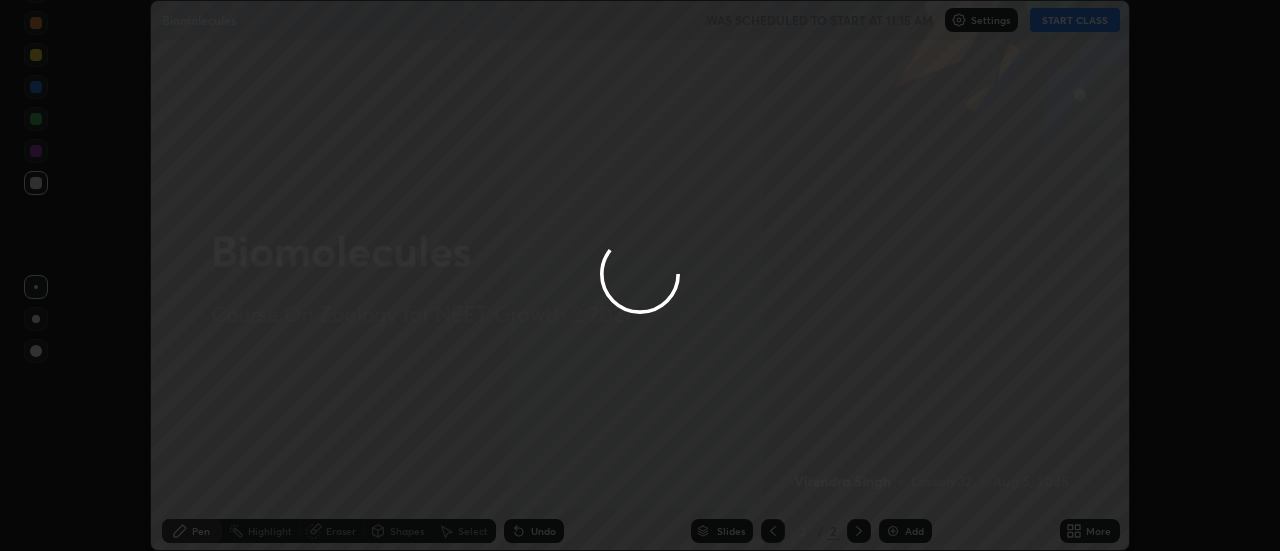 click at bounding box center (640, 275) 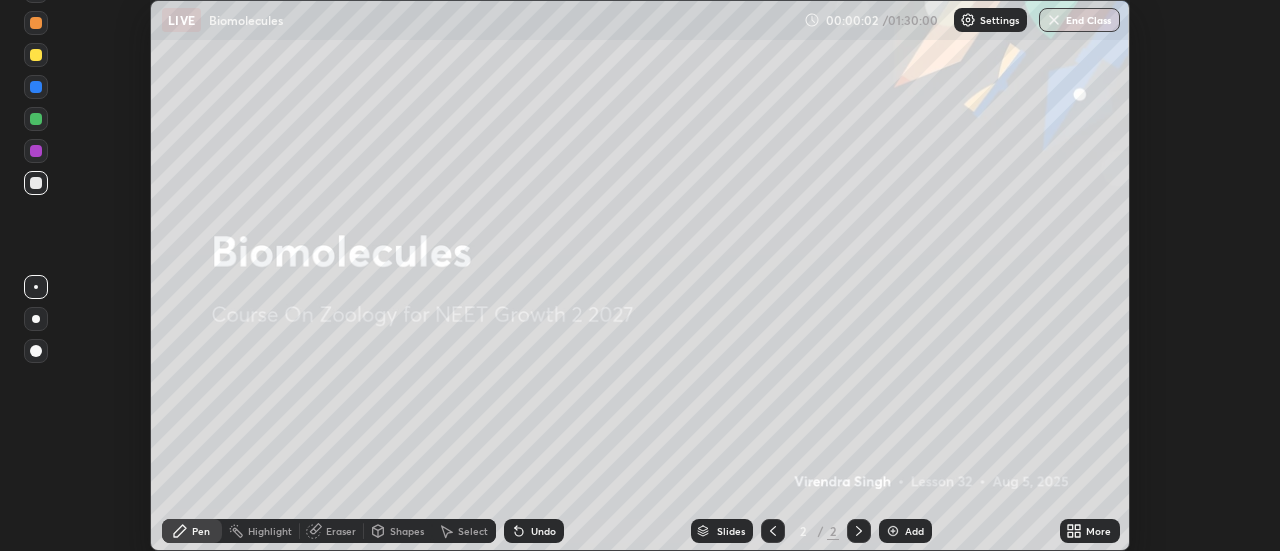 click 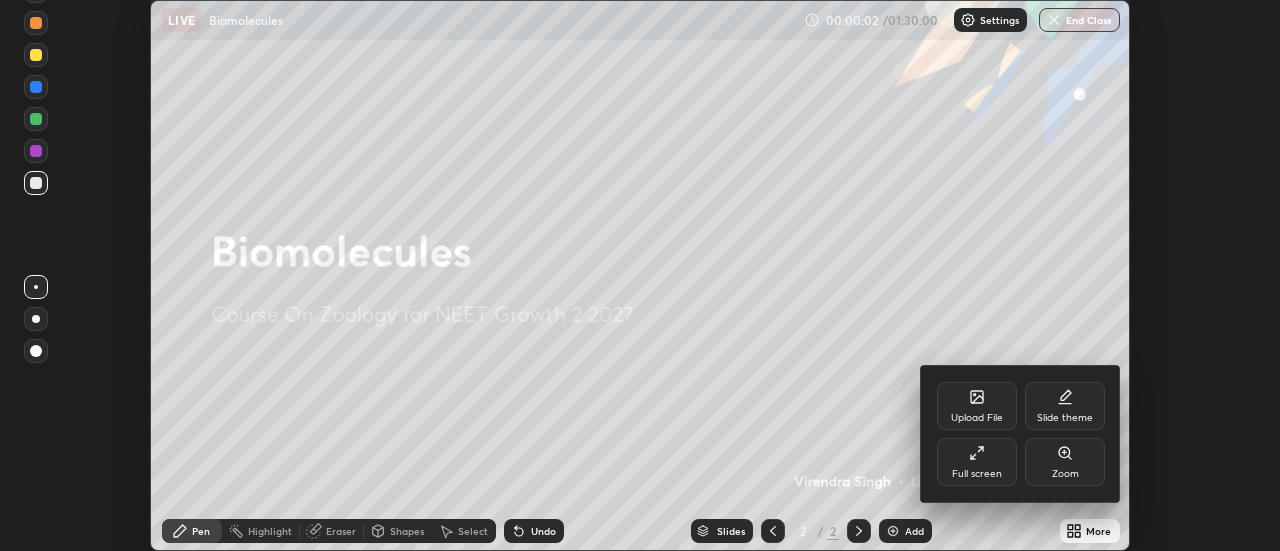 click on "Full screen" at bounding box center (977, 462) 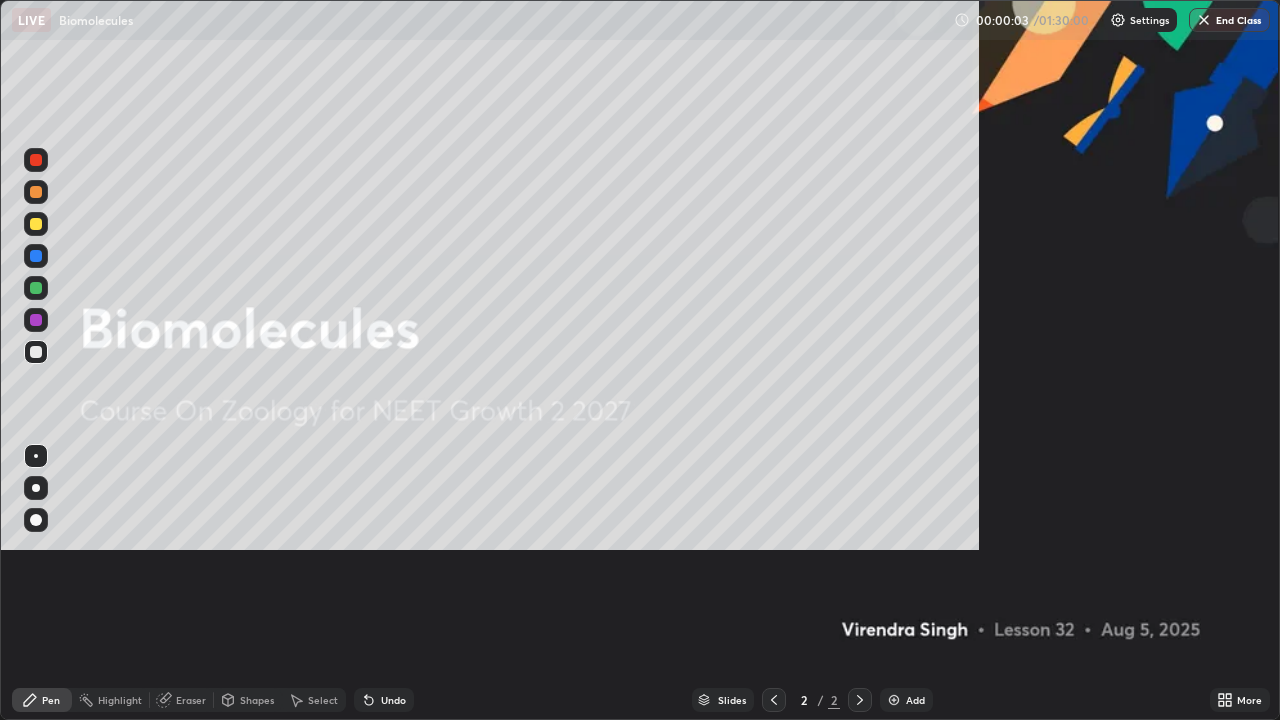 scroll, scrollTop: 99280, scrollLeft: 98720, axis: both 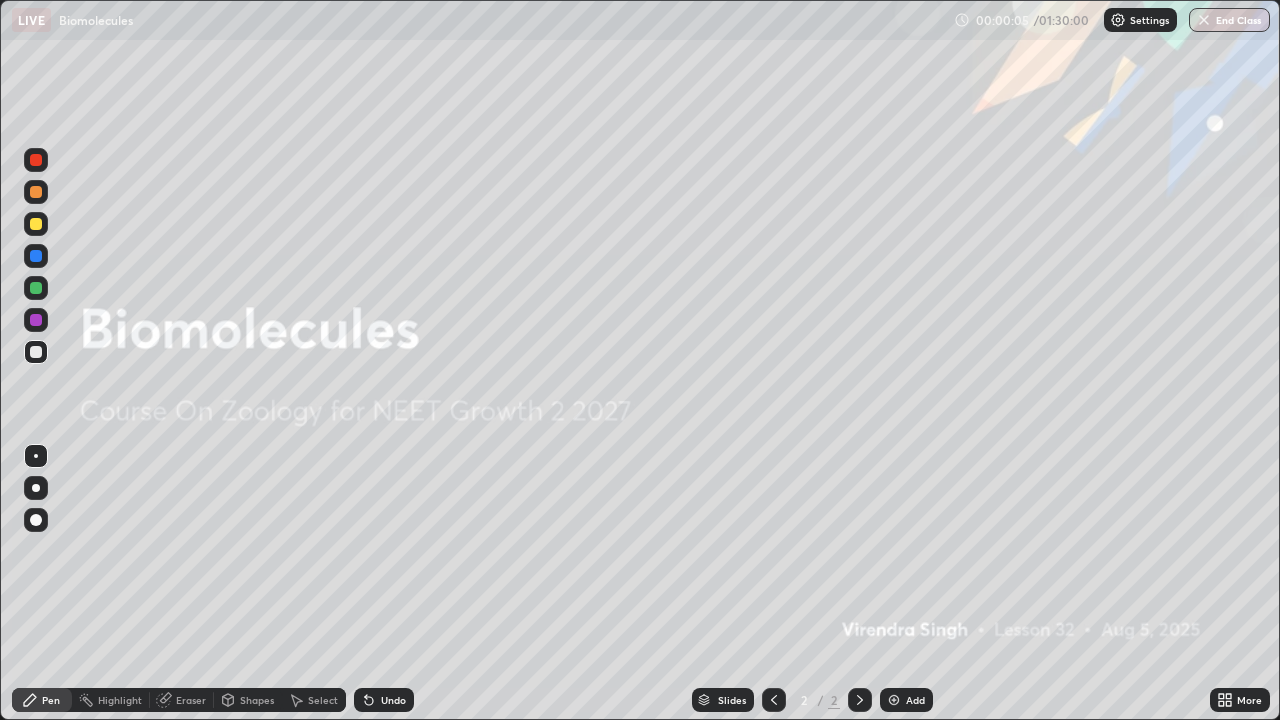 click at bounding box center (36, 488) 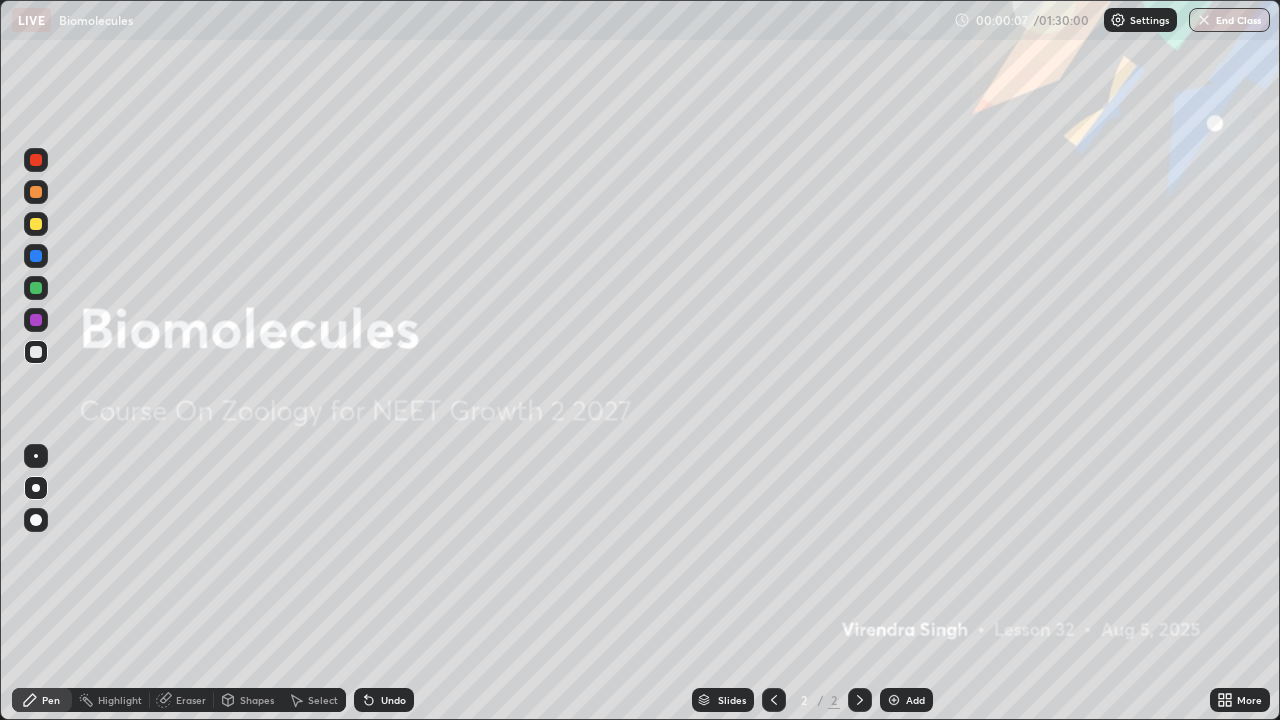 click at bounding box center [36, 288] 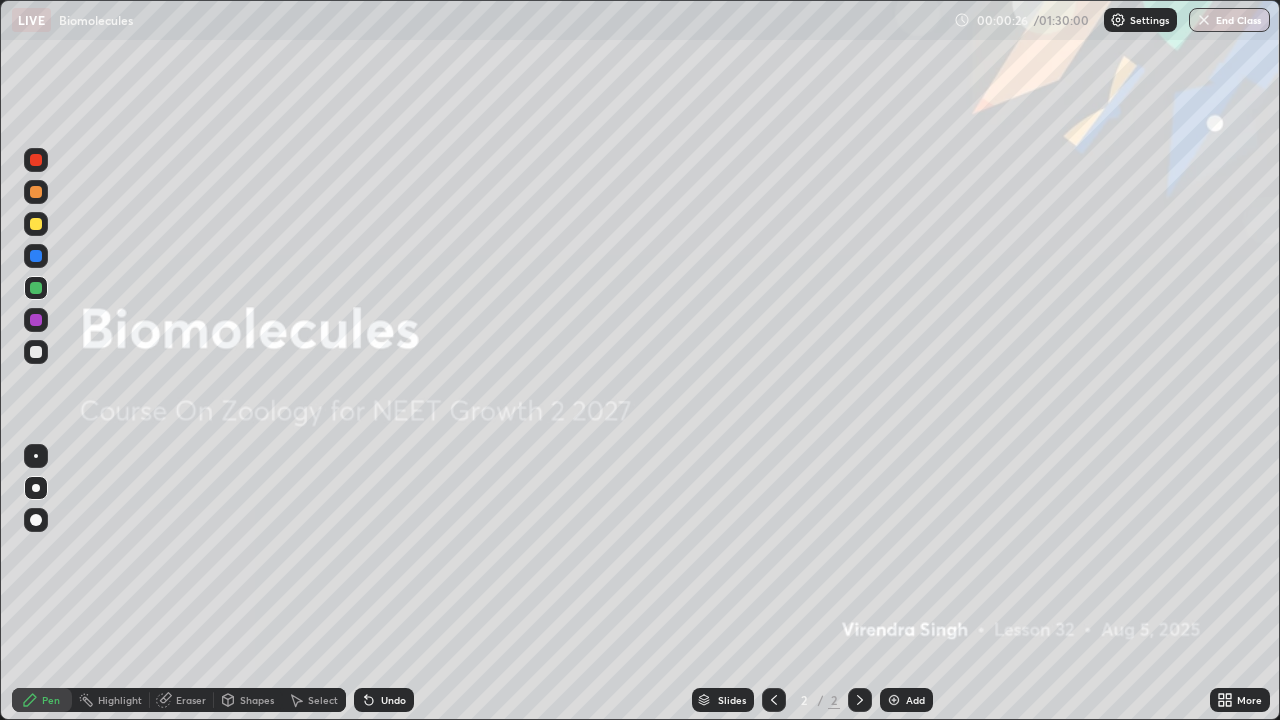 click on "Add" at bounding box center [915, 700] 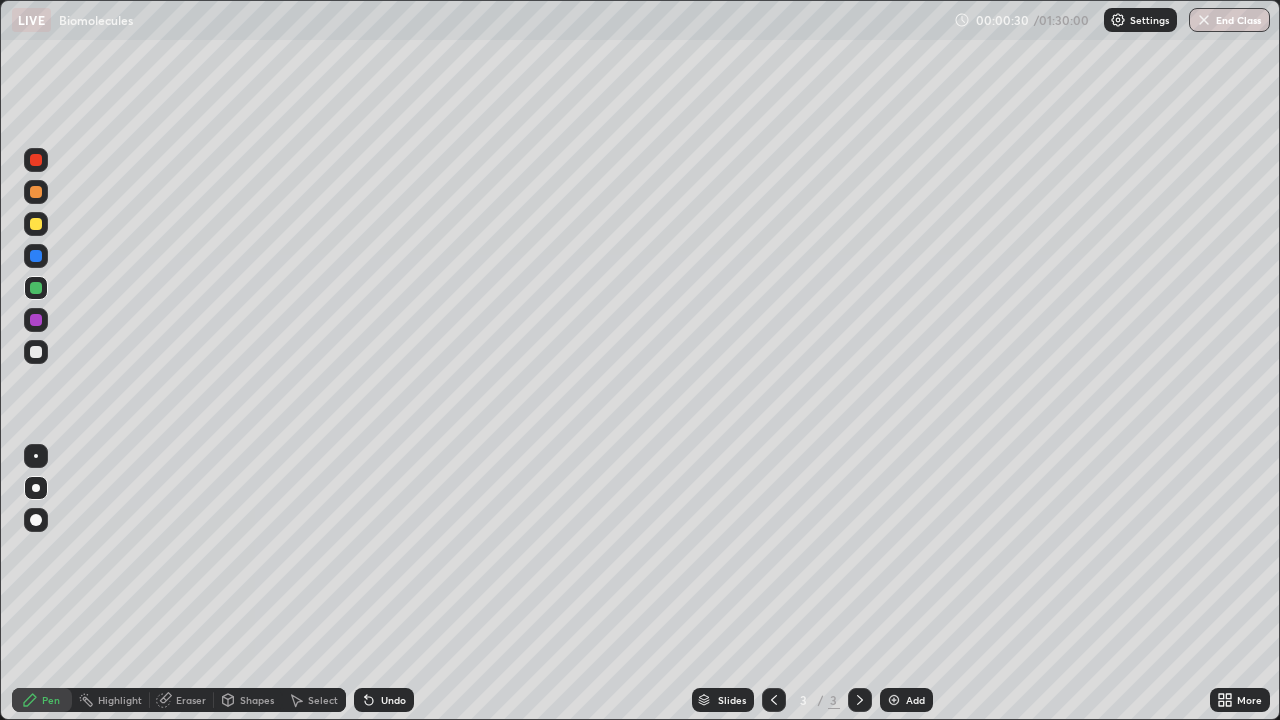 click at bounding box center [36, 352] 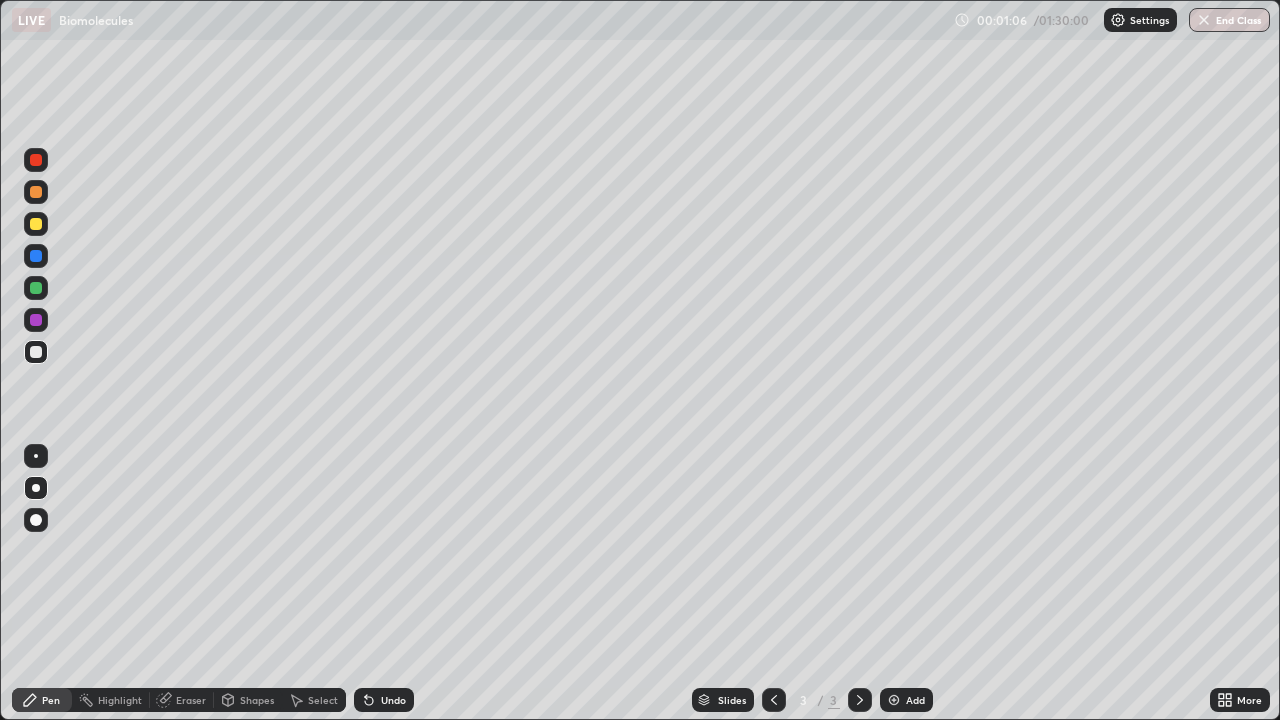 click at bounding box center (36, 224) 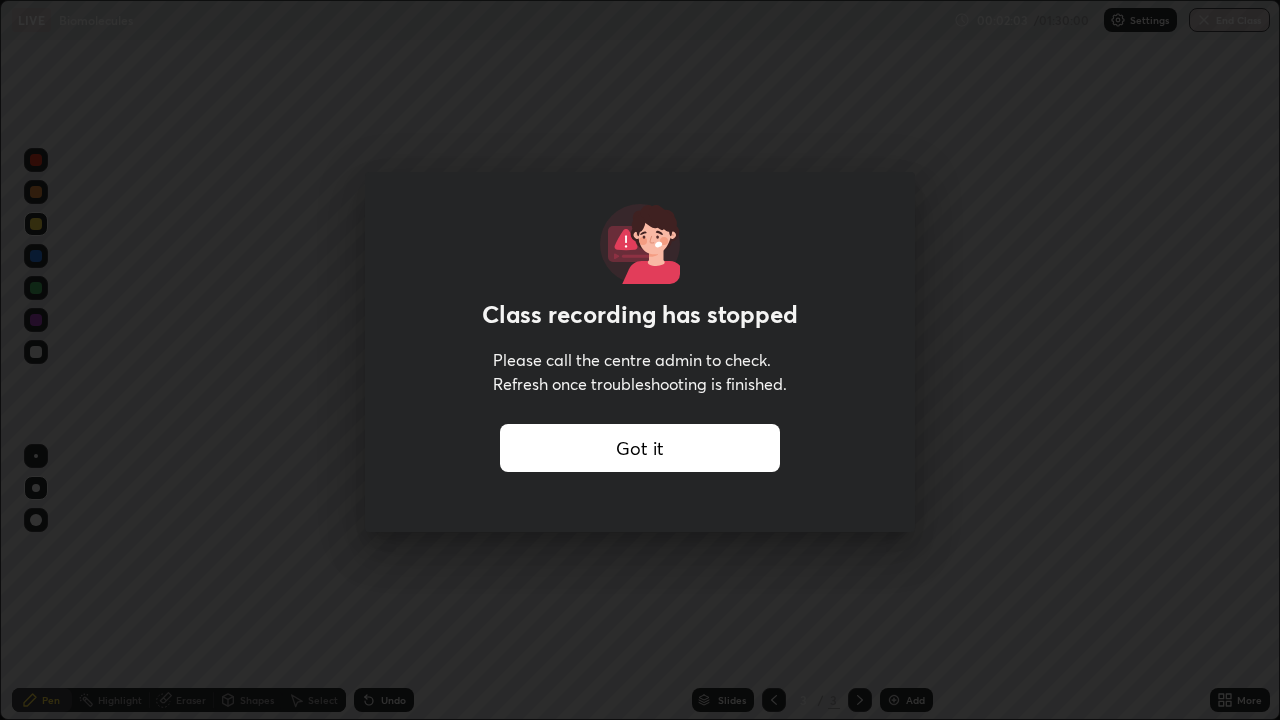 click on "Got it" at bounding box center [640, 448] 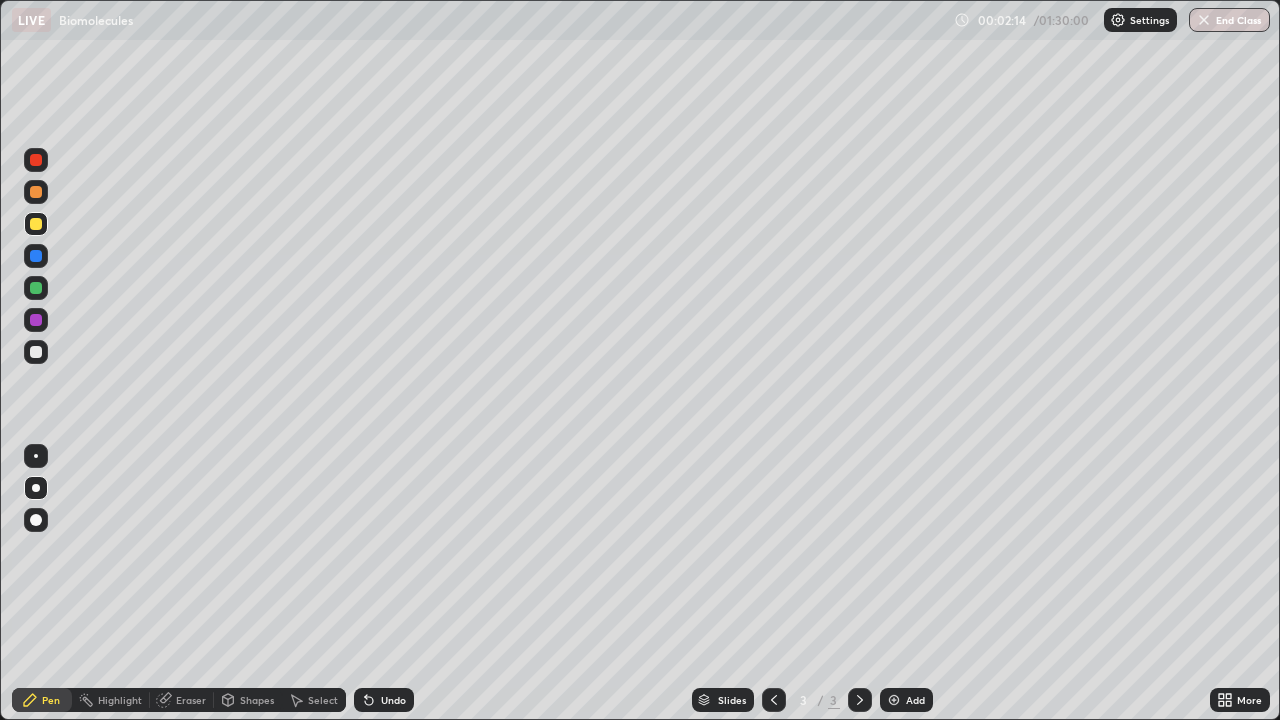 click at bounding box center [36, 288] 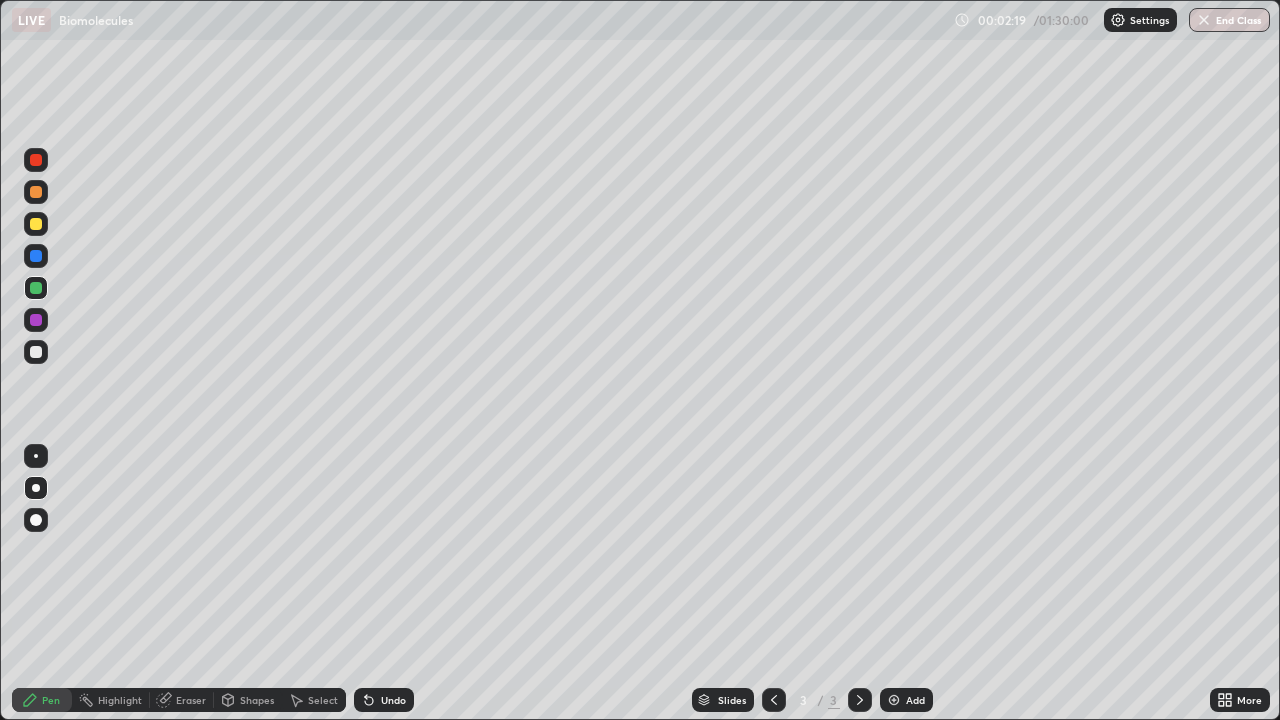 click on "Settings" at bounding box center (1149, 20) 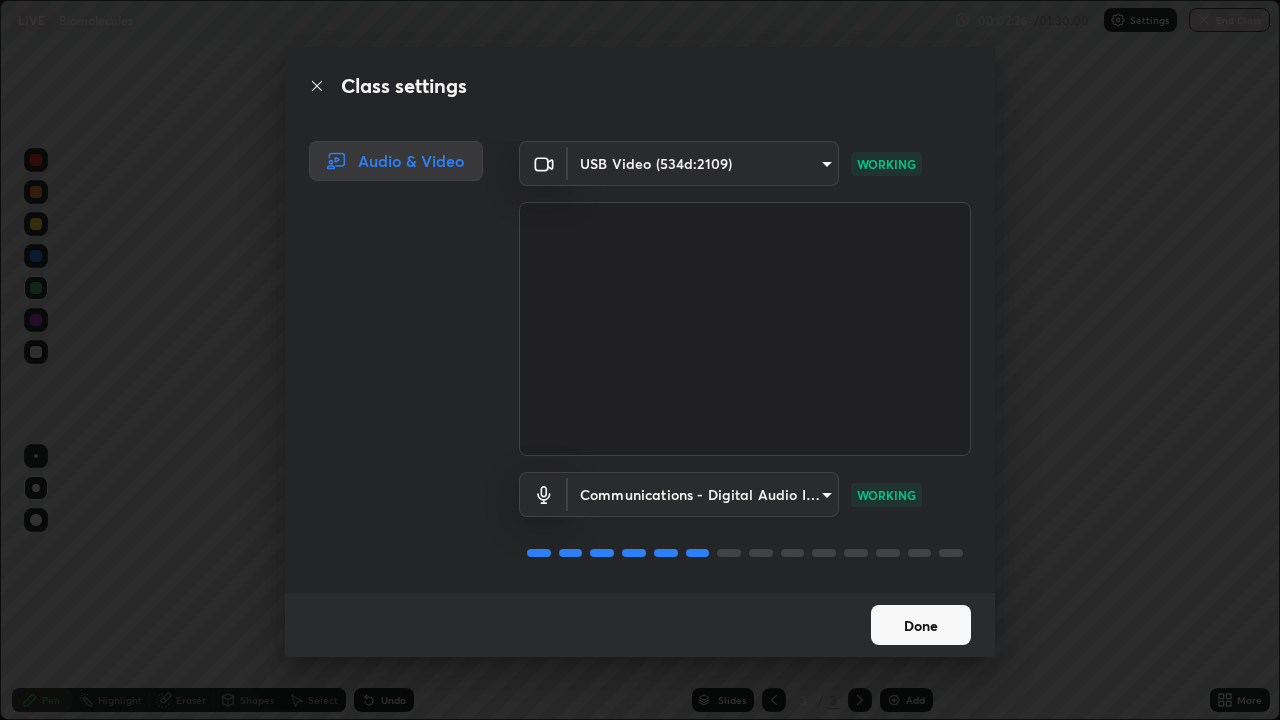 click on "Done" at bounding box center (921, 625) 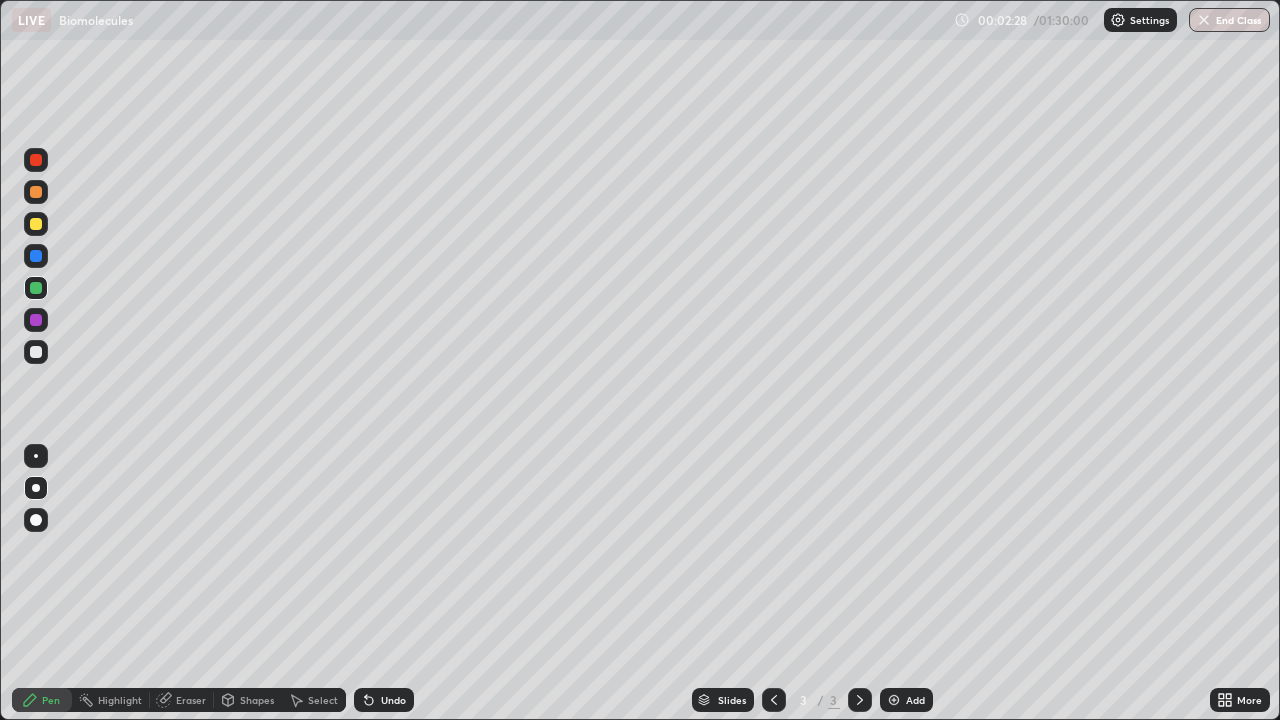 click on "00:02:28 /  01:30:00 Settings End Class" at bounding box center (1112, 20) 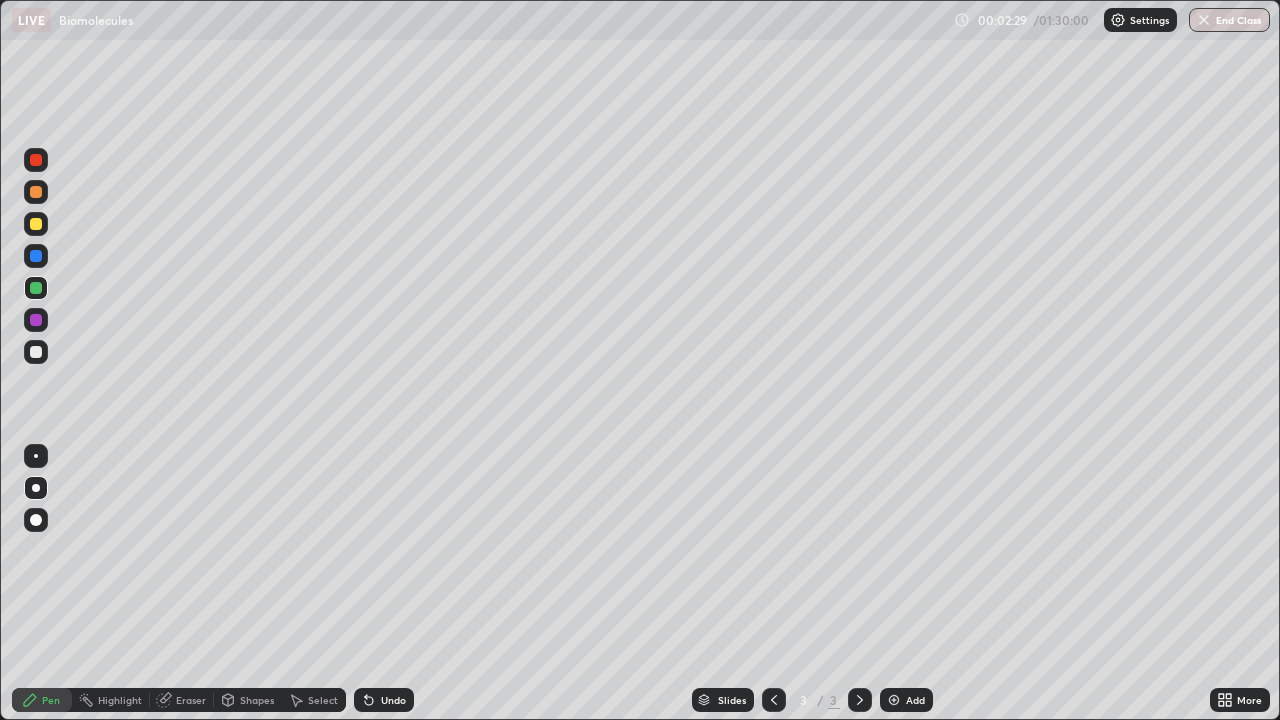 click on "00:02:29 /  01:30:00 Settings End Class" at bounding box center [1112, 20] 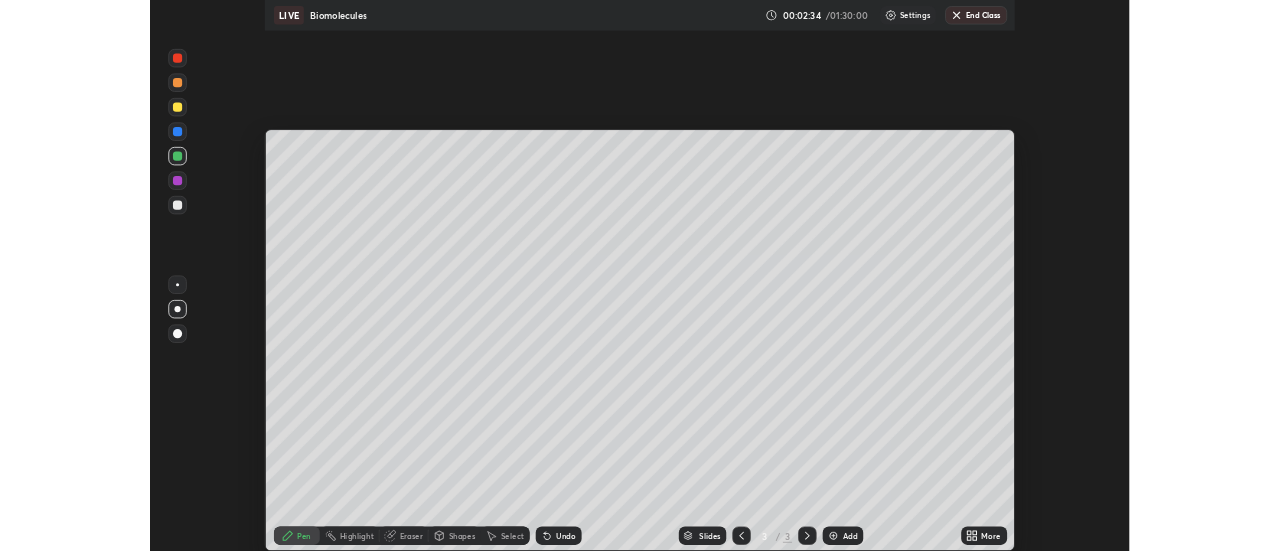 scroll, scrollTop: 551, scrollLeft: 1280, axis: both 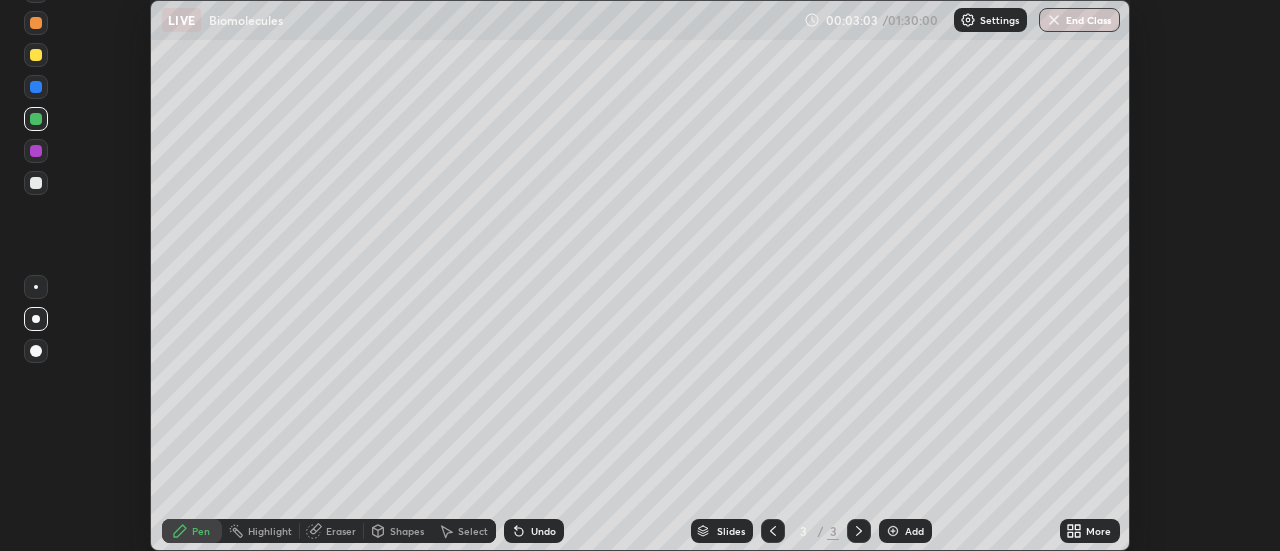 click on "More" at bounding box center [1098, 531] 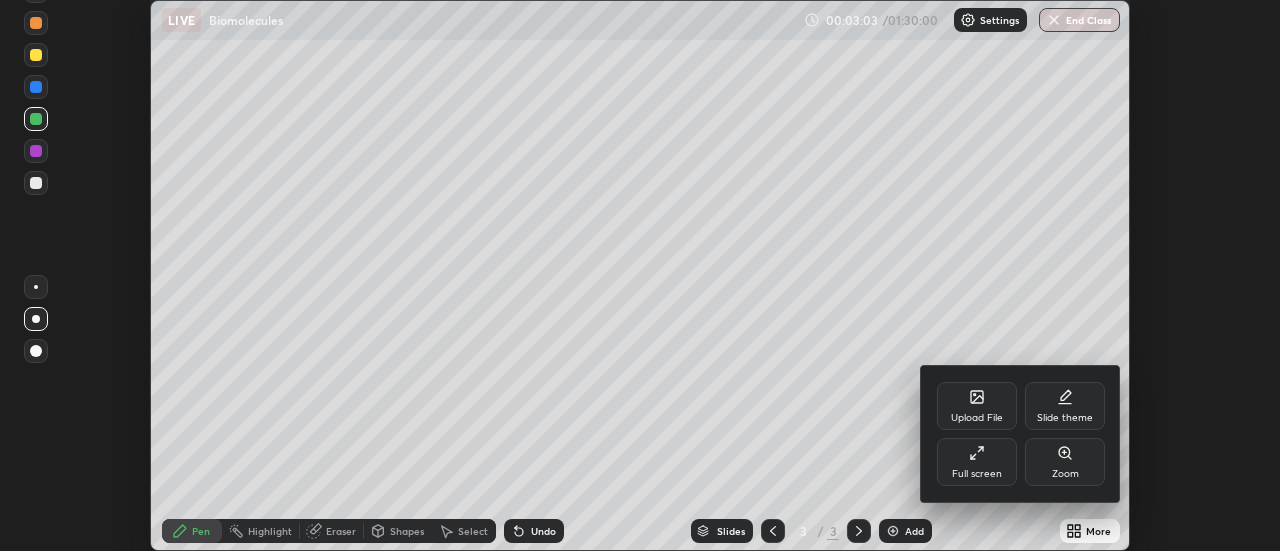 click on "Full screen" at bounding box center (977, 474) 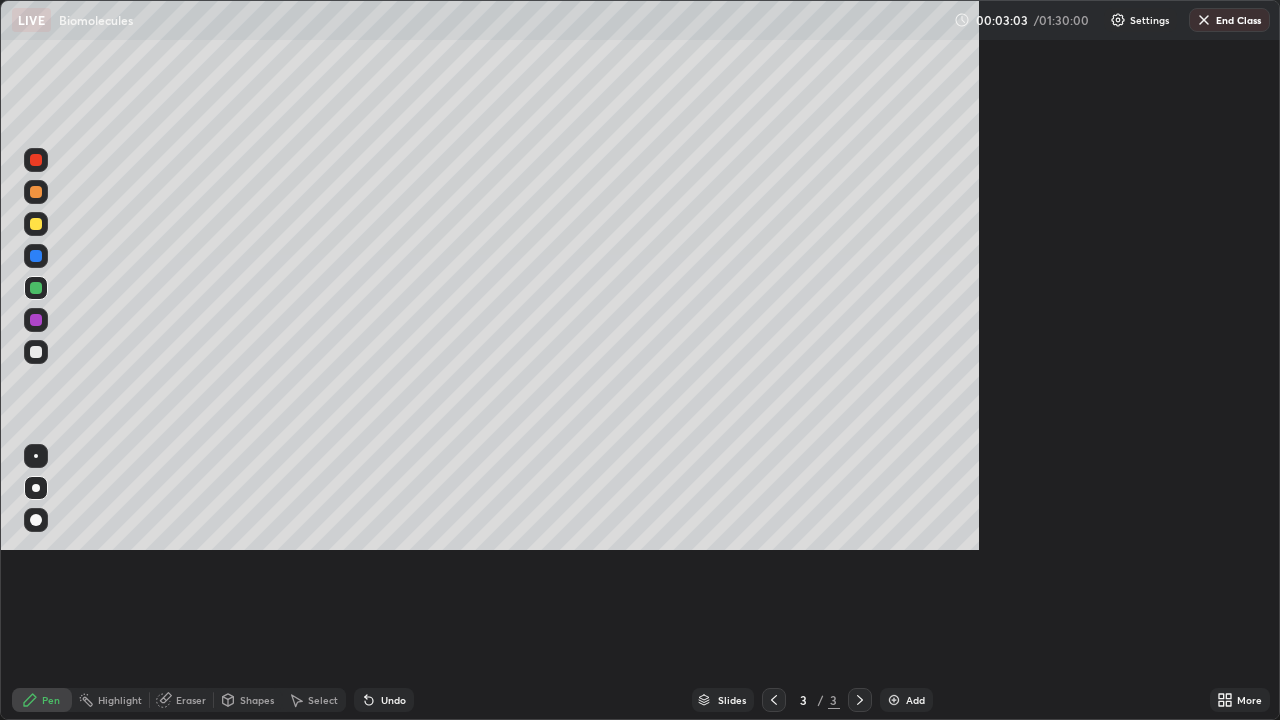 scroll, scrollTop: 99280, scrollLeft: 98720, axis: both 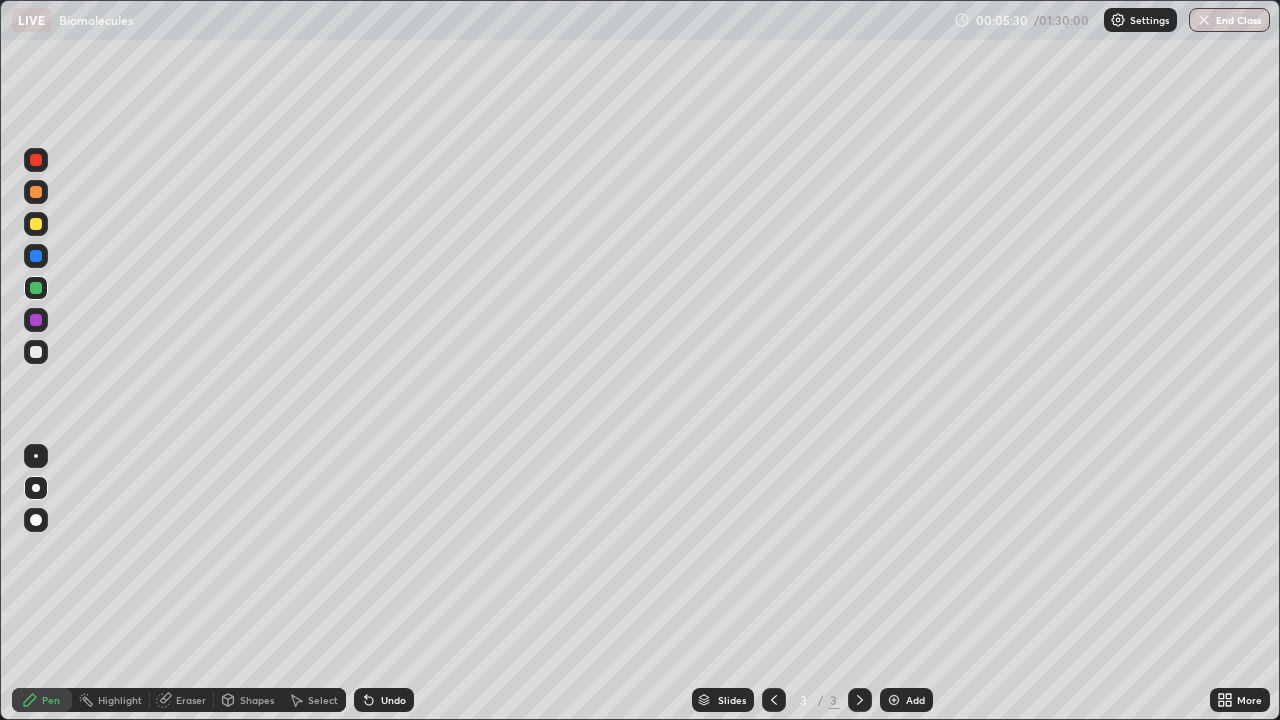 click at bounding box center (36, 352) 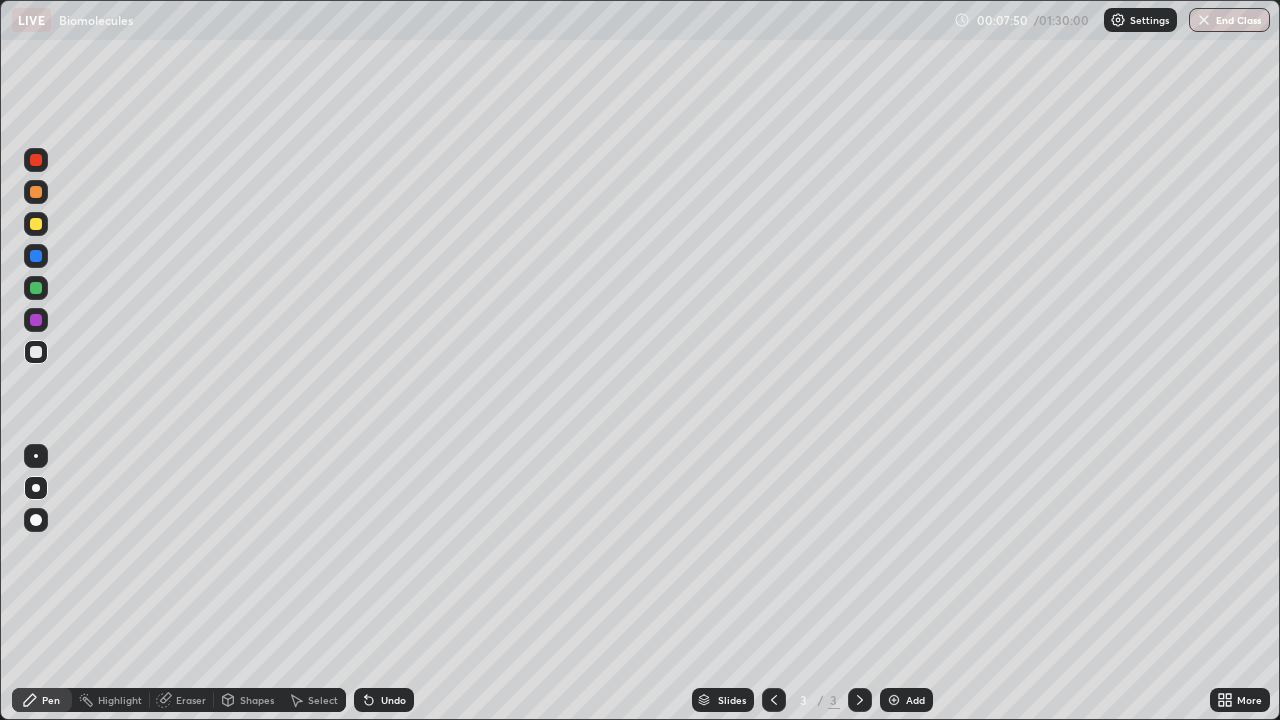 click at bounding box center [36, 288] 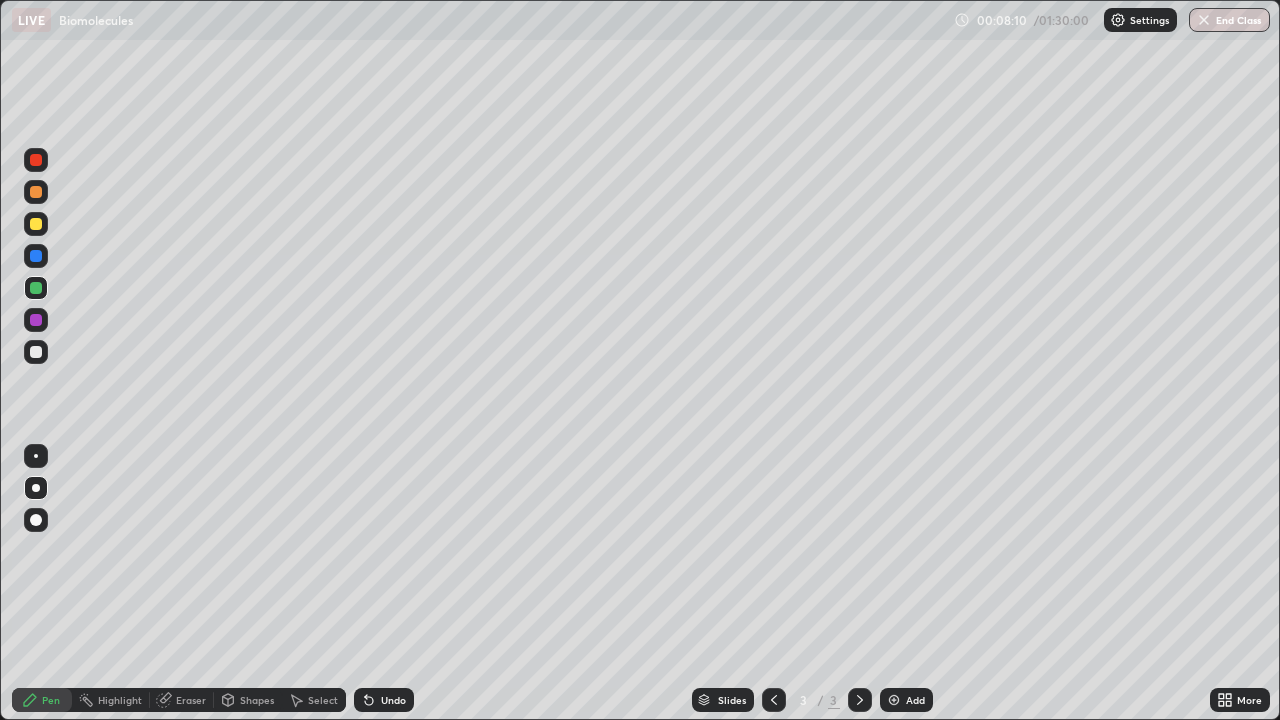 click on "Undo" at bounding box center [393, 700] 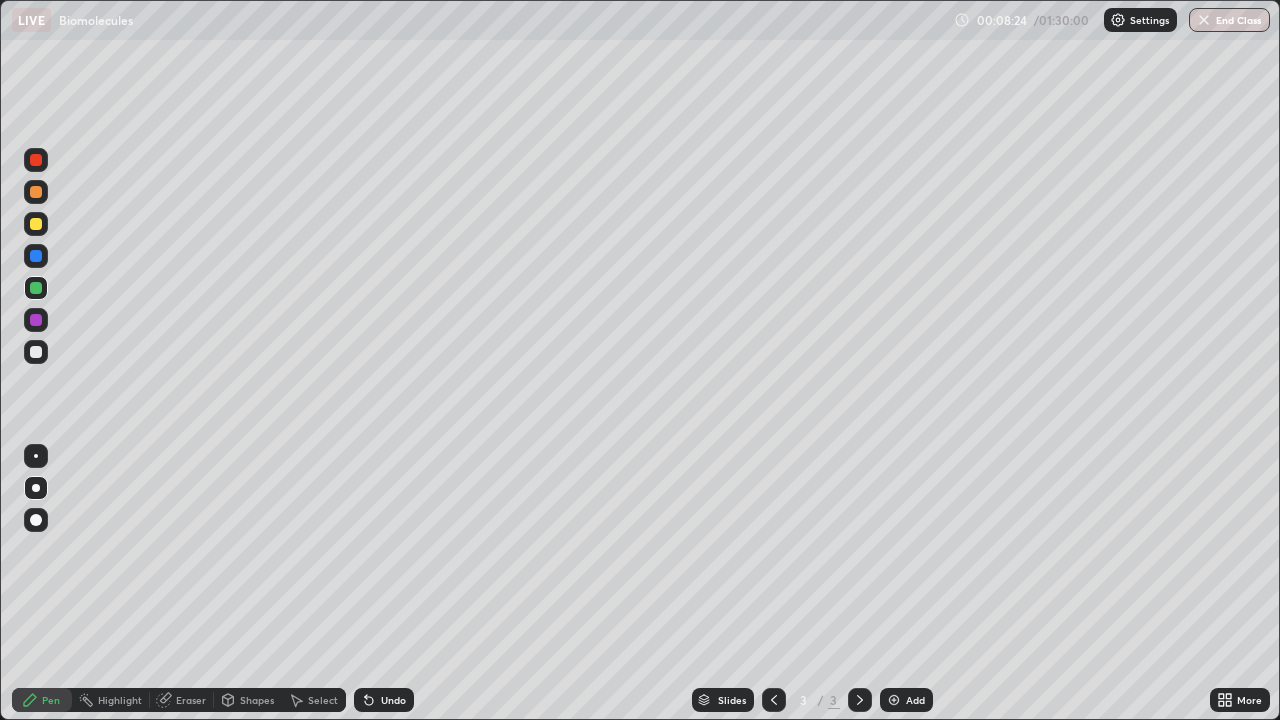 click at bounding box center [36, 352] 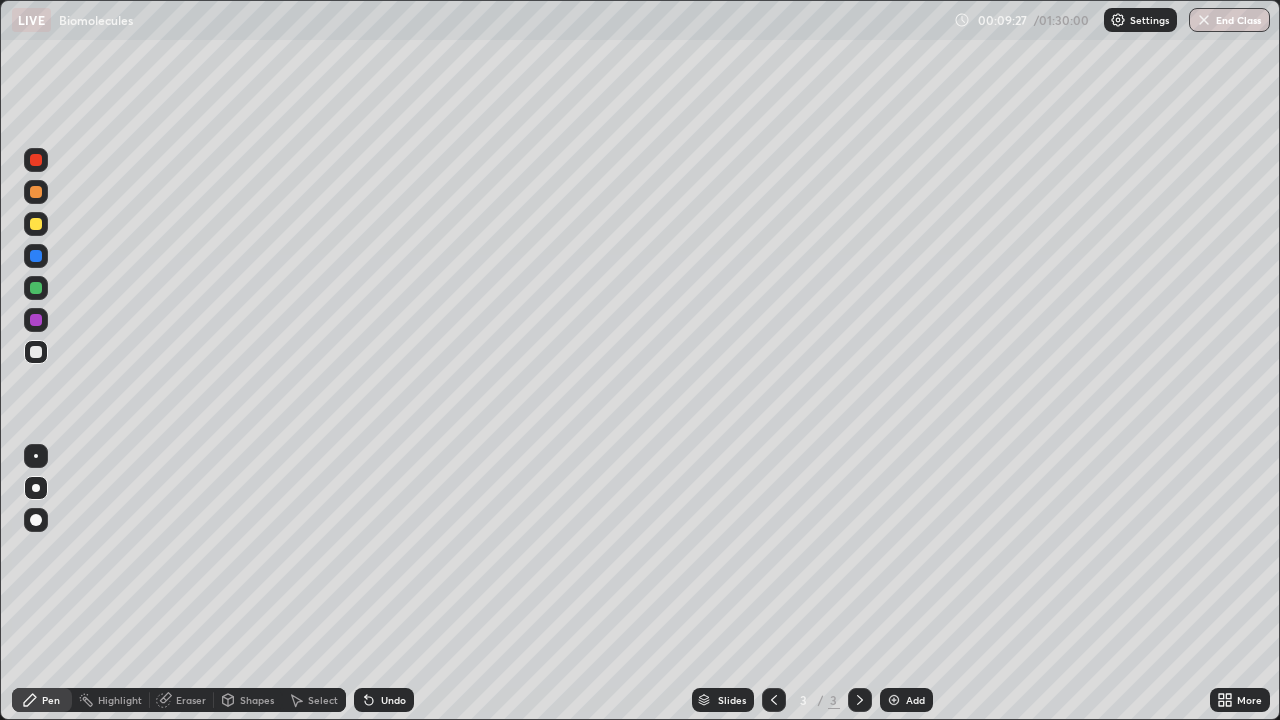 click at bounding box center (36, 256) 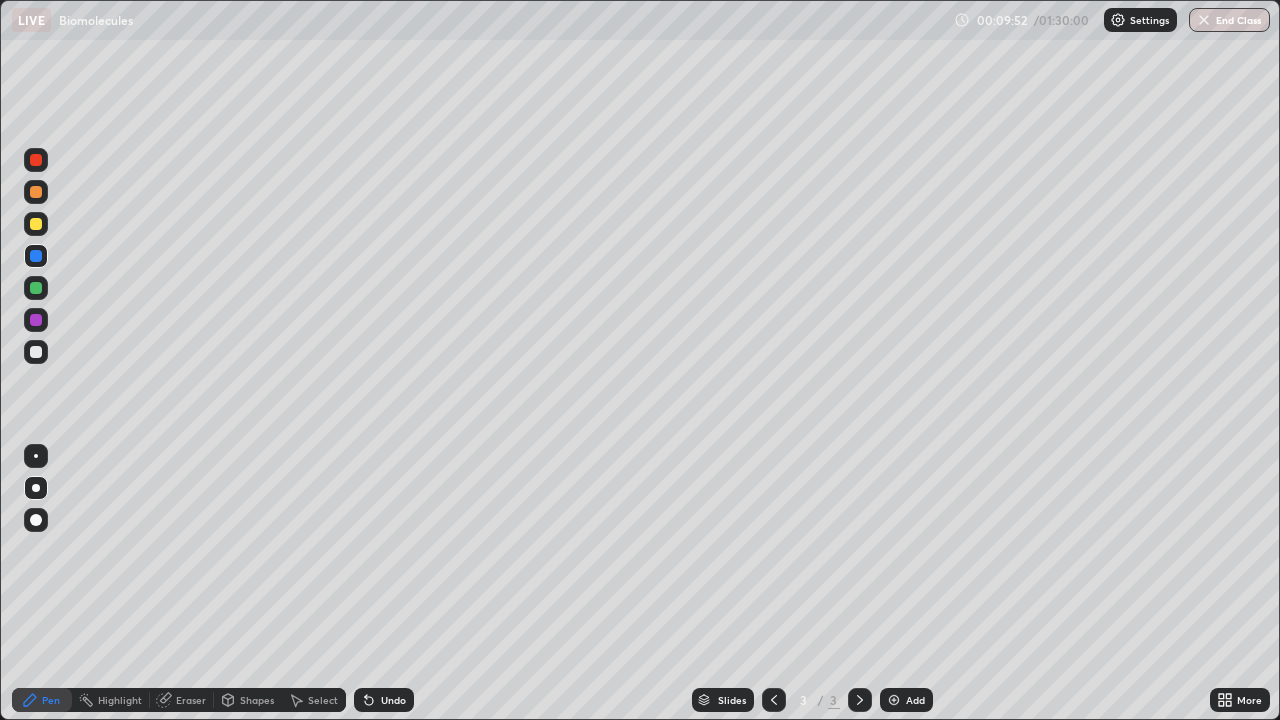 click at bounding box center [36, 224] 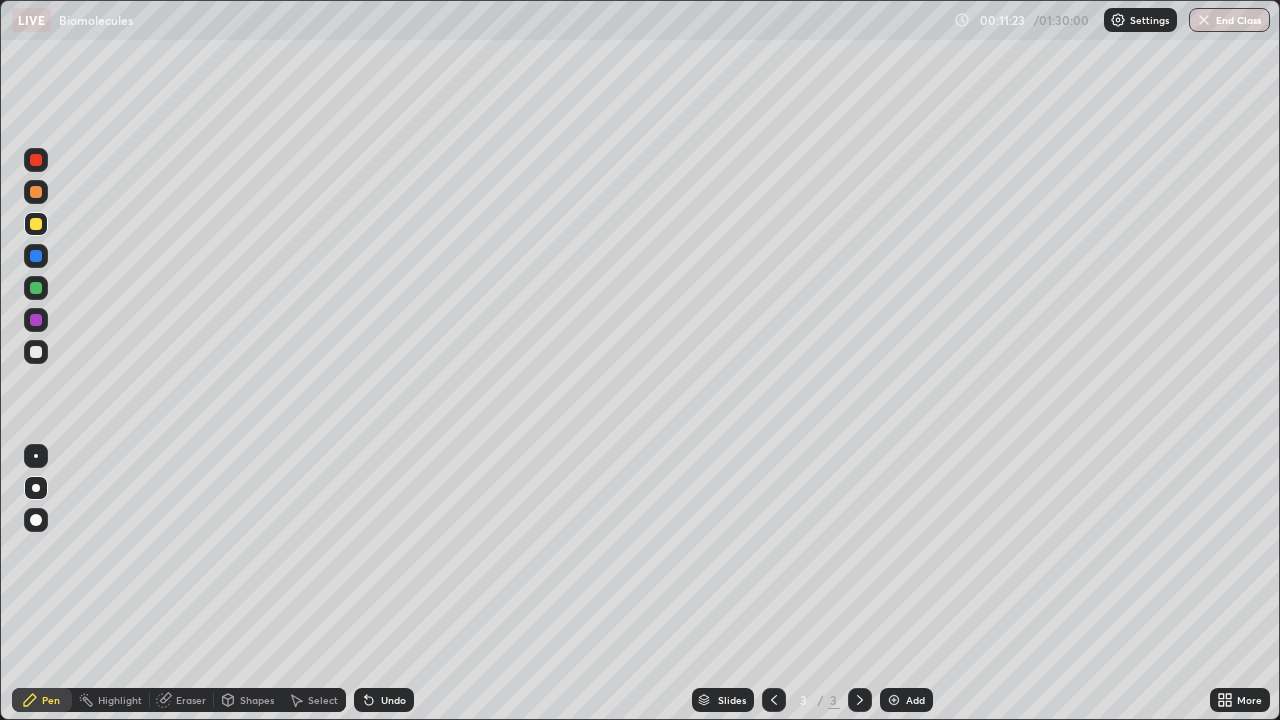 click at bounding box center [36, 288] 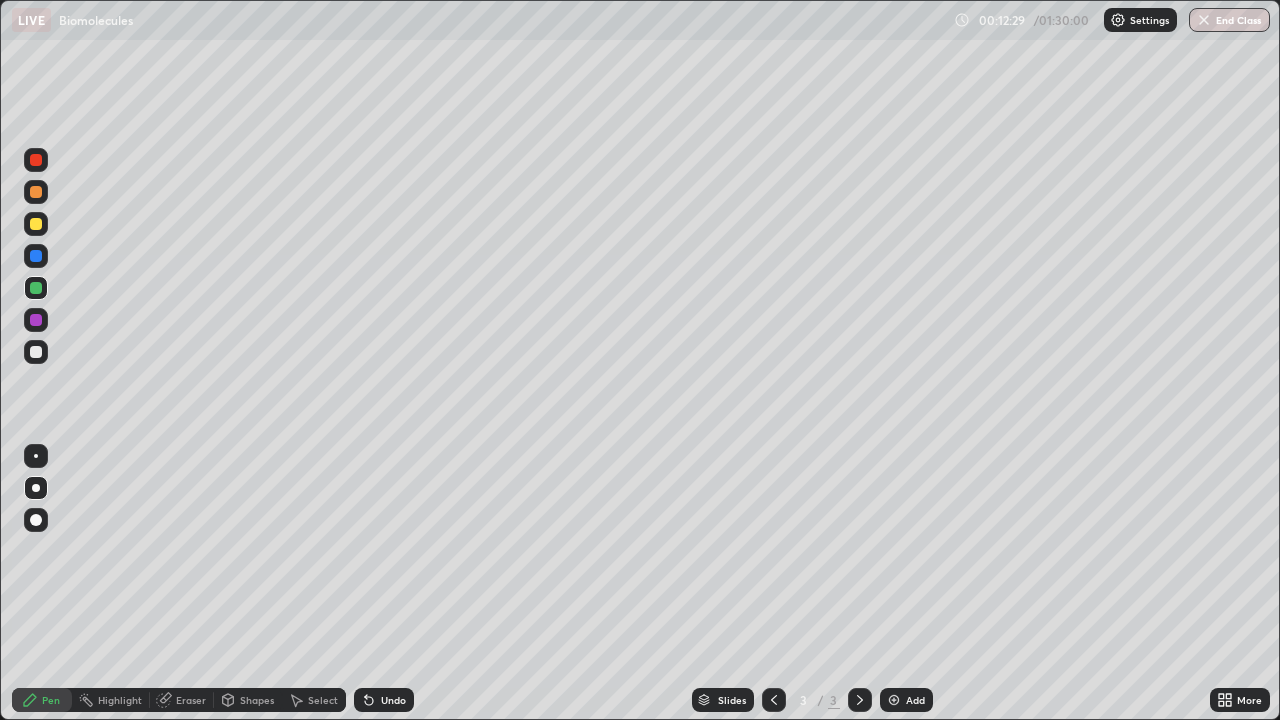click at bounding box center [36, 352] 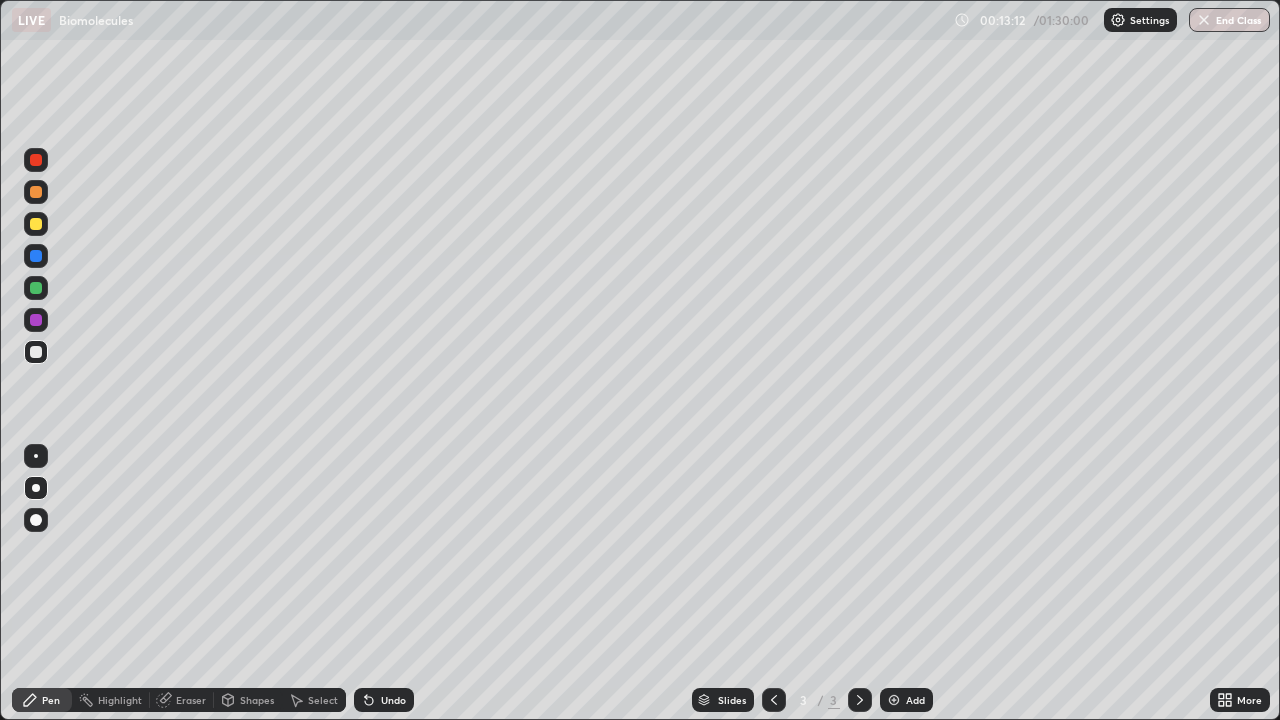 click at bounding box center [36, 256] 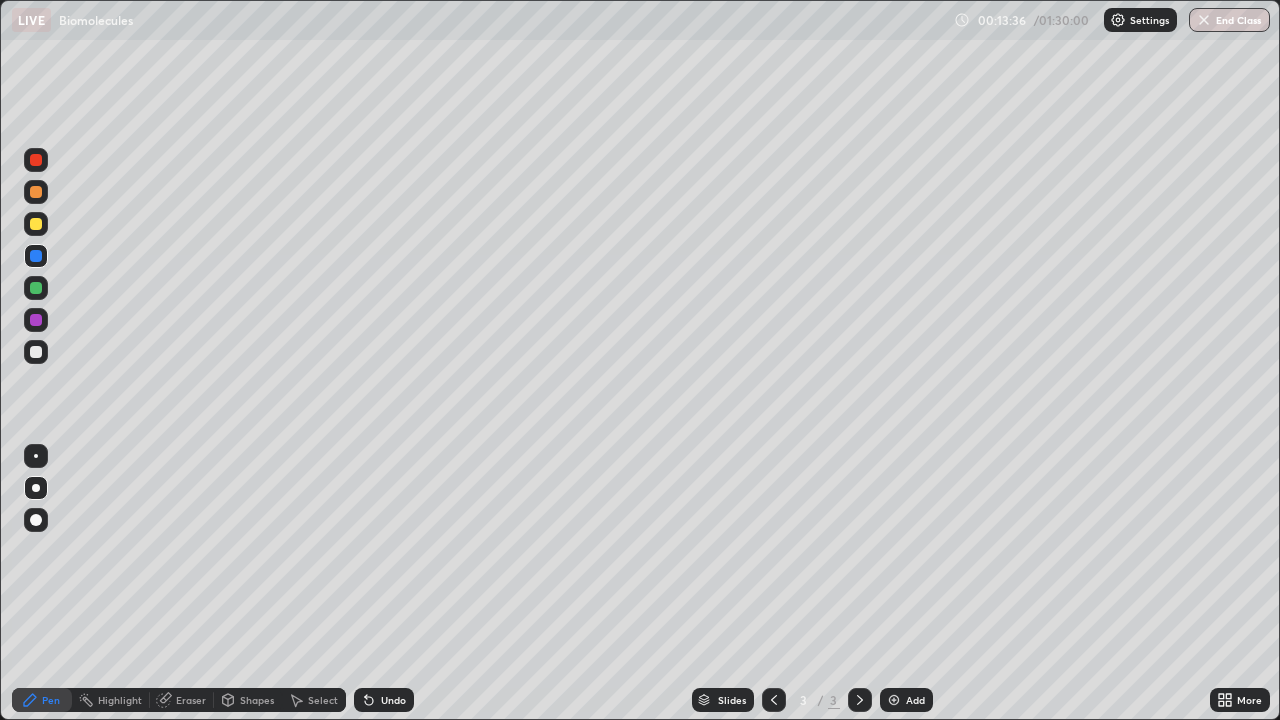 click on "Undo" at bounding box center (393, 700) 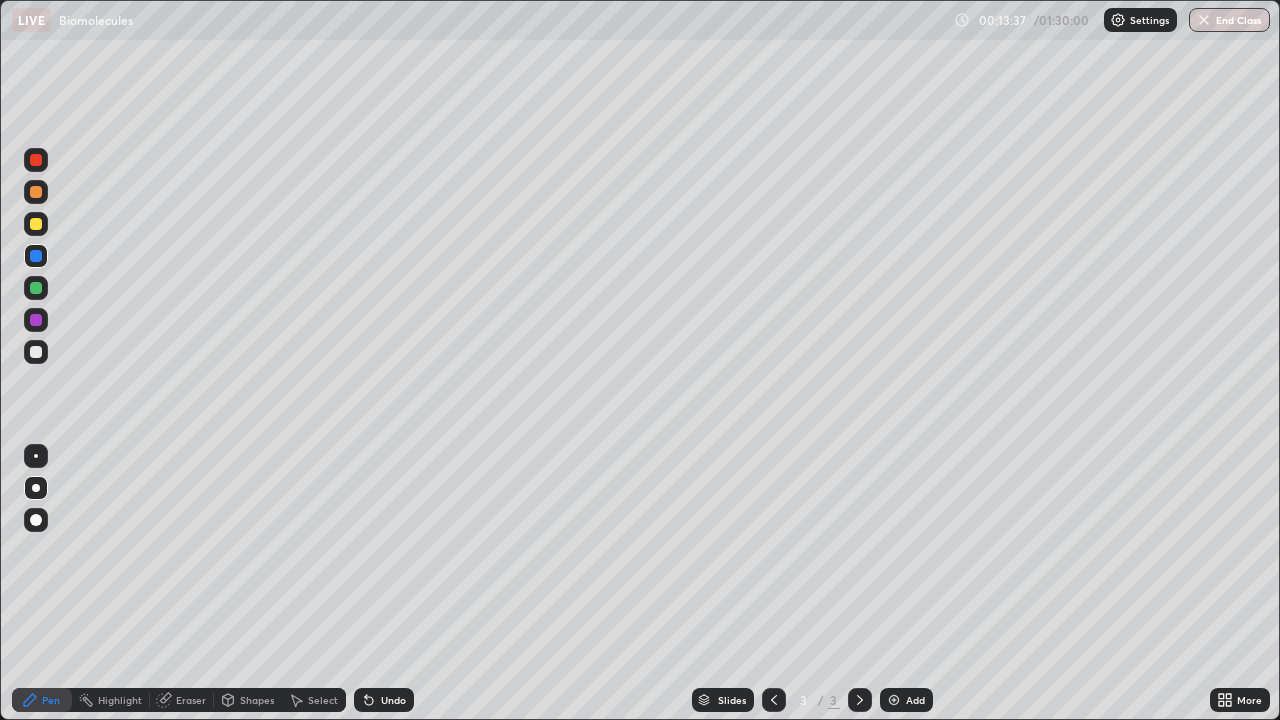 click on "Undo" at bounding box center [393, 700] 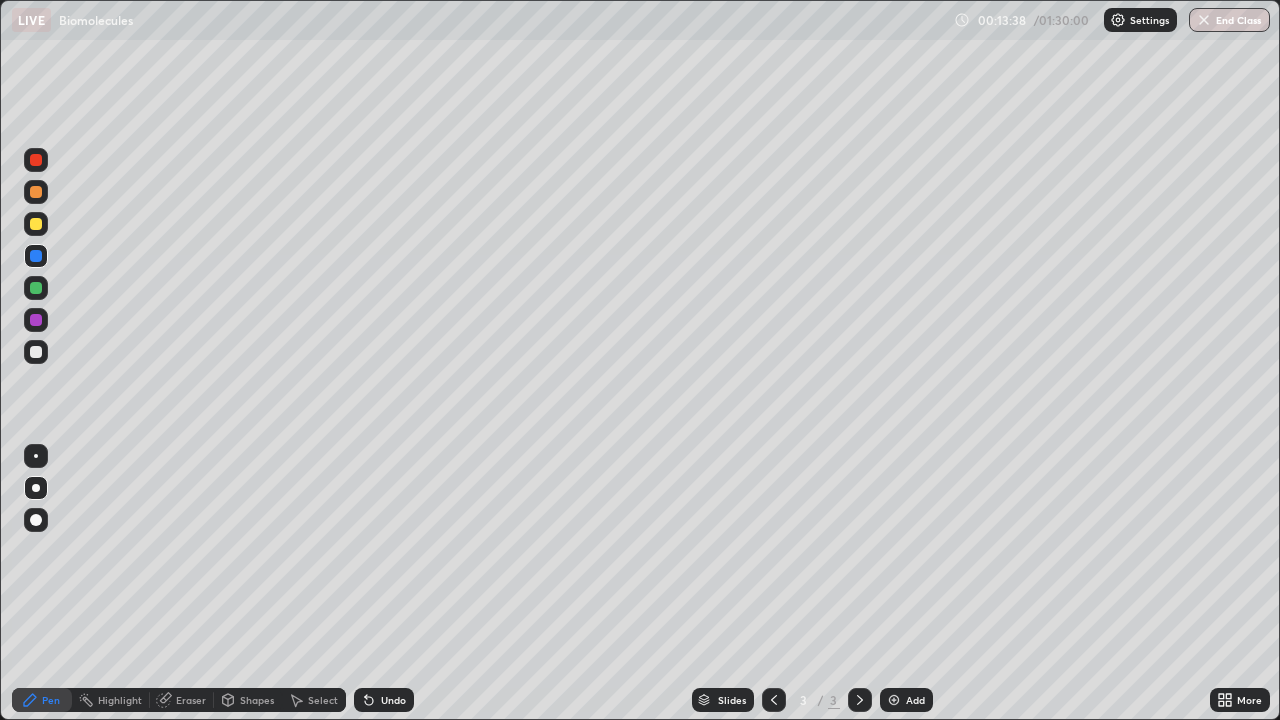 click on "Undo" at bounding box center (384, 700) 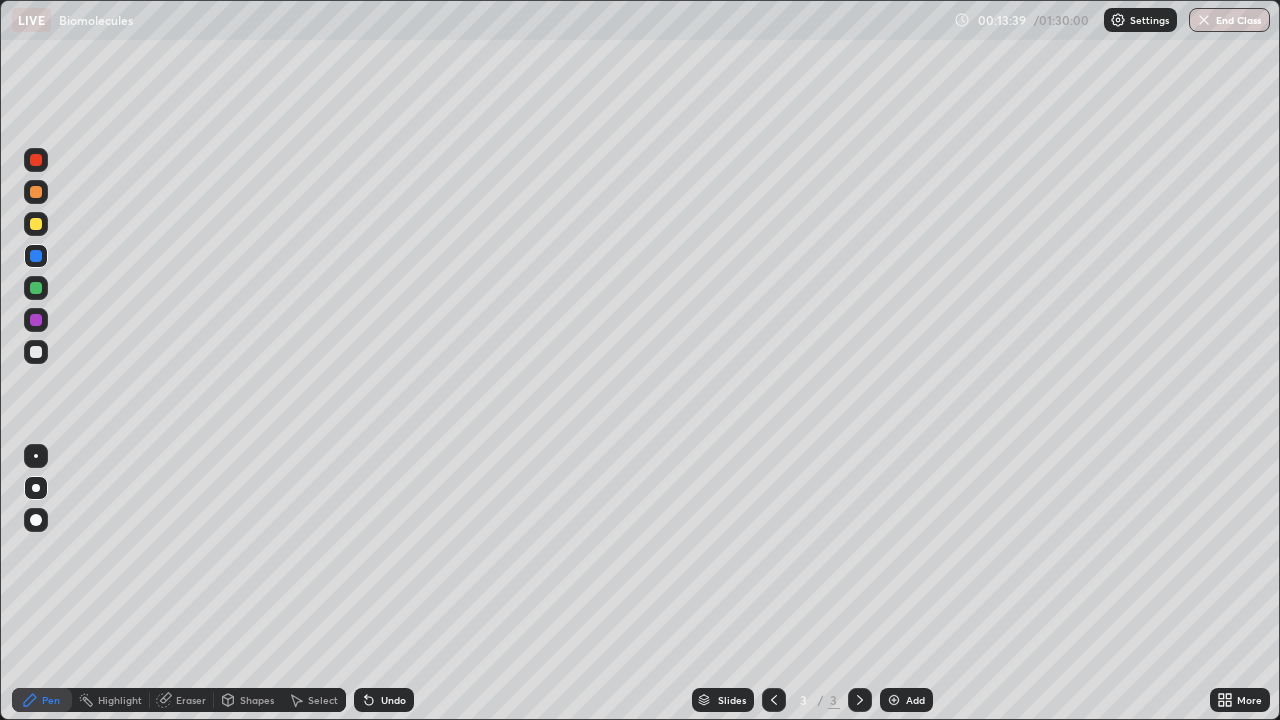 click on "Undo" at bounding box center [384, 700] 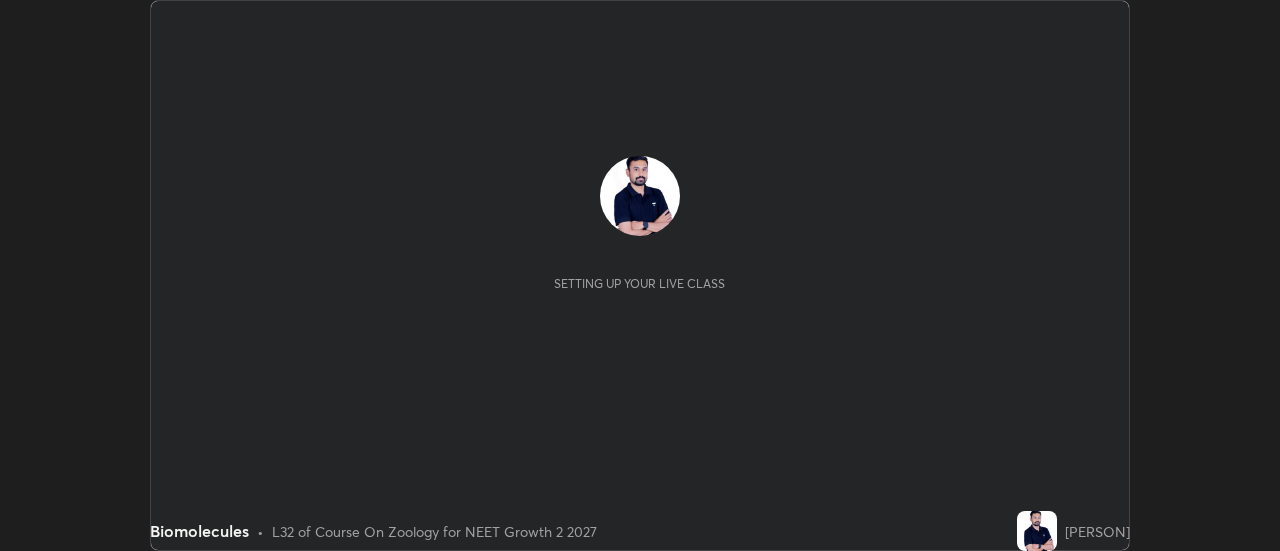 scroll, scrollTop: 0, scrollLeft: 0, axis: both 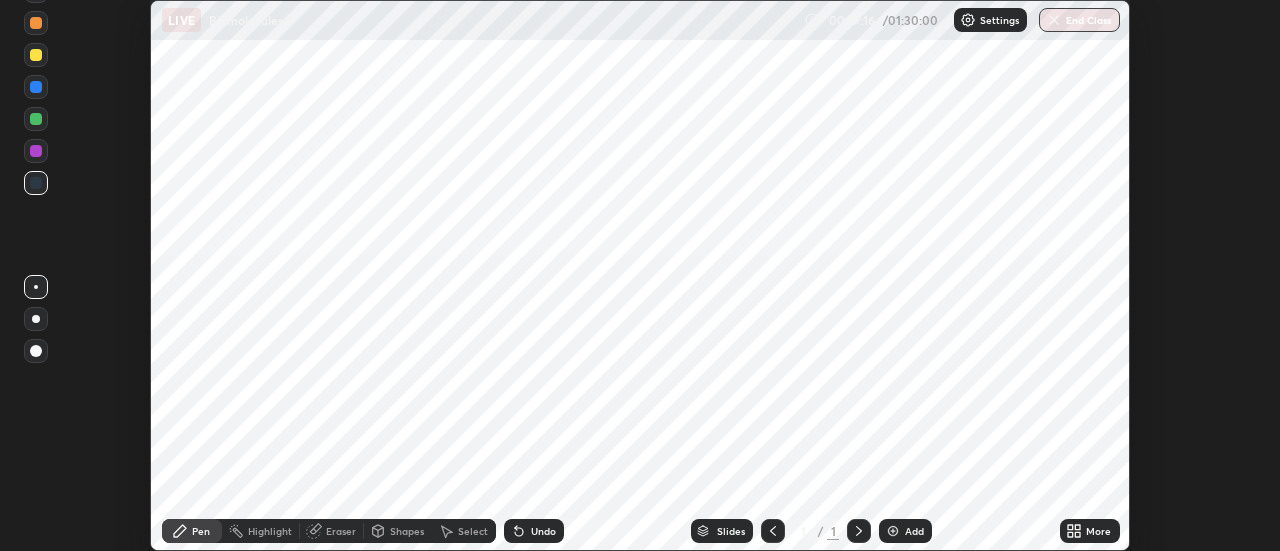 click 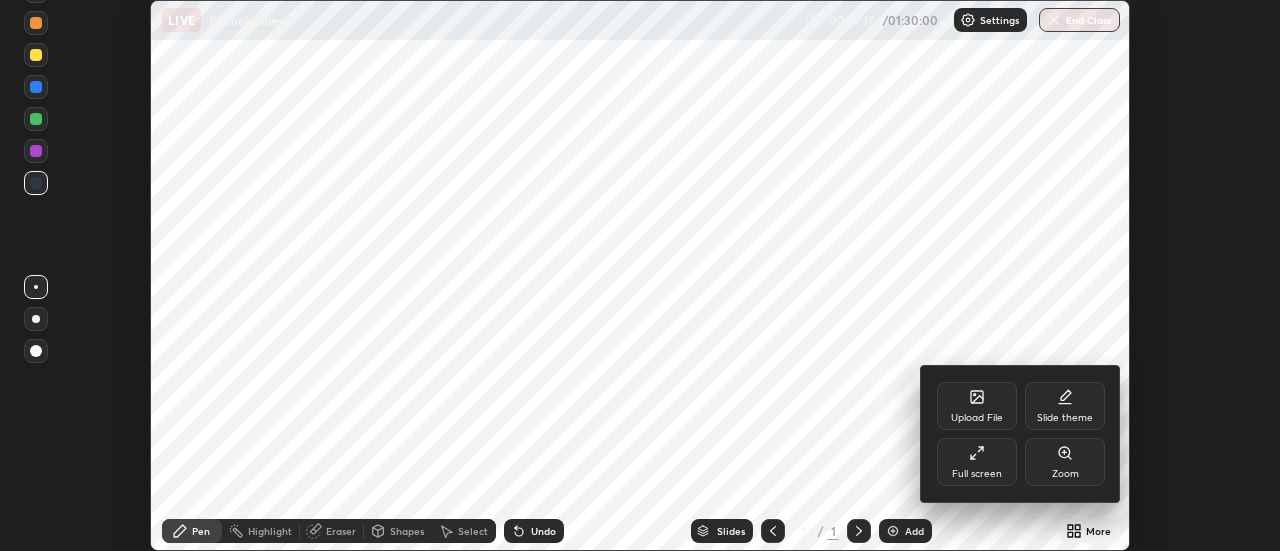 click on "Full screen" at bounding box center (977, 474) 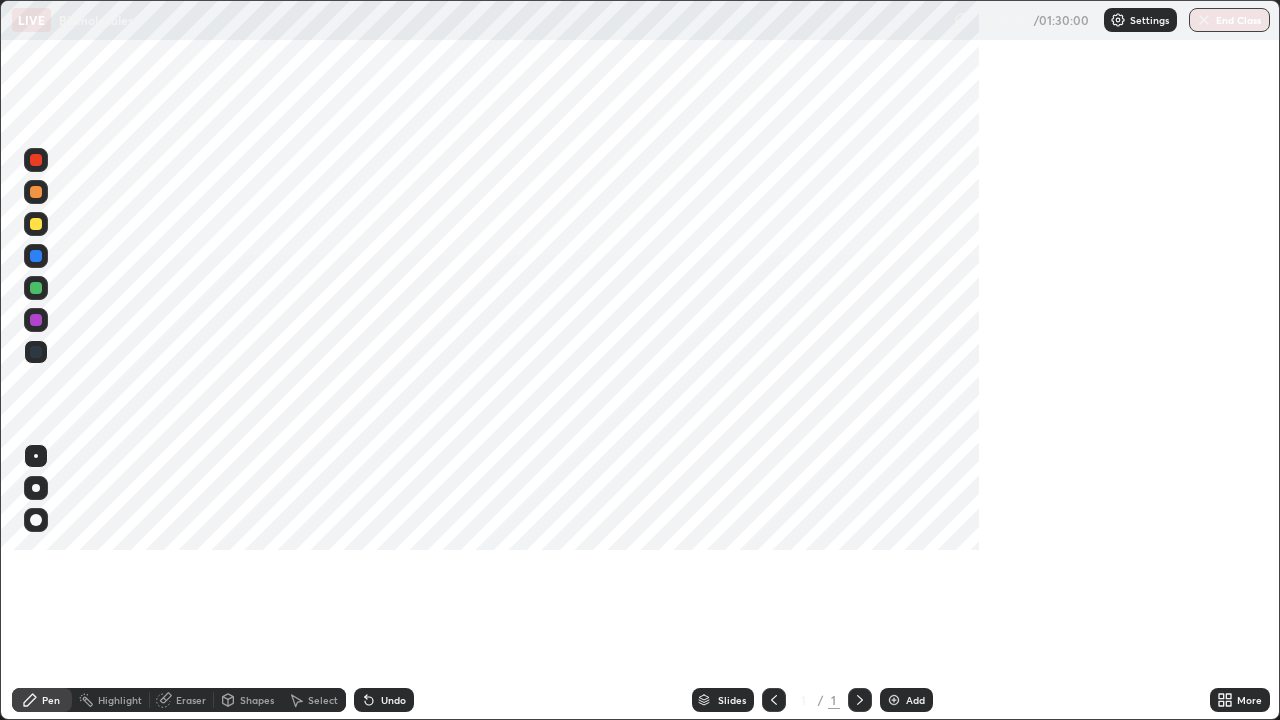scroll, scrollTop: 99280, scrollLeft: 98720, axis: both 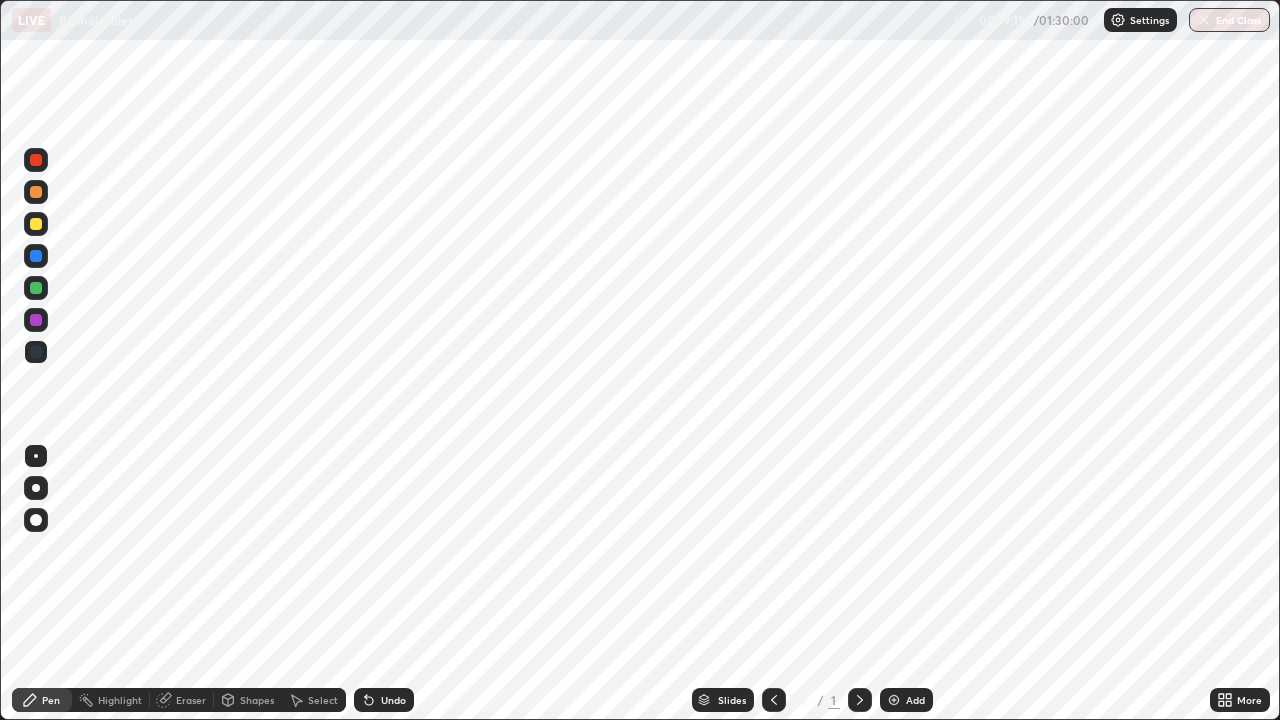 click on "Add" at bounding box center (906, 700) 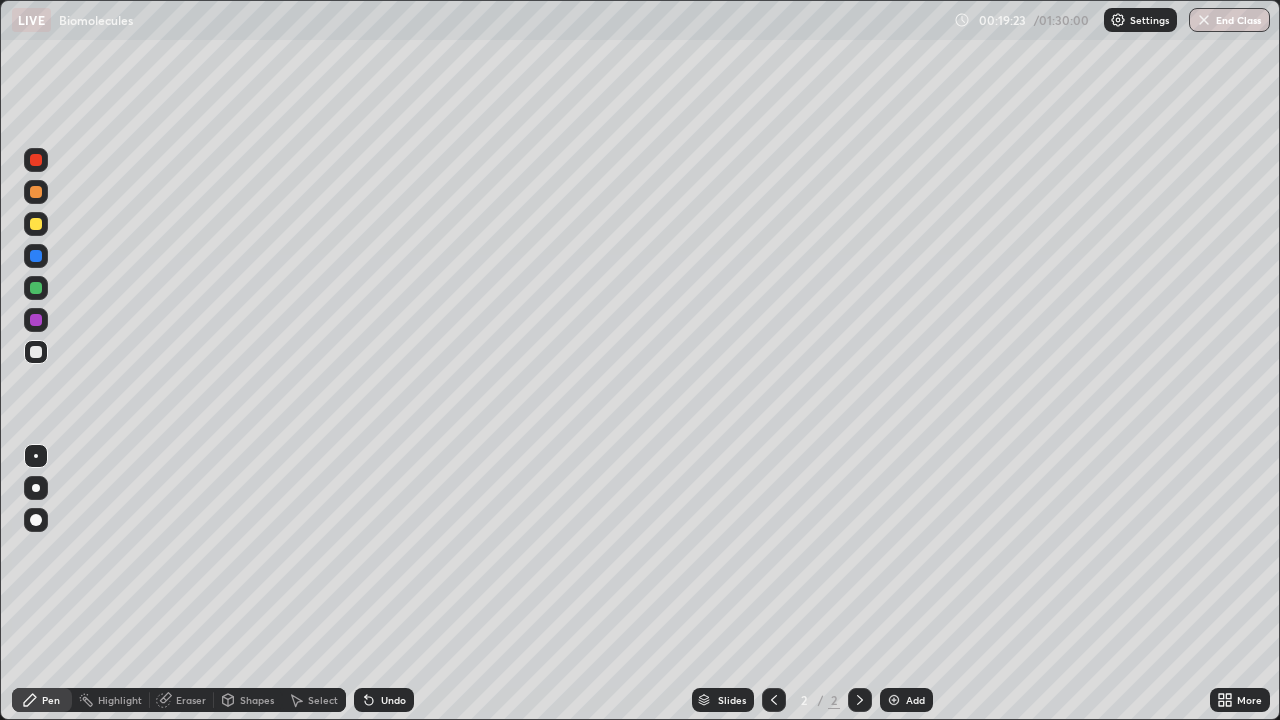 click 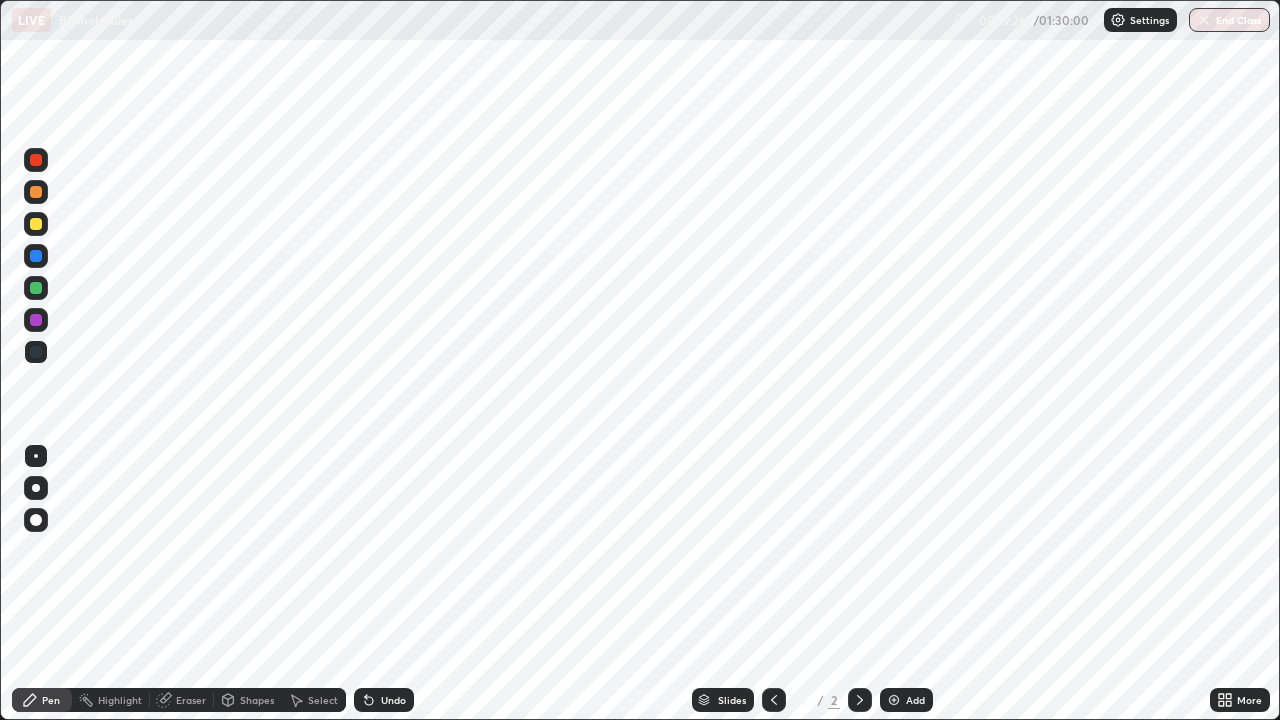 click 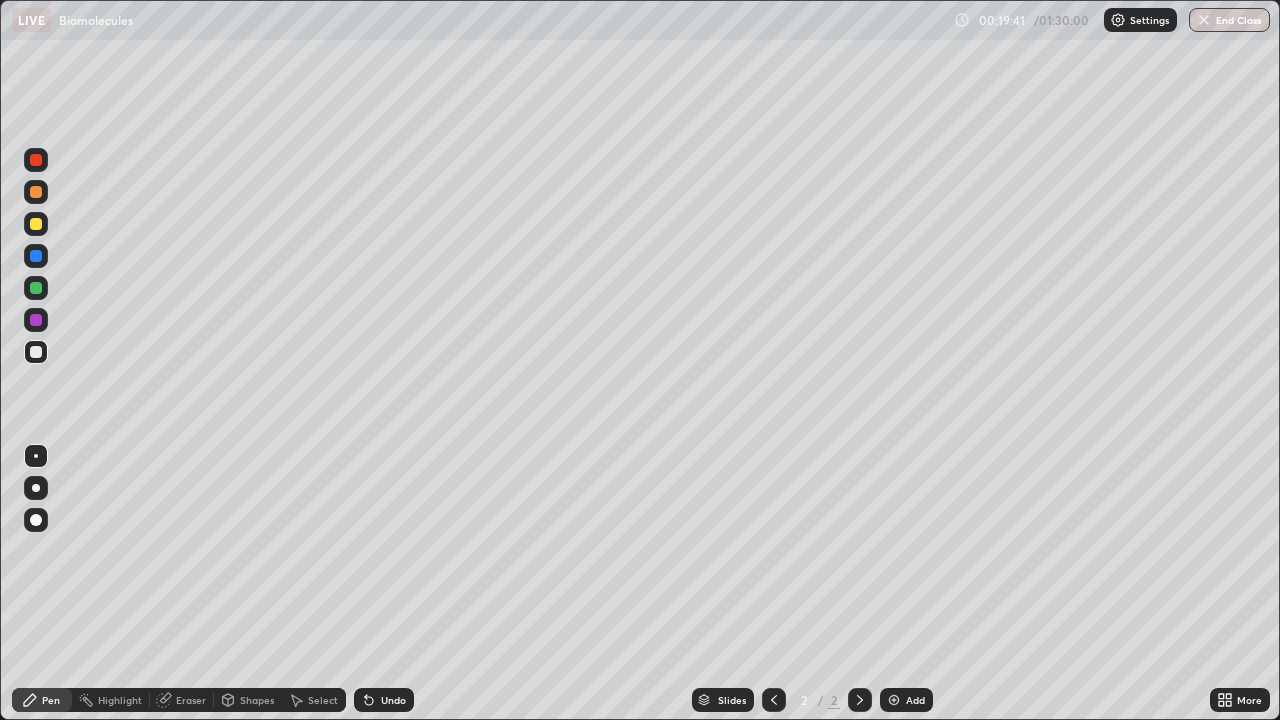 click at bounding box center [36, 488] 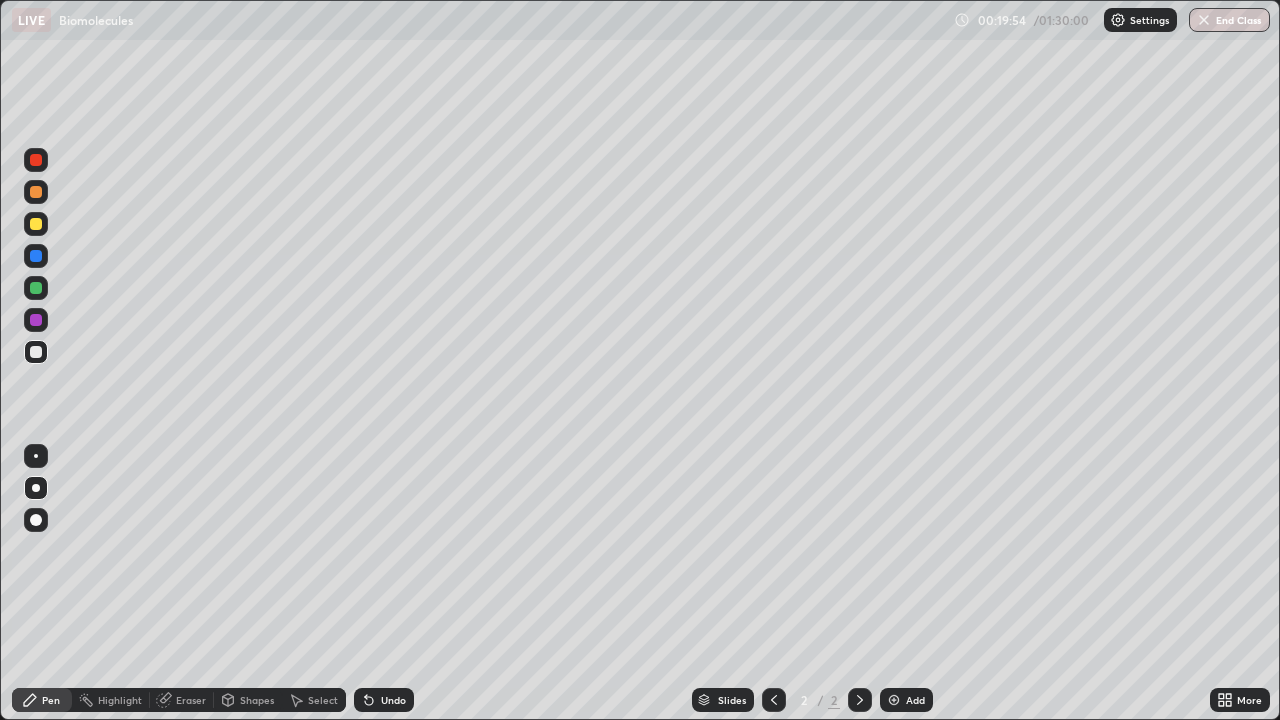 click at bounding box center (36, 288) 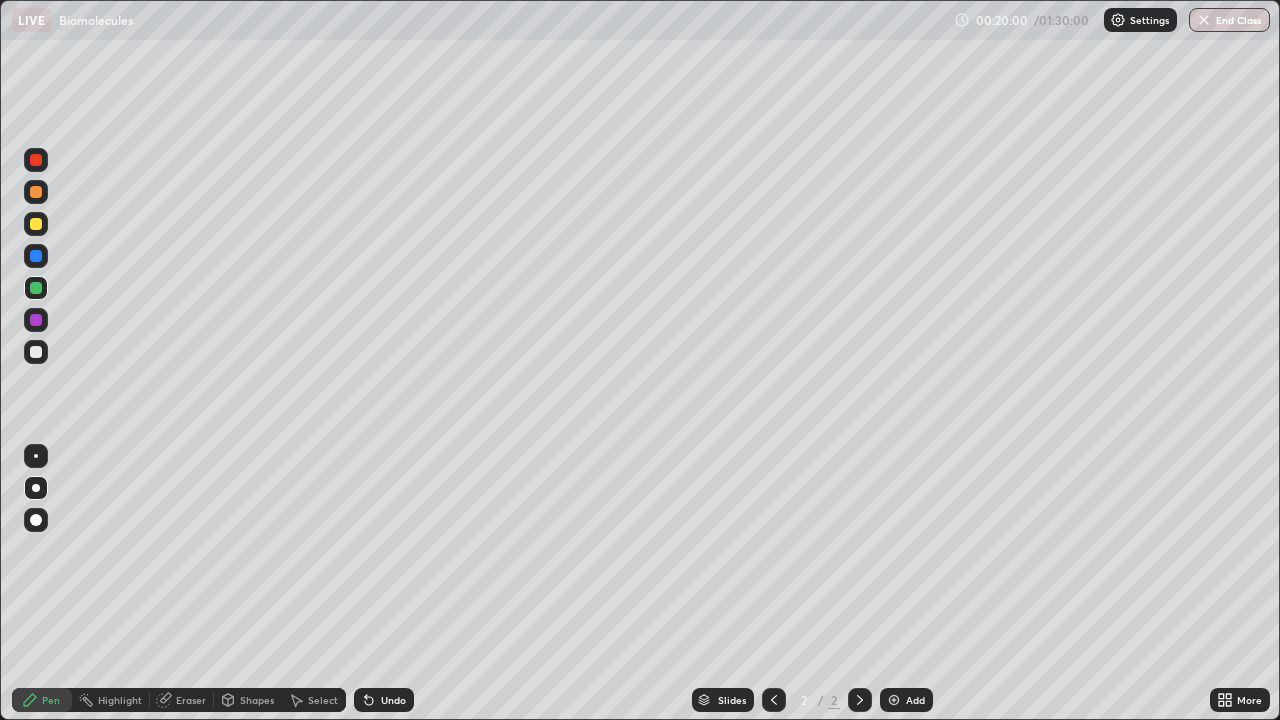 click at bounding box center (36, 192) 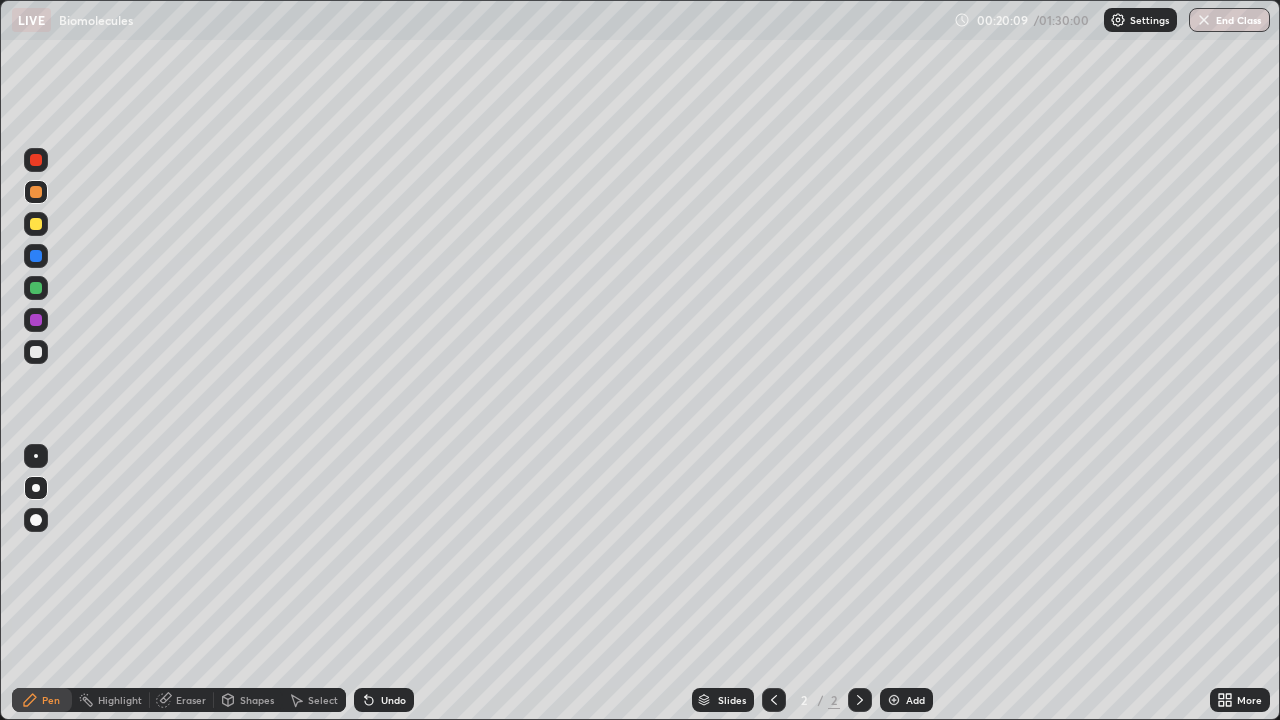 click at bounding box center (36, 352) 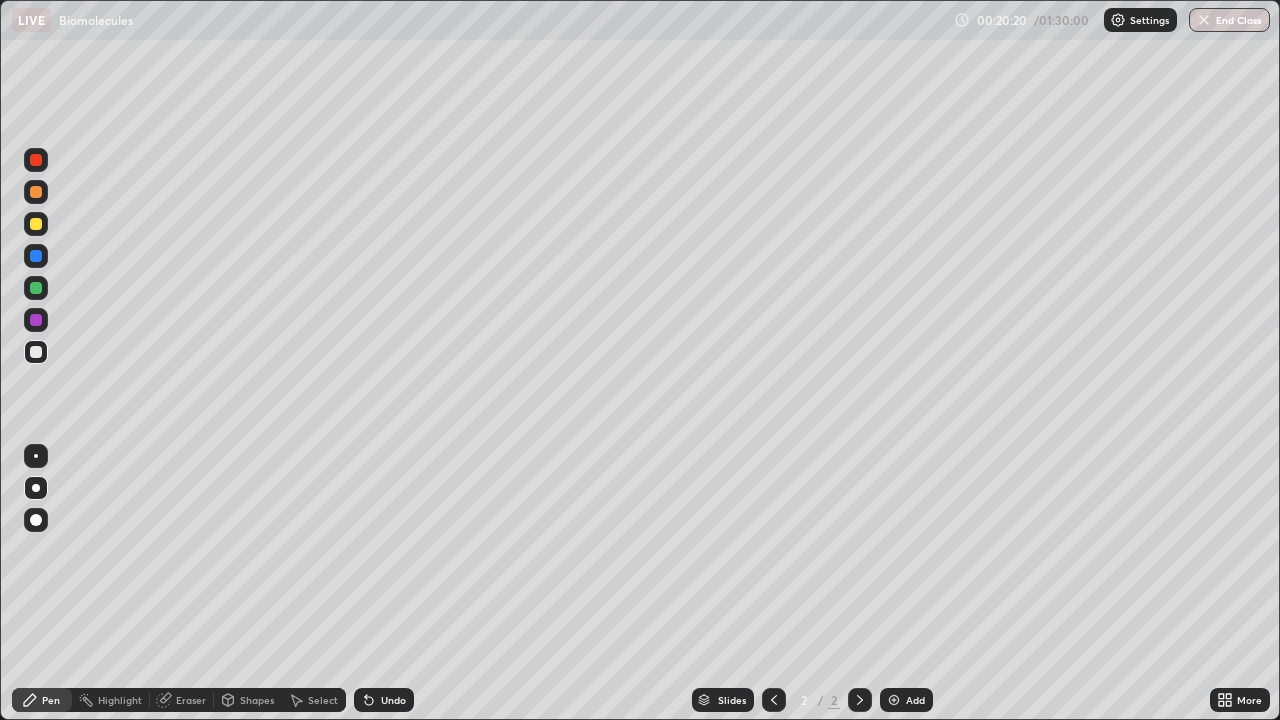 click on "Undo" at bounding box center (393, 700) 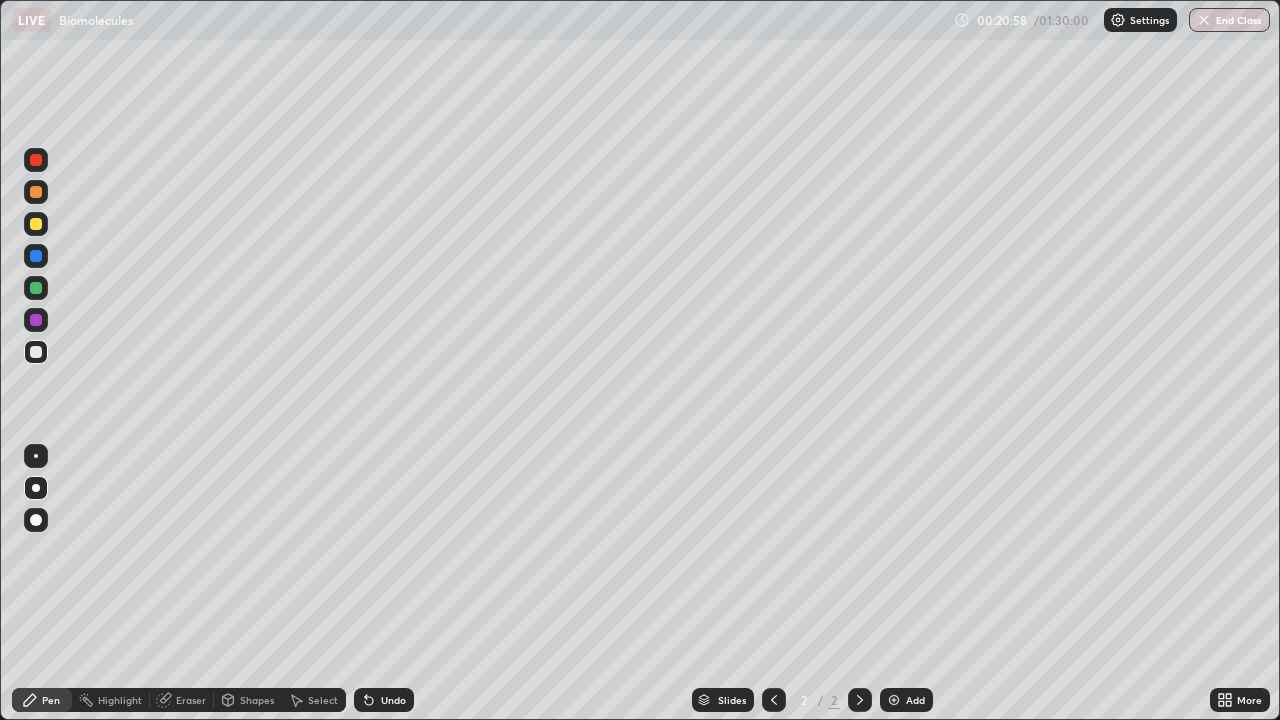 click on "Undo" at bounding box center (393, 700) 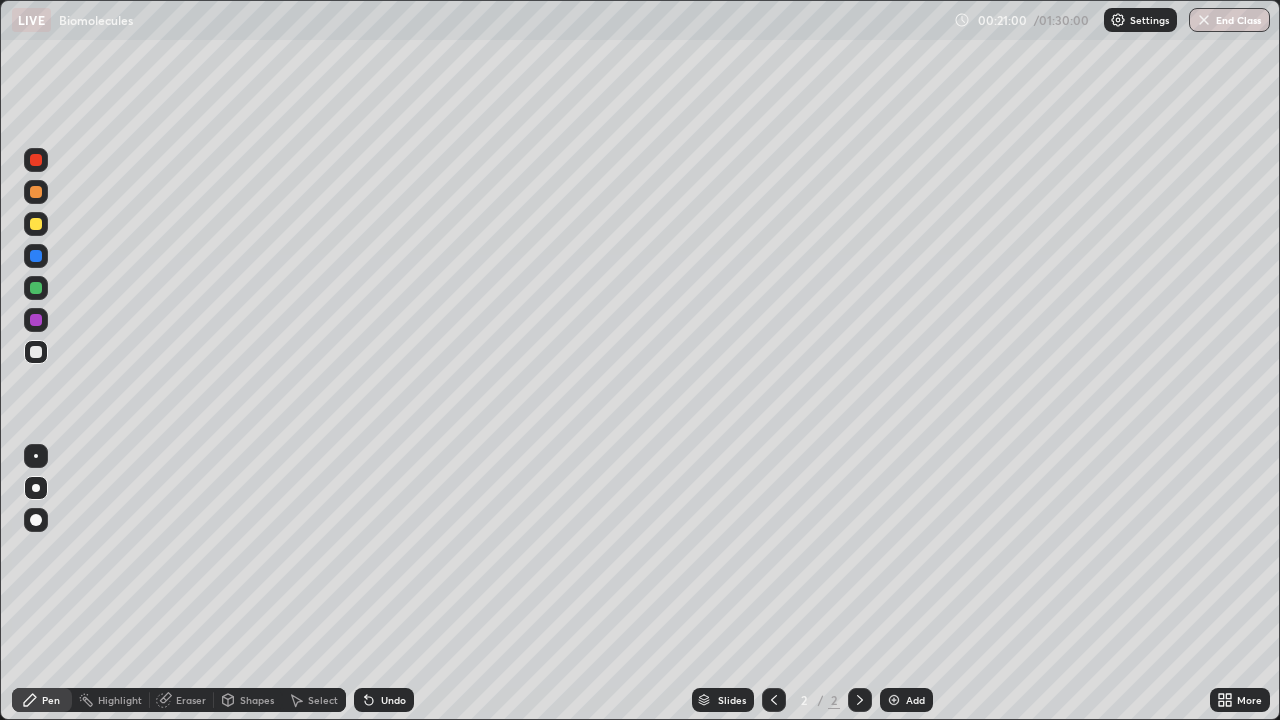 click at bounding box center [36, 288] 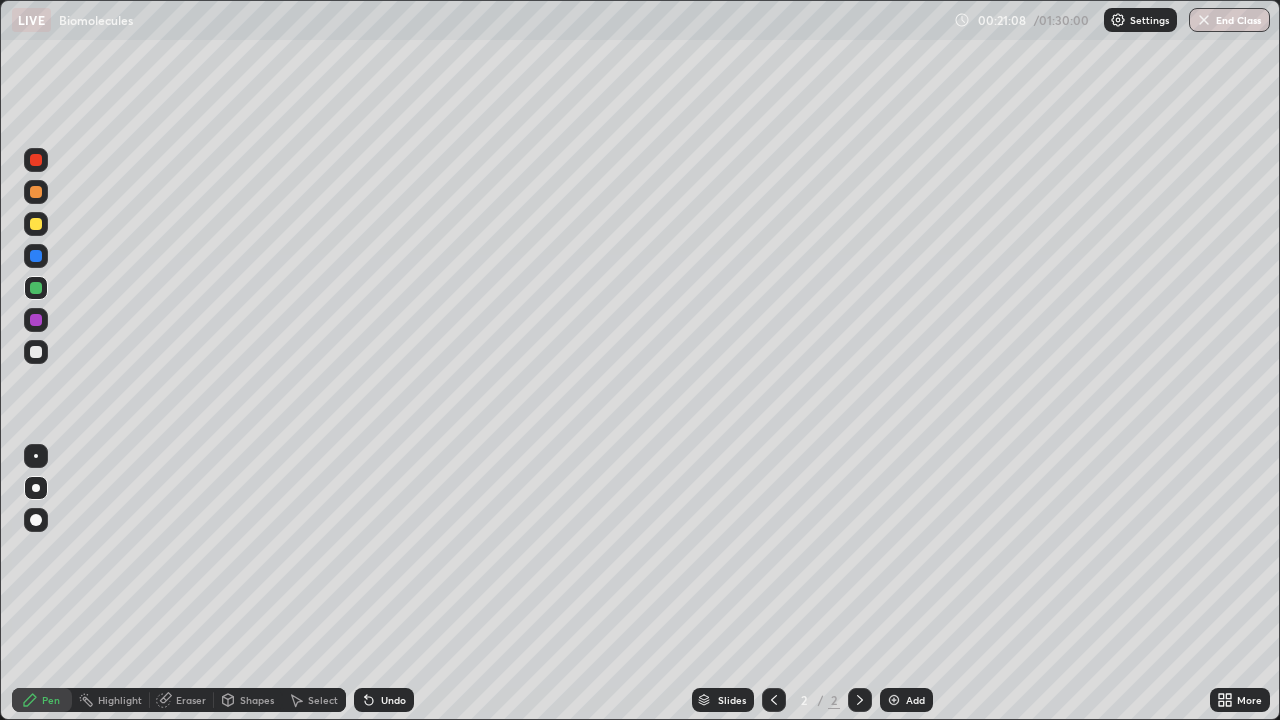 click at bounding box center [36, 224] 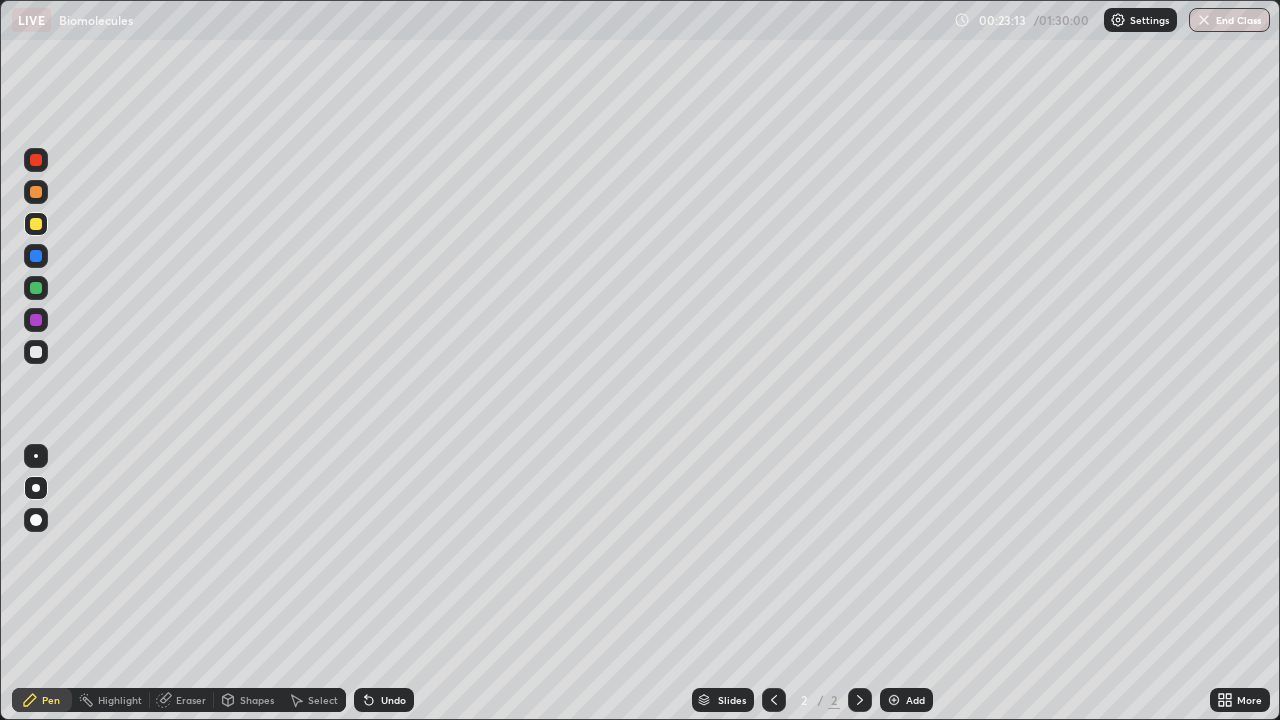 click on "Eraser" at bounding box center [191, 700] 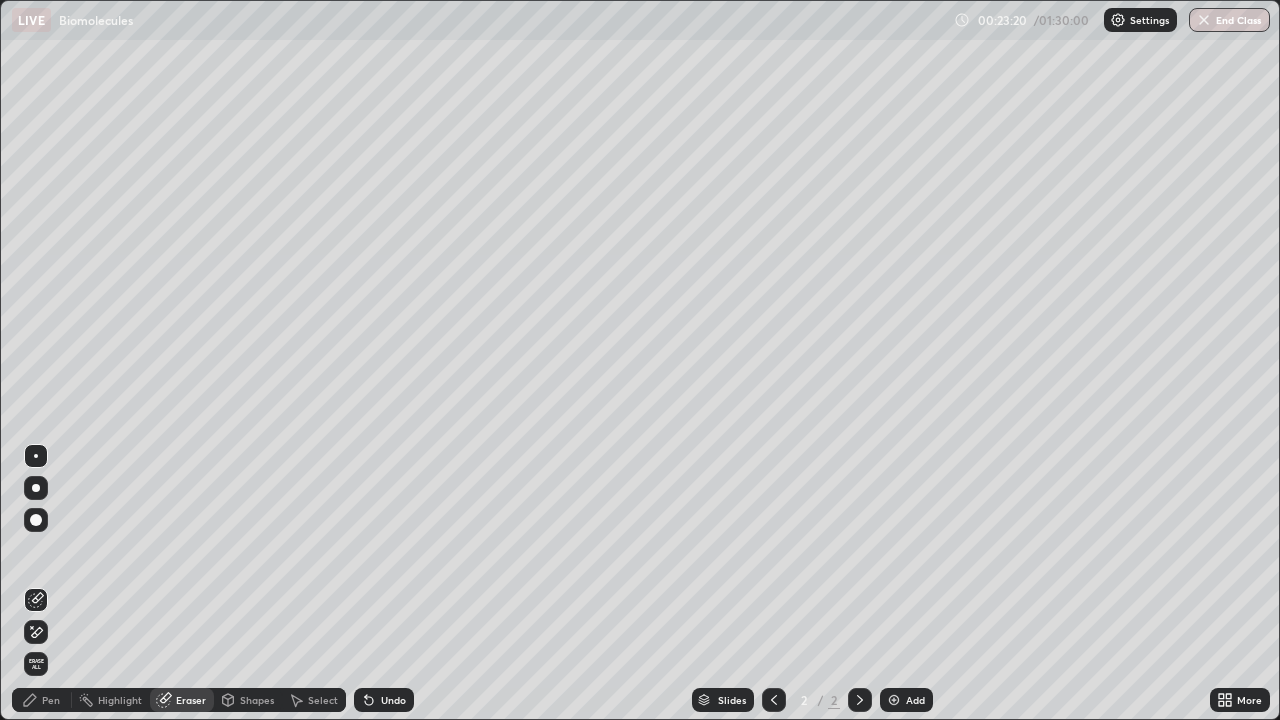 click on "Pen" at bounding box center [42, 700] 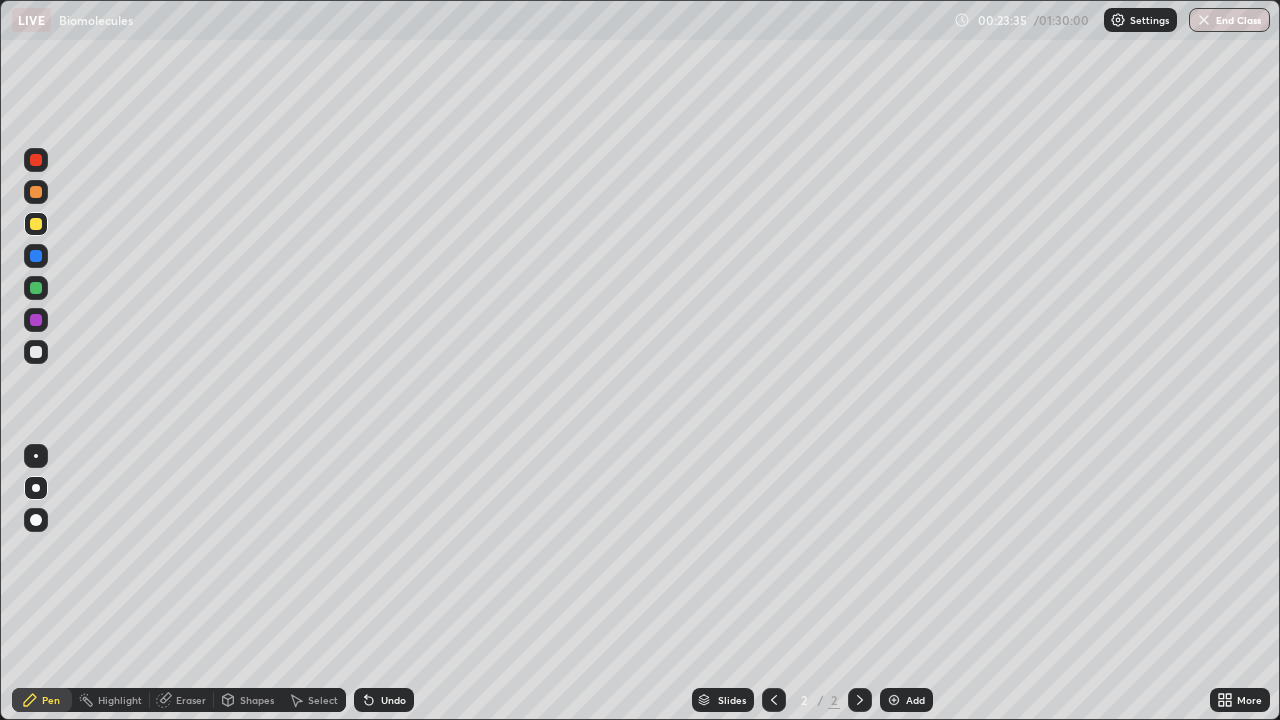 click on "Undo" at bounding box center (393, 700) 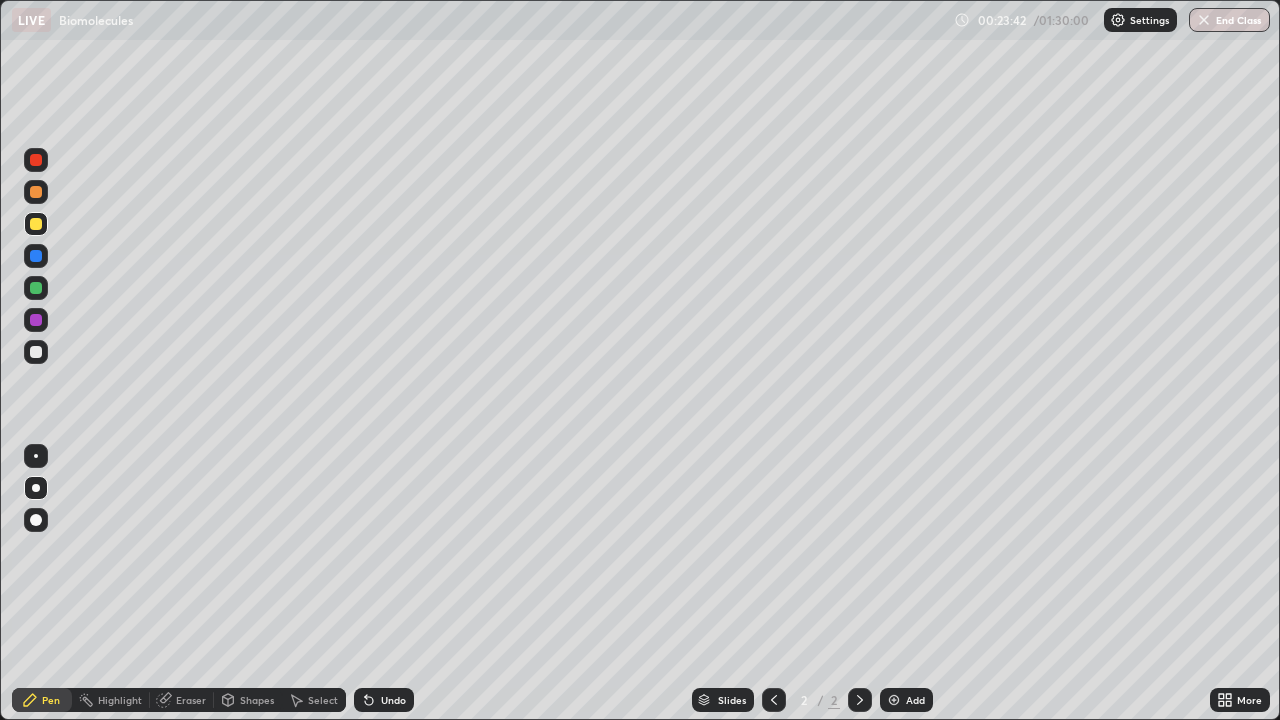 click at bounding box center [36, 288] 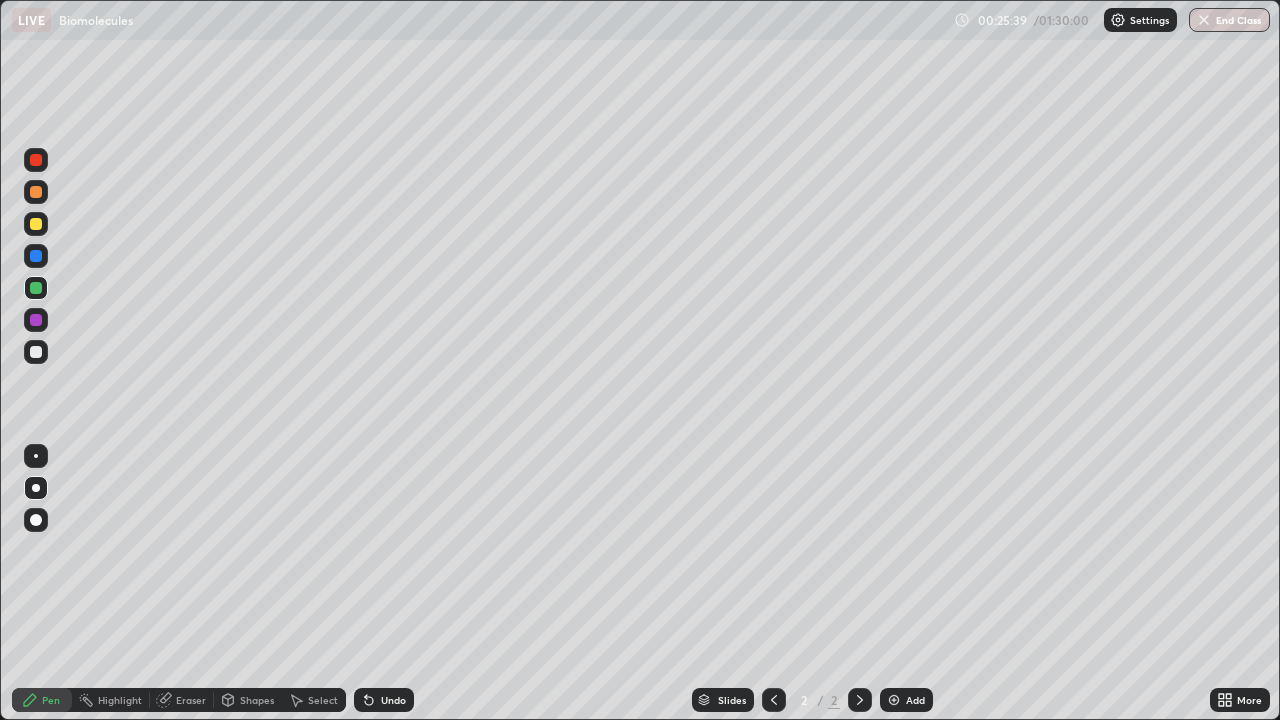 click on "Select" at bounding box center [323, 700] 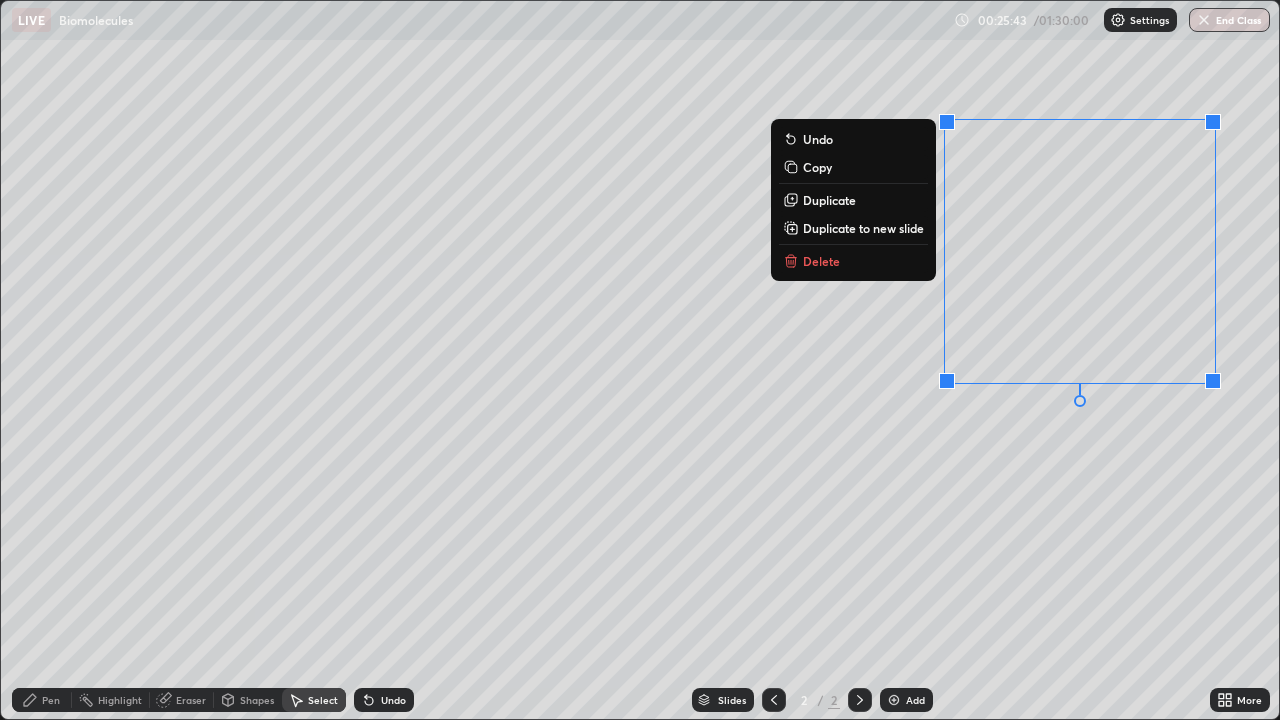 click on "Delete" at bounding box center (821, 261) 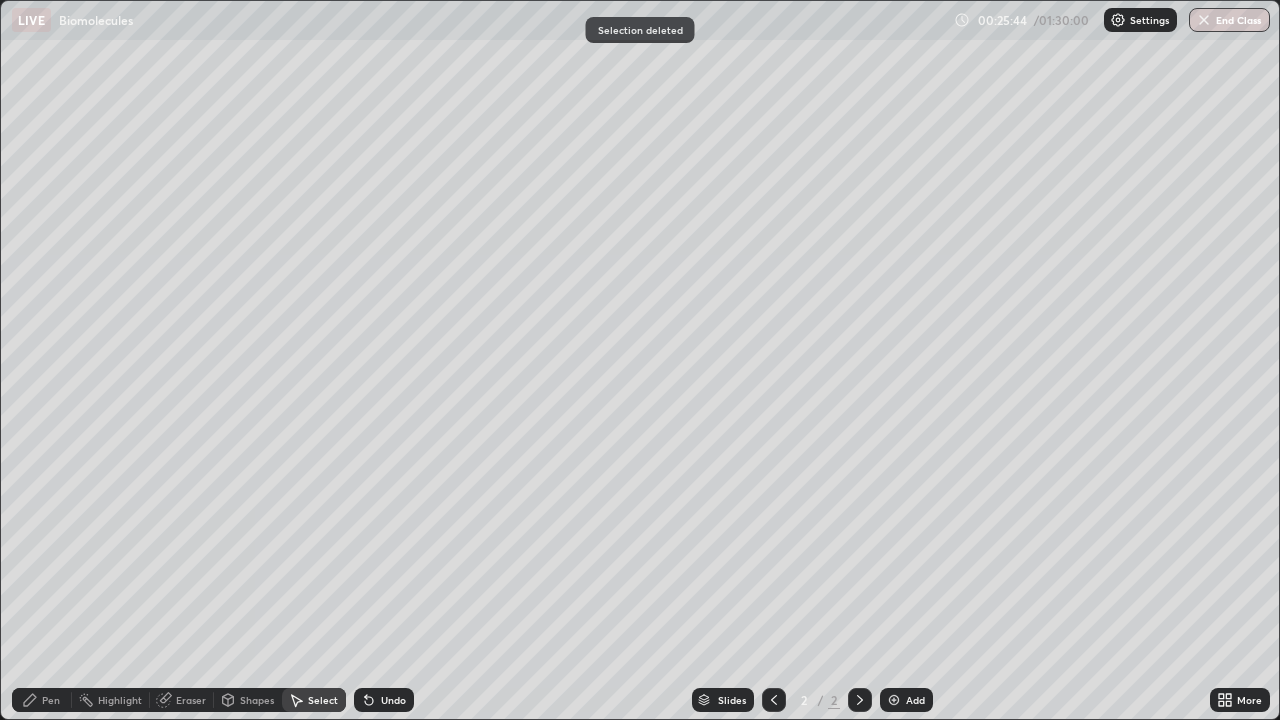 click on "Pen" at bounding box center (51, 700) 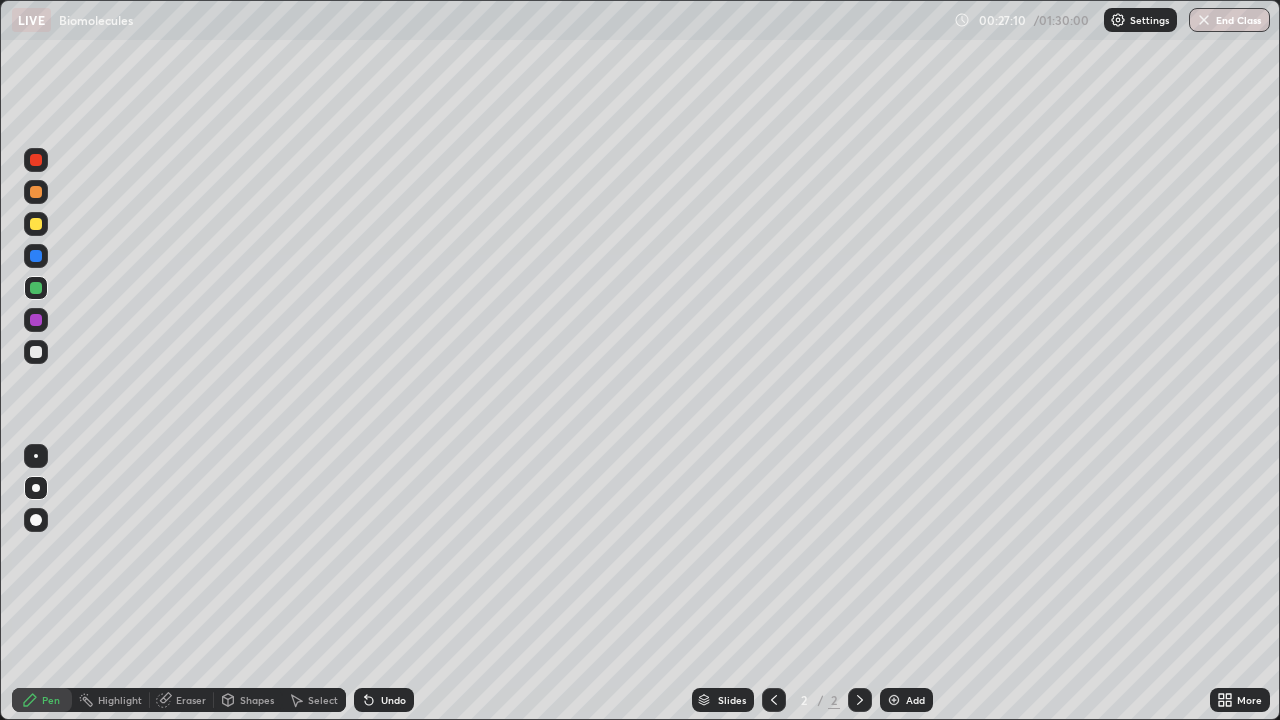 click on "Select" at bounding box center [323, 700] 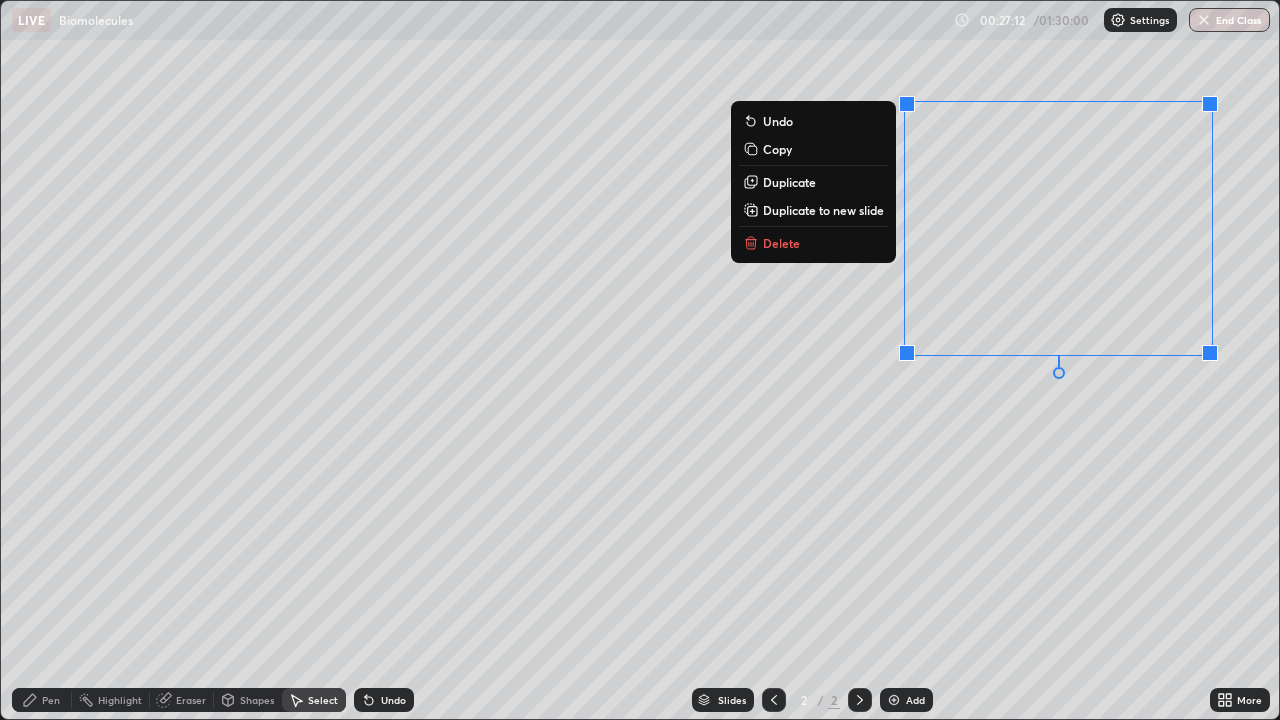 click on "Delete" at bounding box center [813, 243] 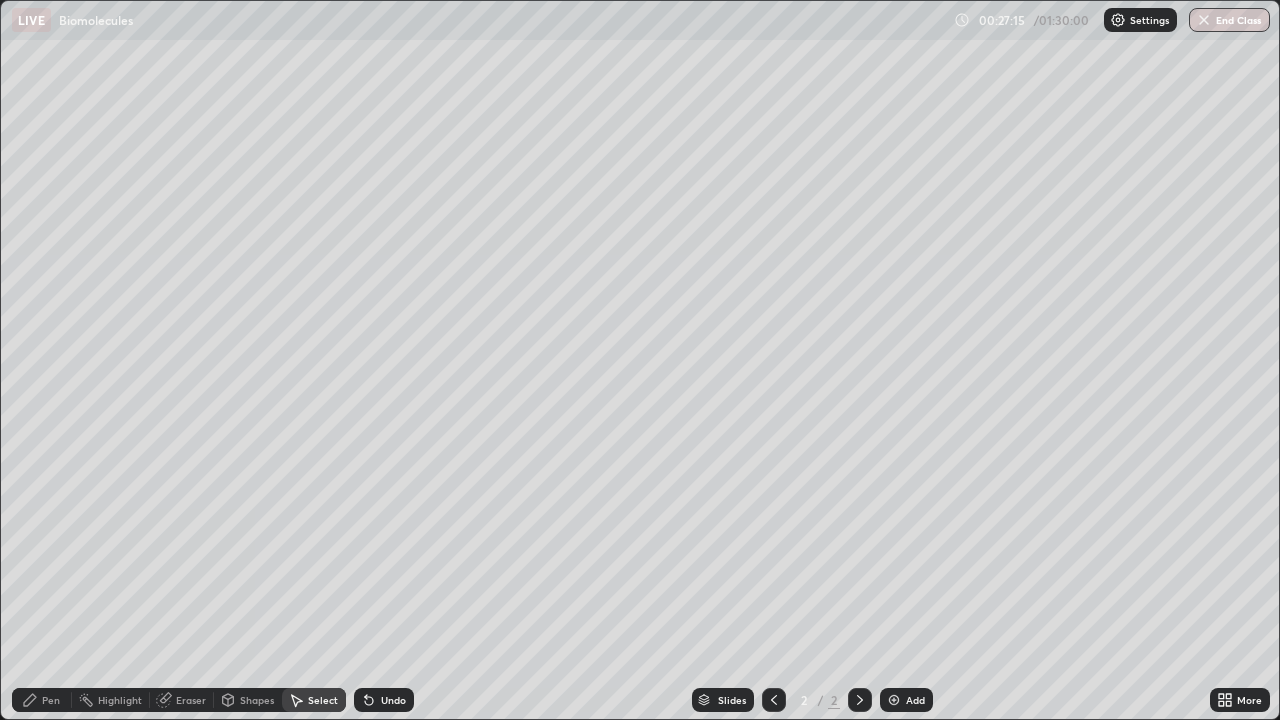click on "Pen" at bounding box center [51, 700] 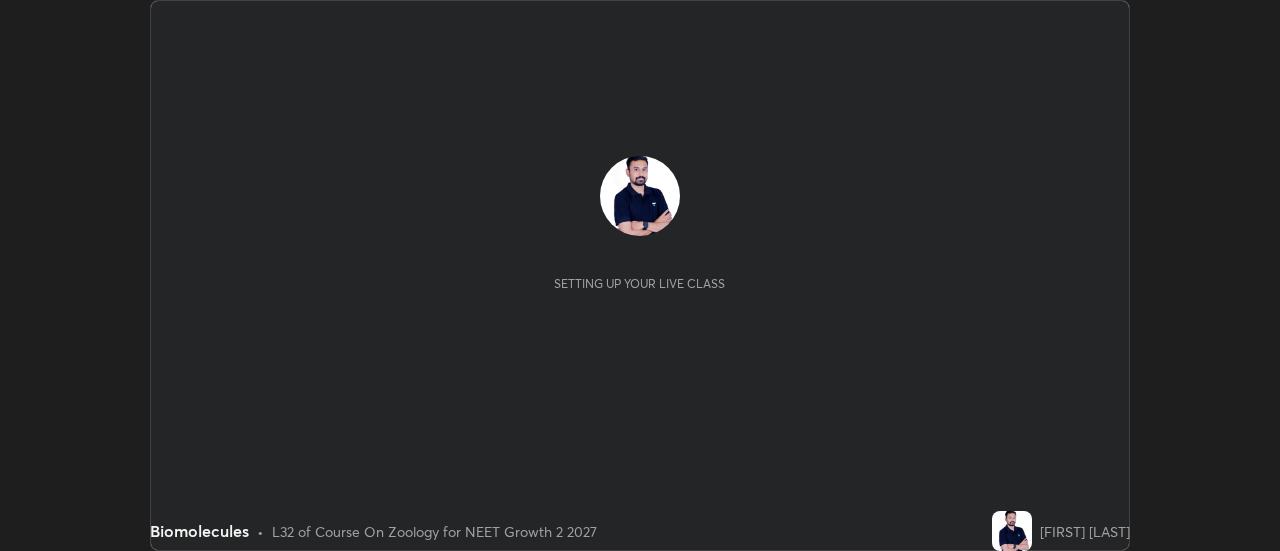 scroll, scrollTop: 0, scrollLeft: 0, axis: both 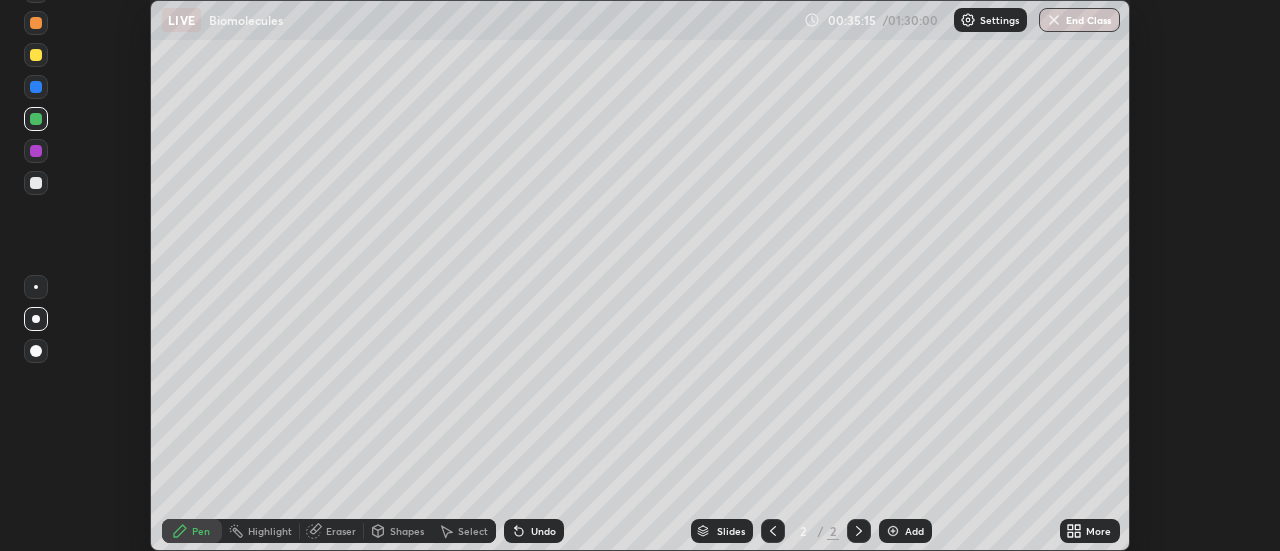 click on "More" at bounding box center (1090, 531) 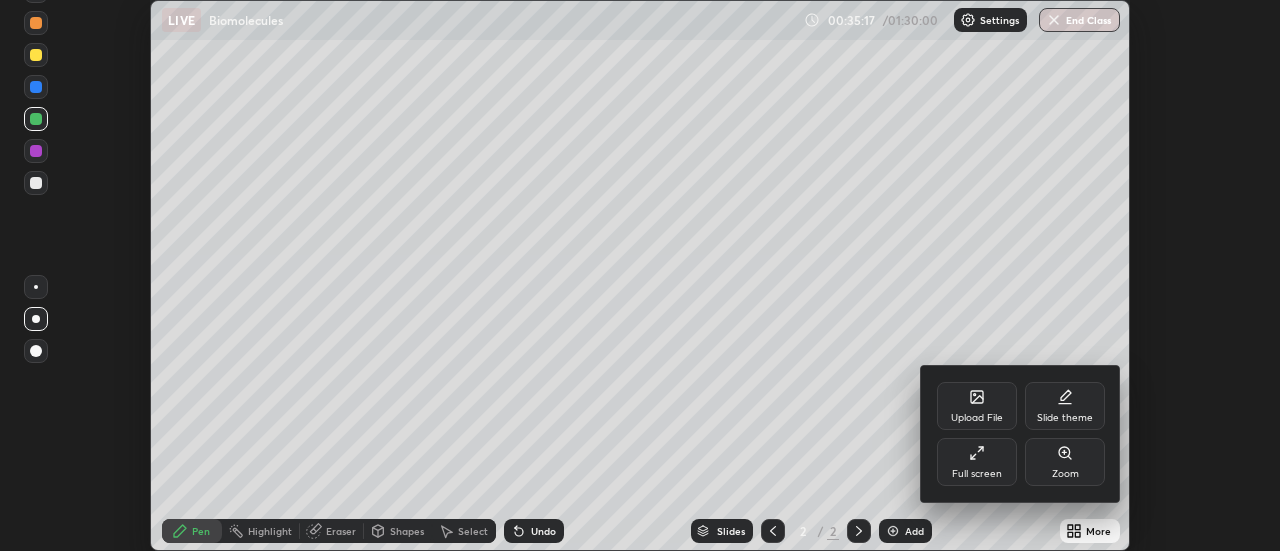 click on "Full screen" at bounding box center [977, 462] 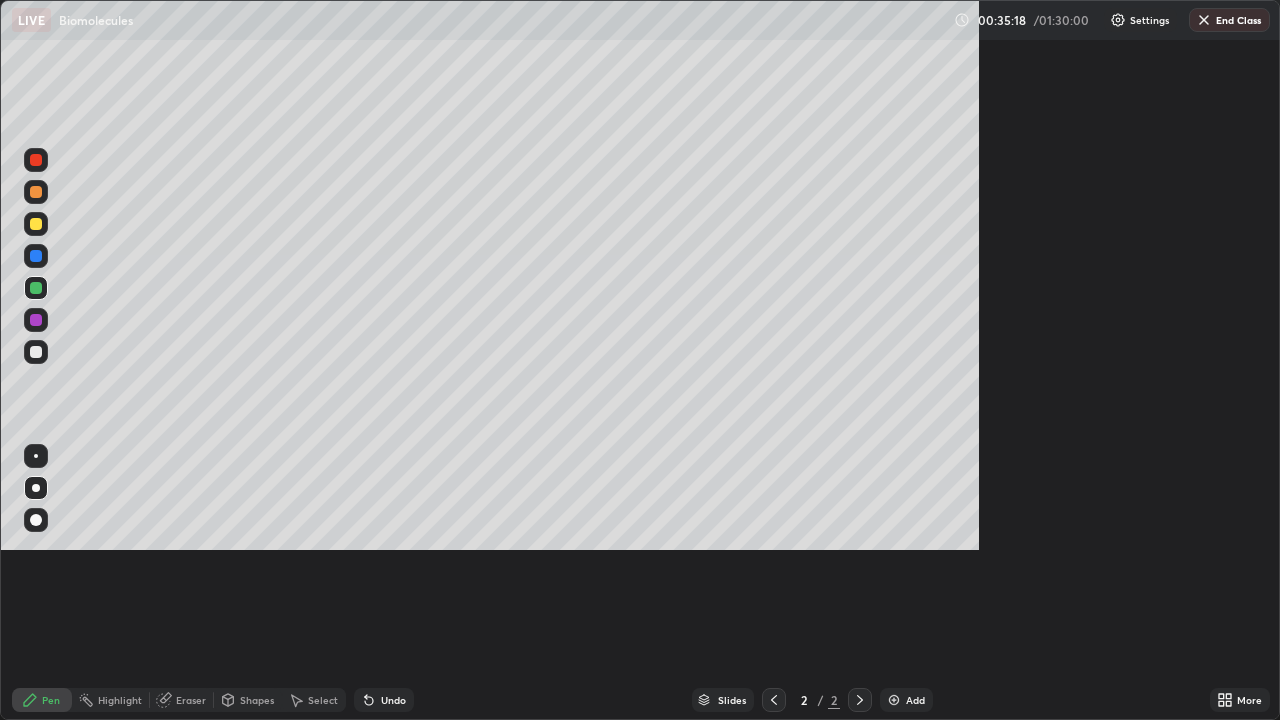 scroll, scrollTop: 99280, scrollLeft: 98720, axis: both 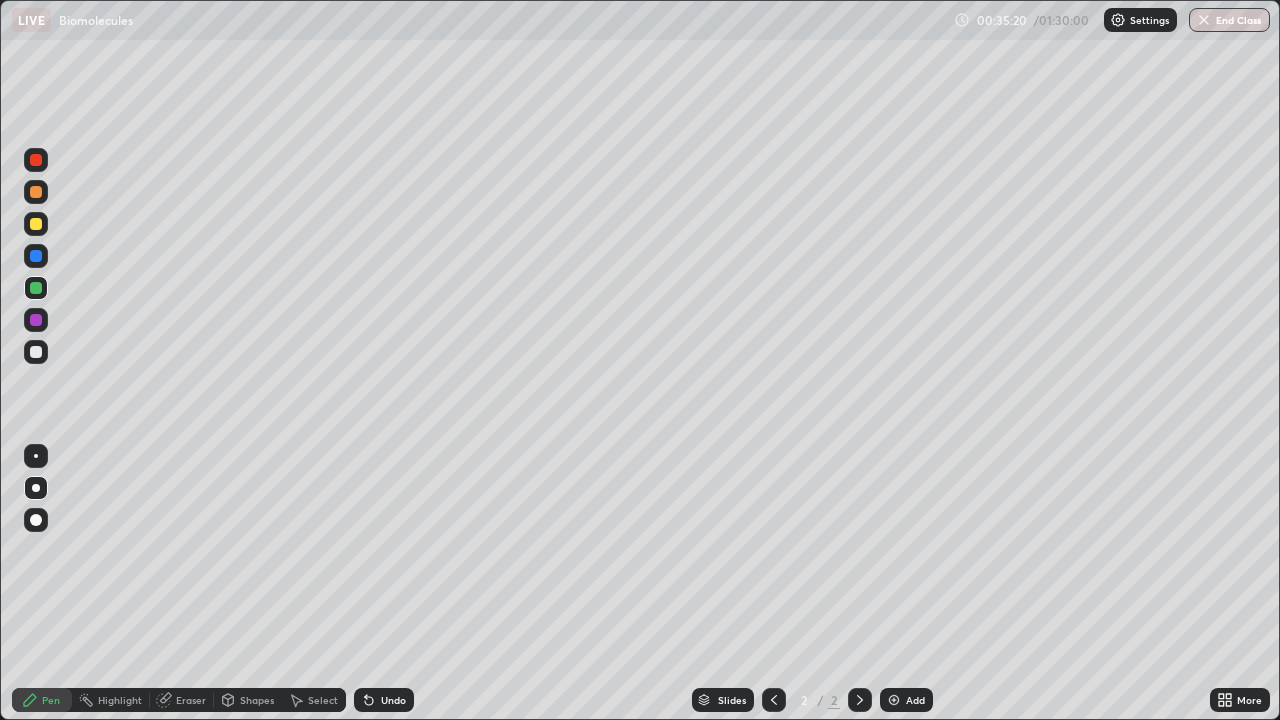click on "Add" at bounding box center [915, 700] 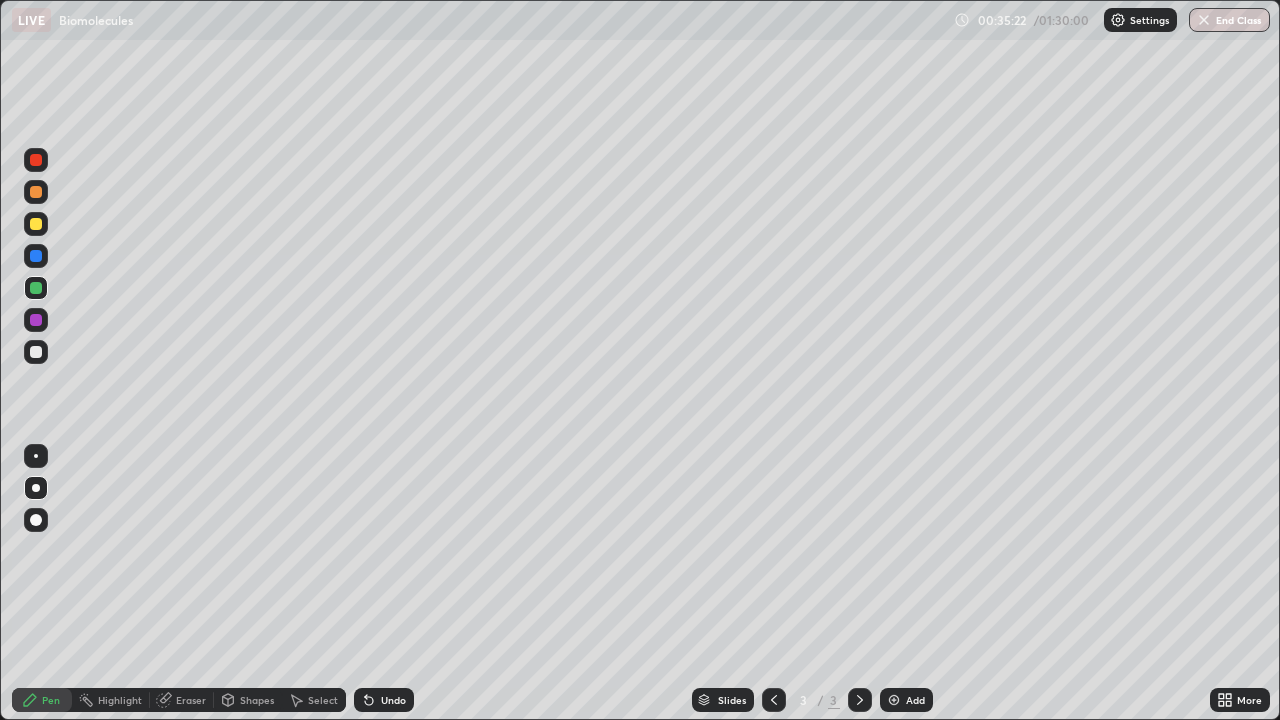 click at bounding box center [36, 352] 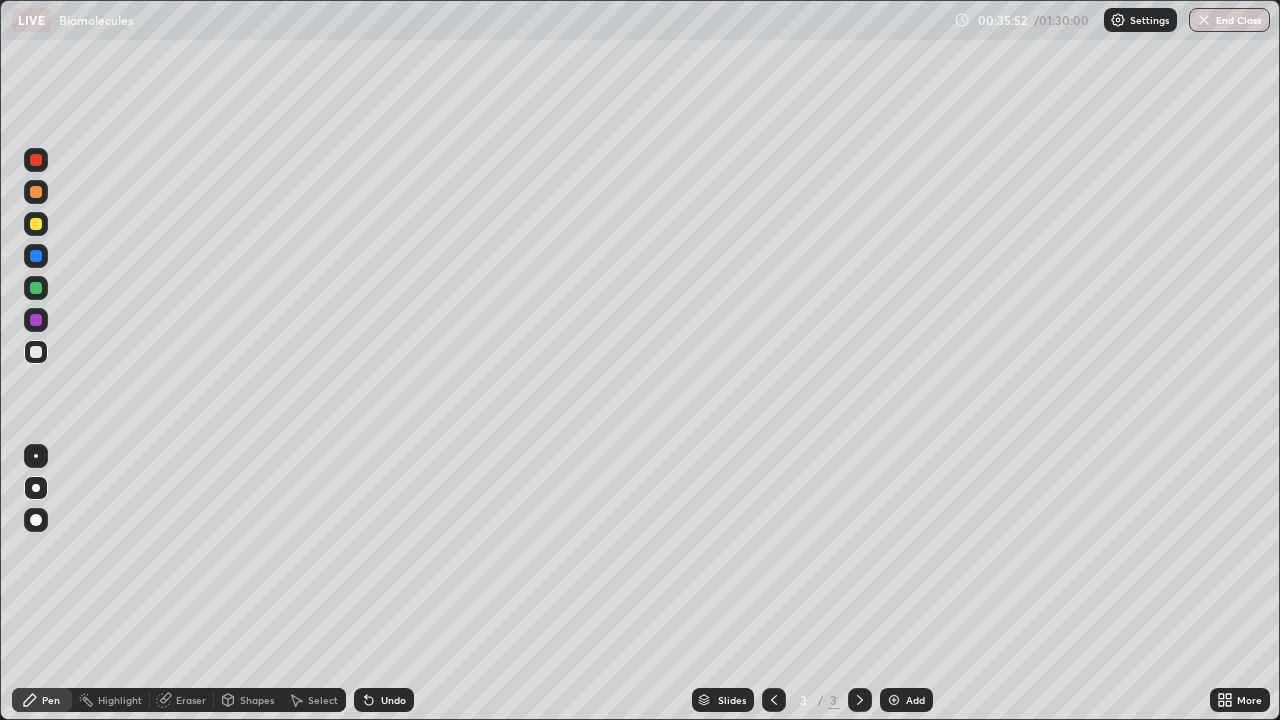 click on "Undo" at bounding box center (384, 700) 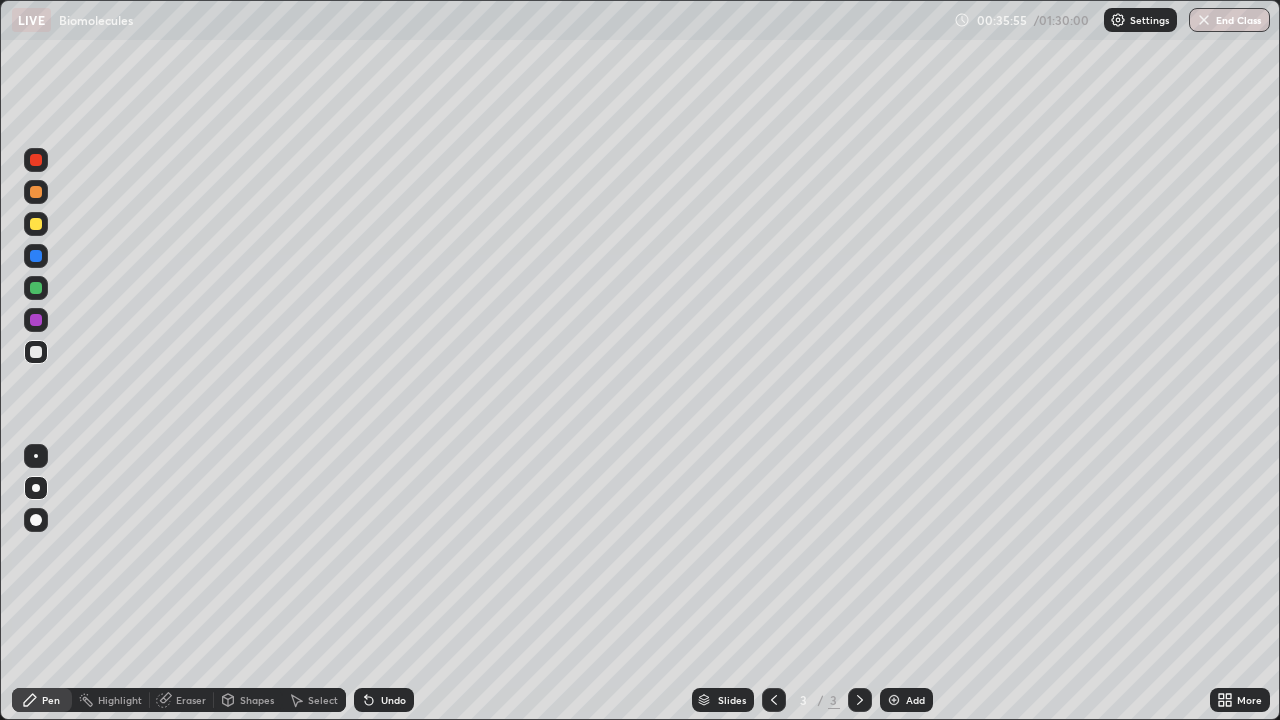 click on "Undo" at bounding box center [393, 700] 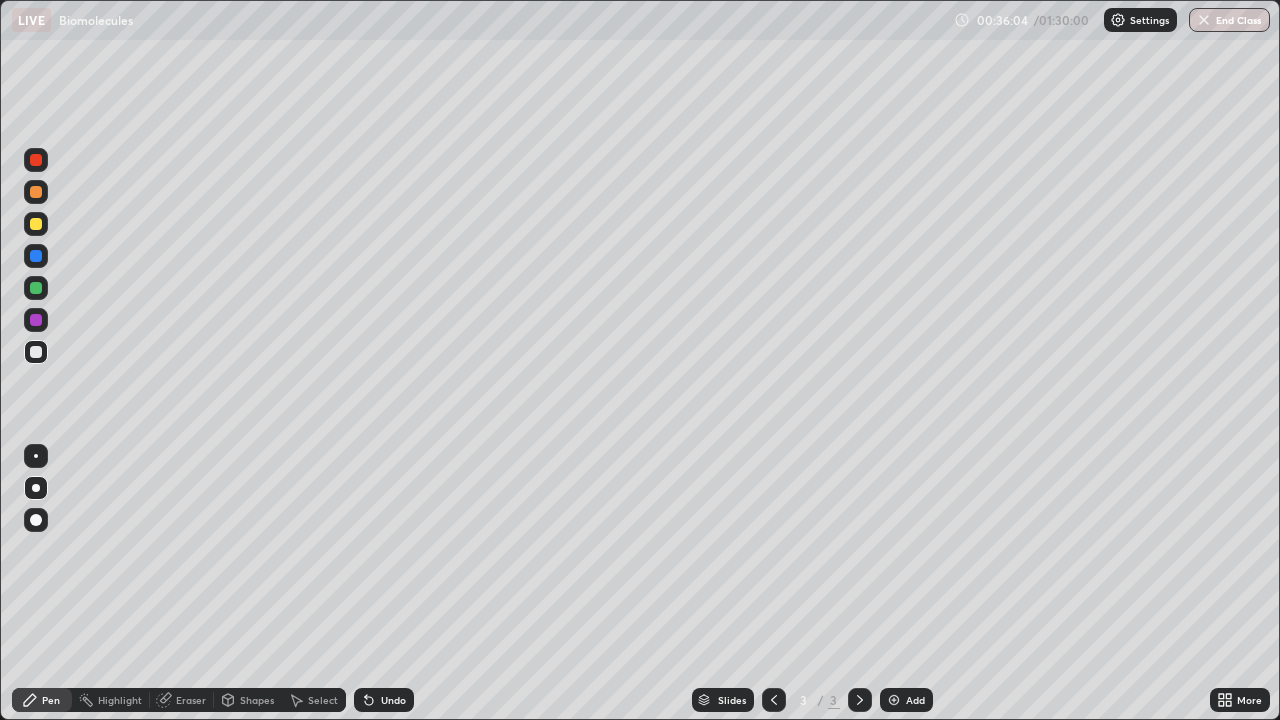 click at bounding box center [36, 224] 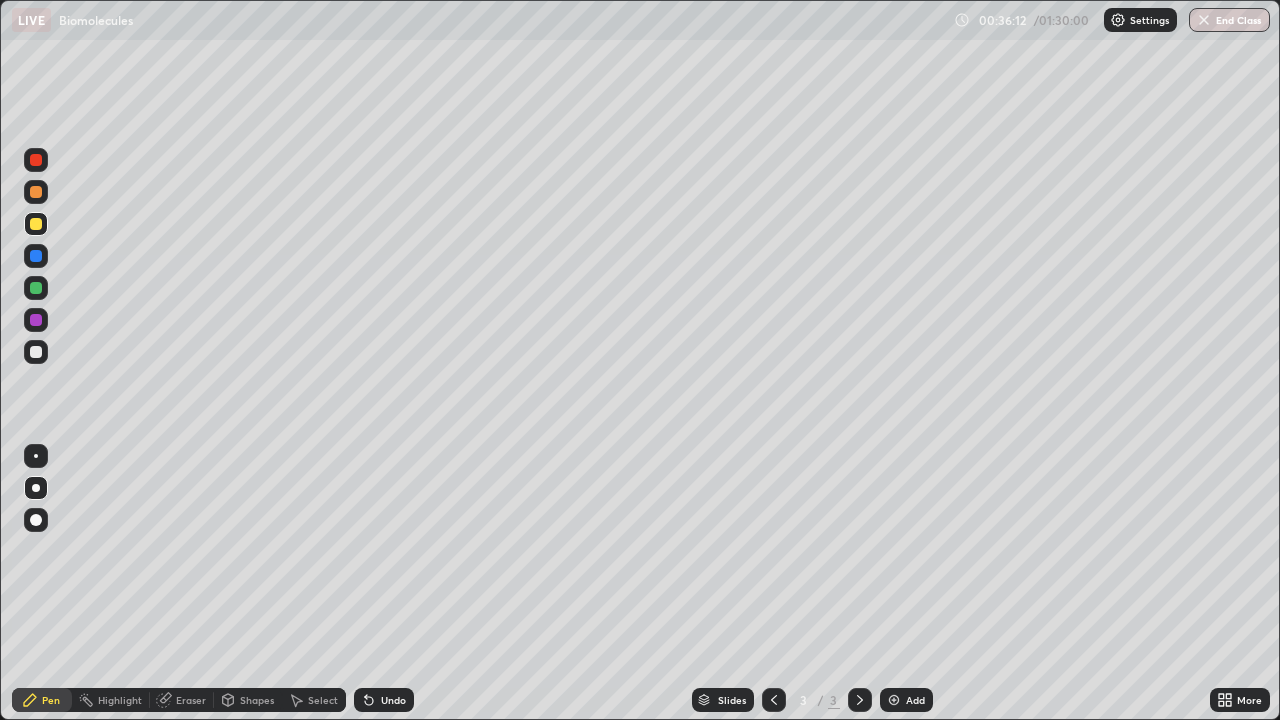 click at bounding box center [36, 320] 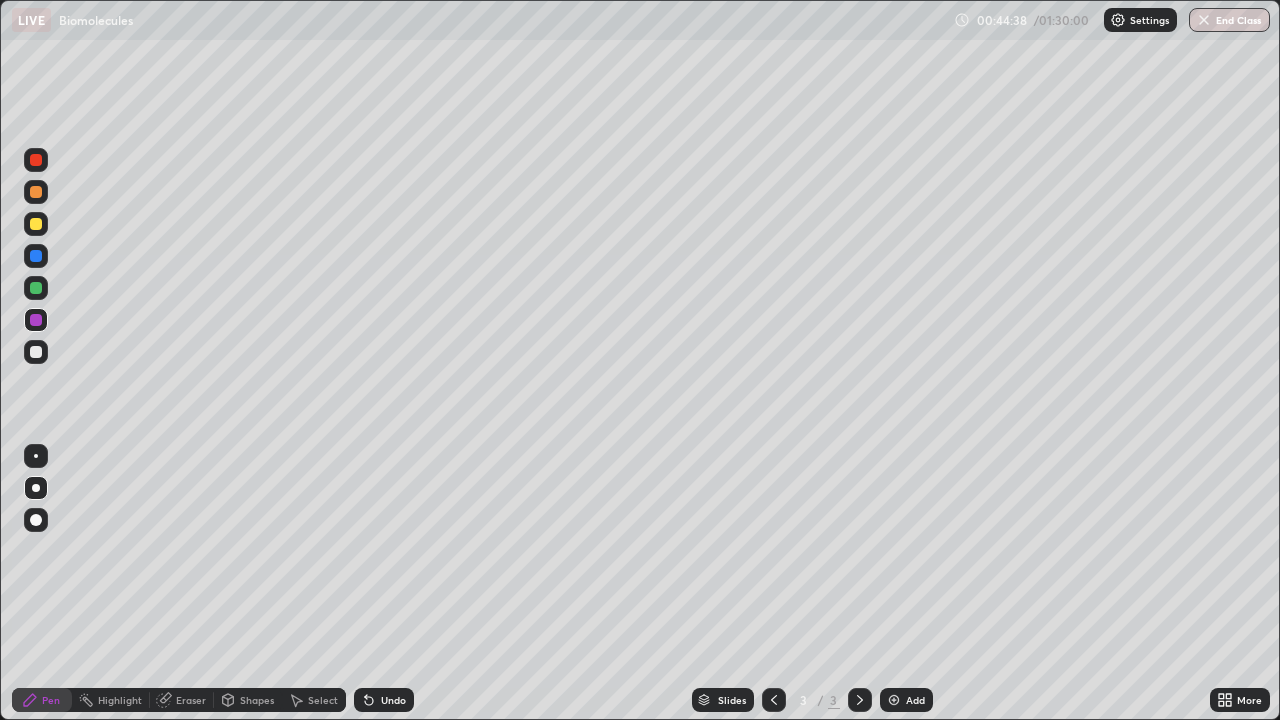 click on "Add" at bounding box center [906, 700] 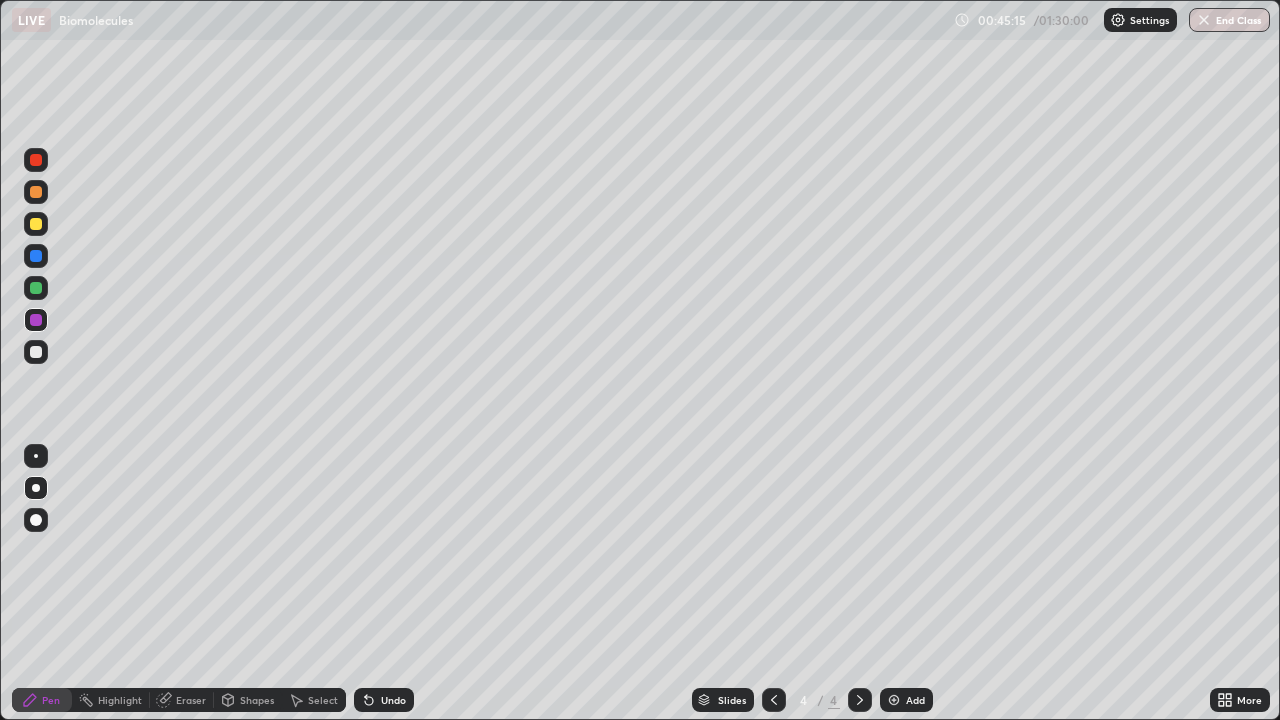 click at bounding box center (36, 256) 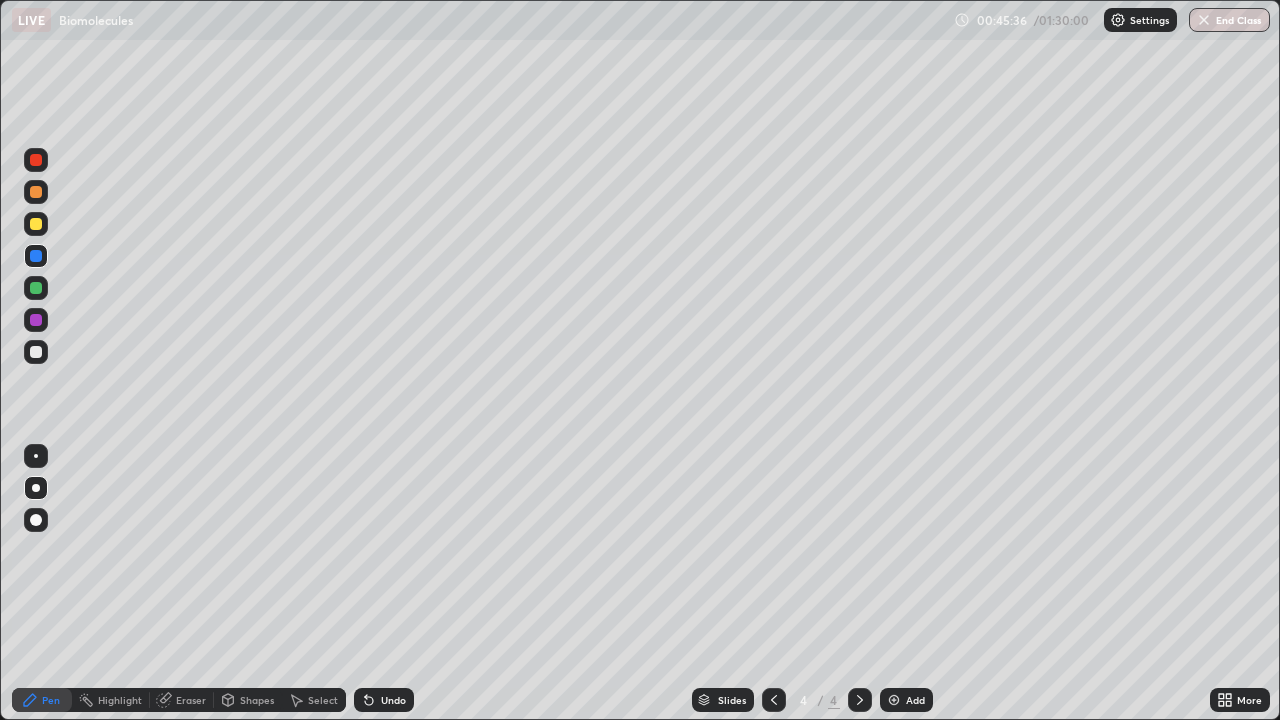 click at bounding box center (36, 224) 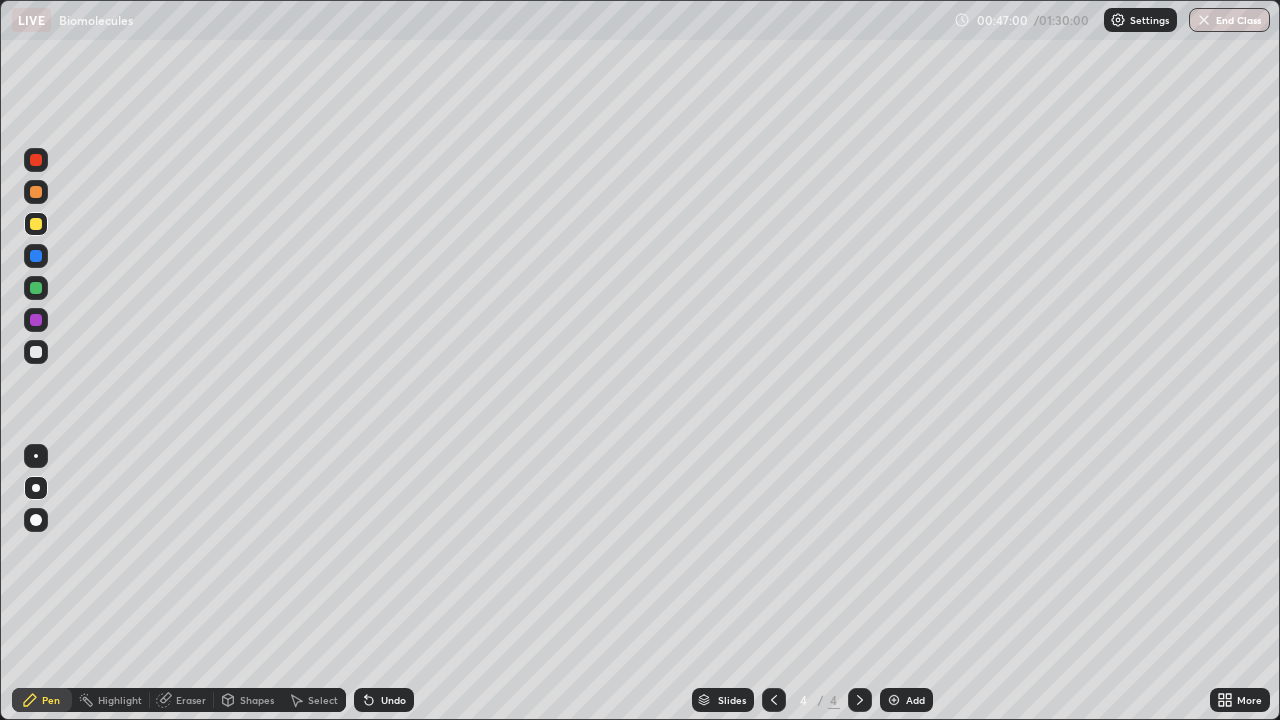 click at bounding box center [36, 256] 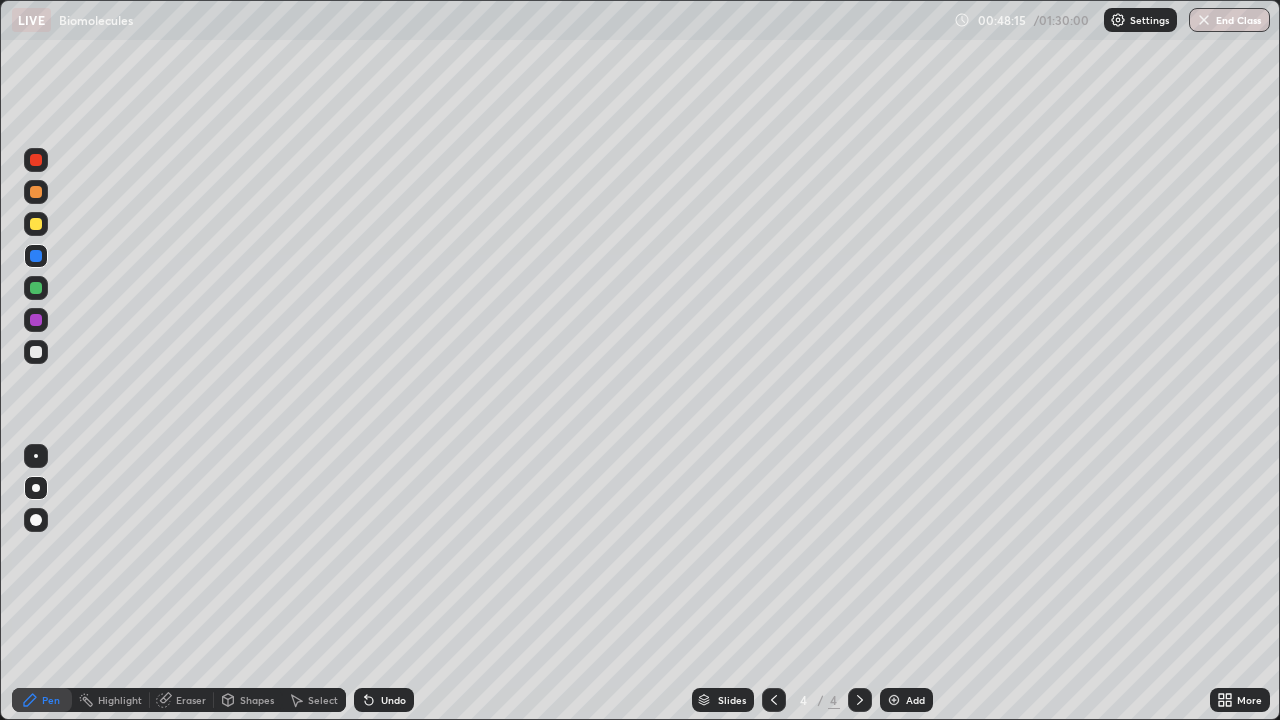 click on "Shapes" at bounding box center (257, 700) 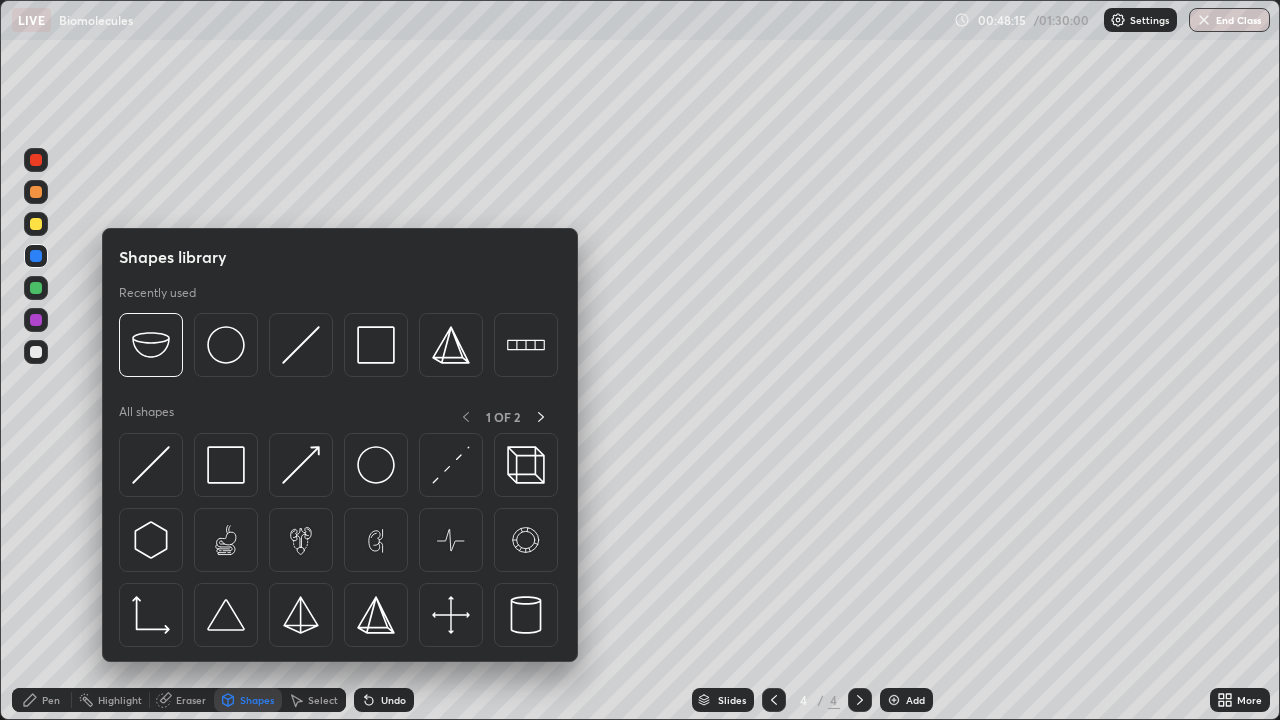 click 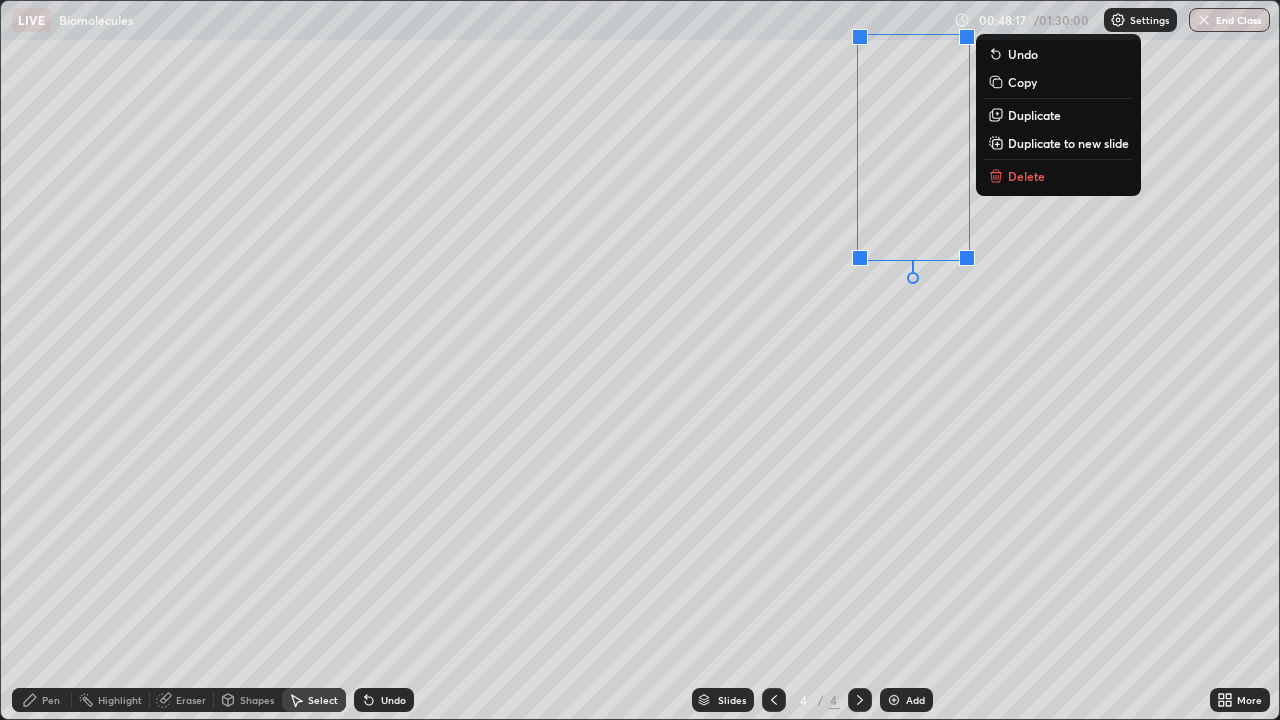 click on "Delete" at bounding box center [1026, 176] 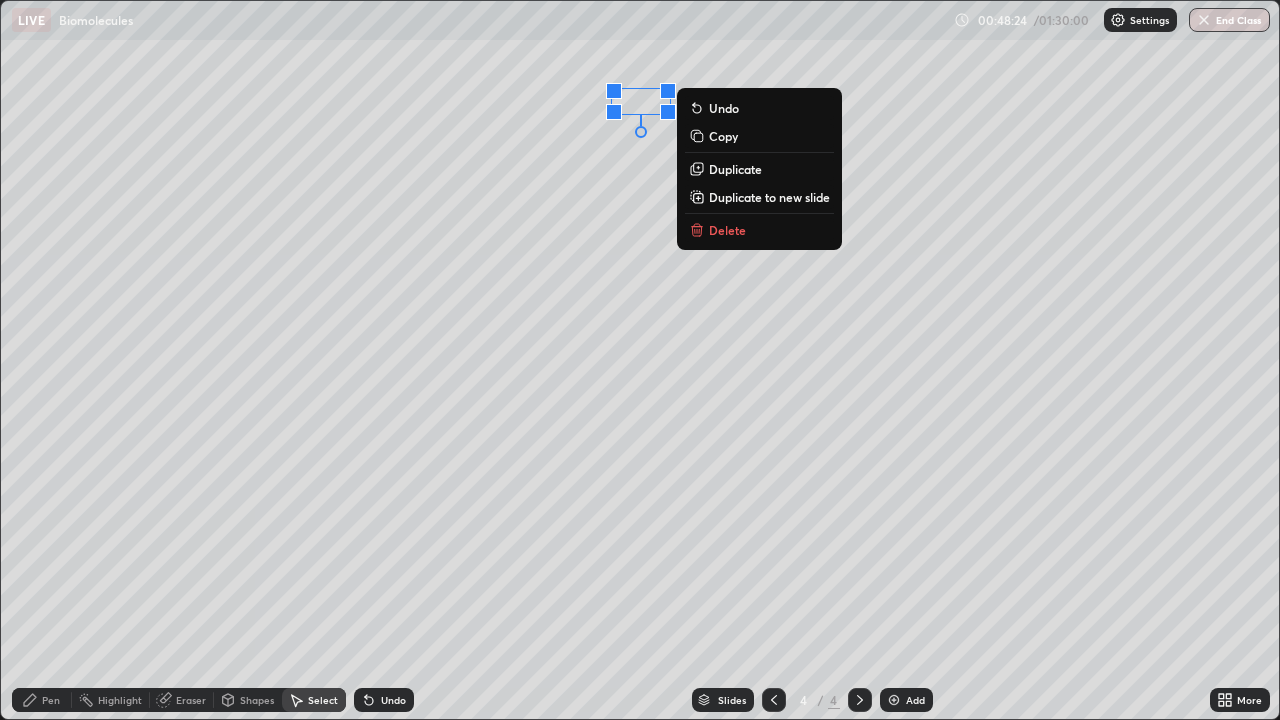 click on "Delete" at bounding box center (727, 230) 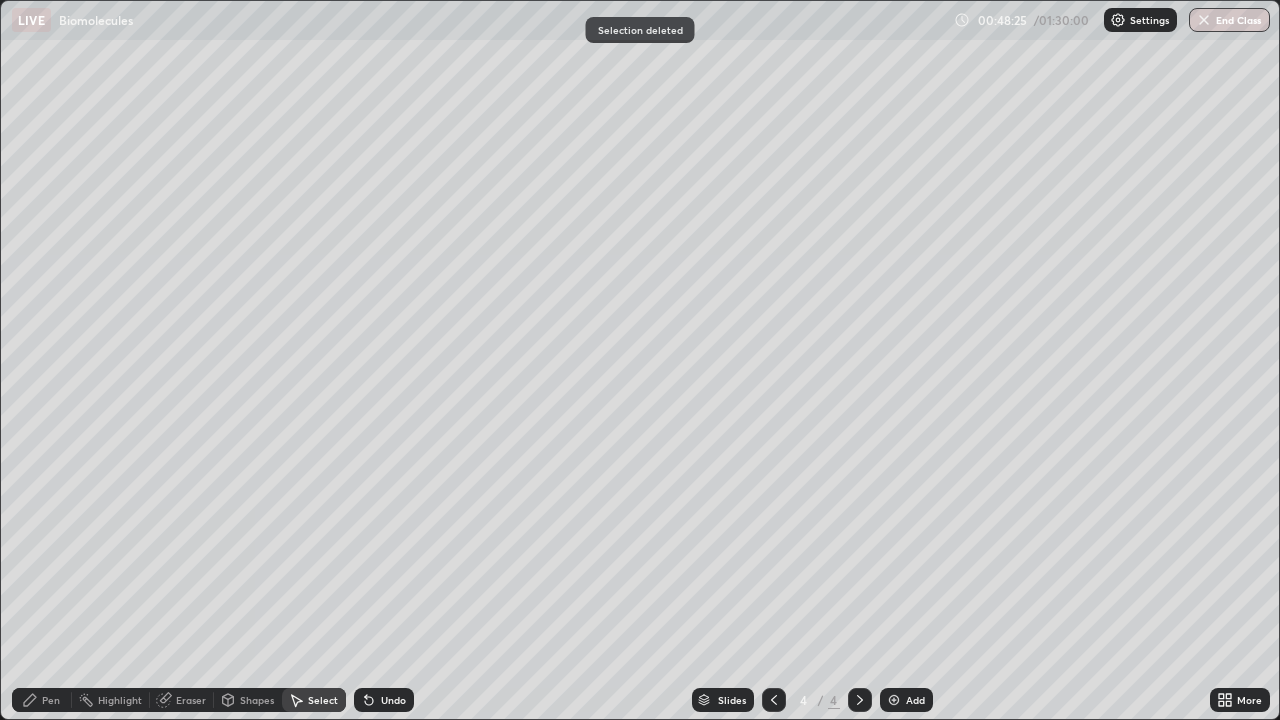 click on "Pen" at bounding box center (42, 700) 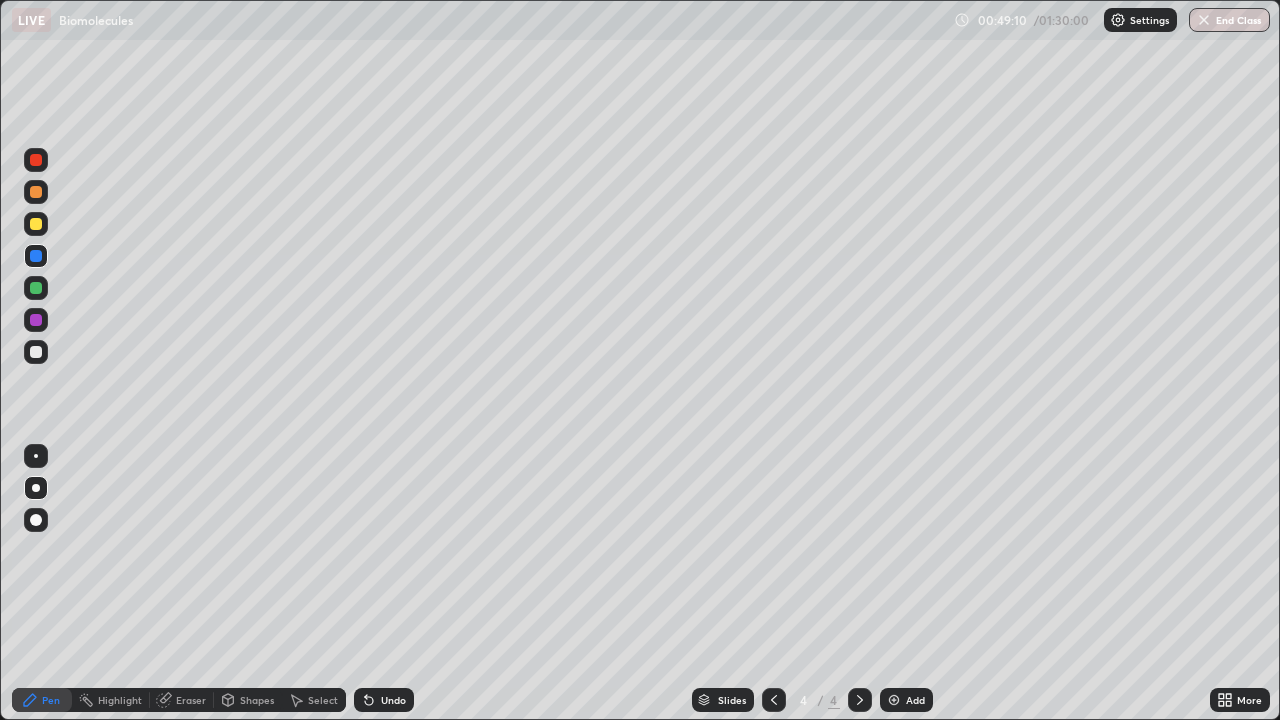 click at bounding box center (36, 352) 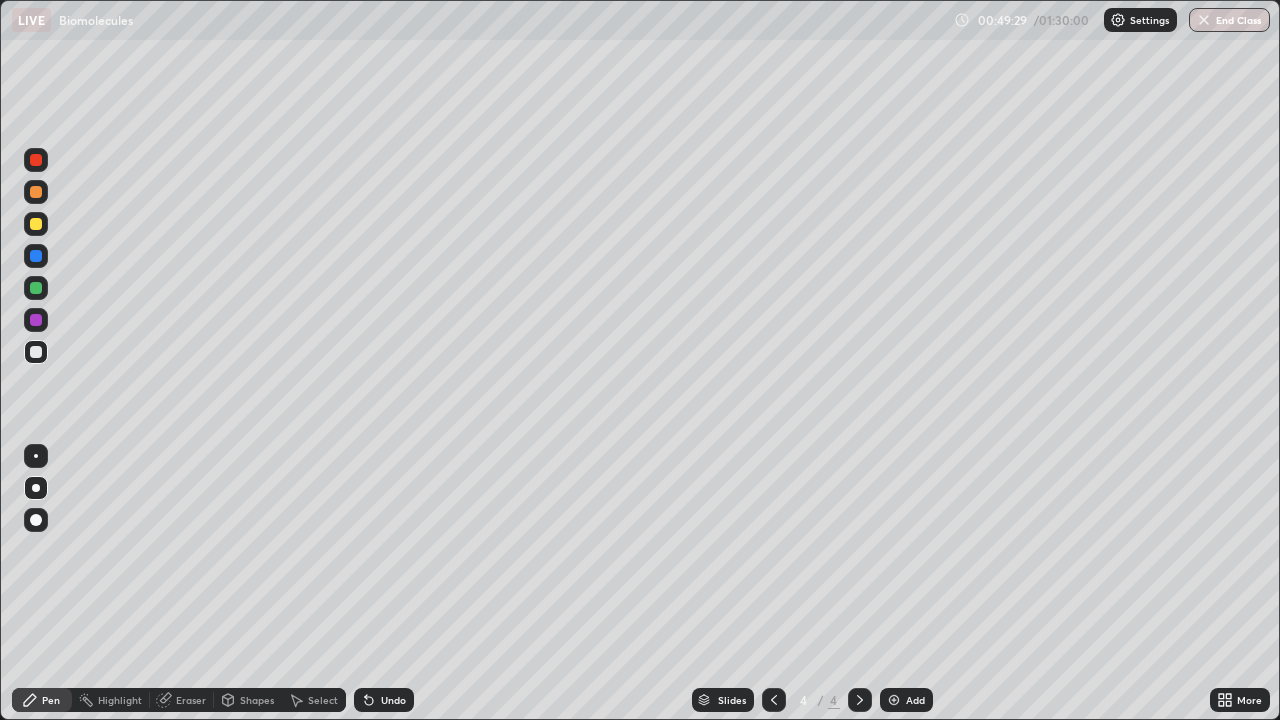 click at bounding box center (36, 288) 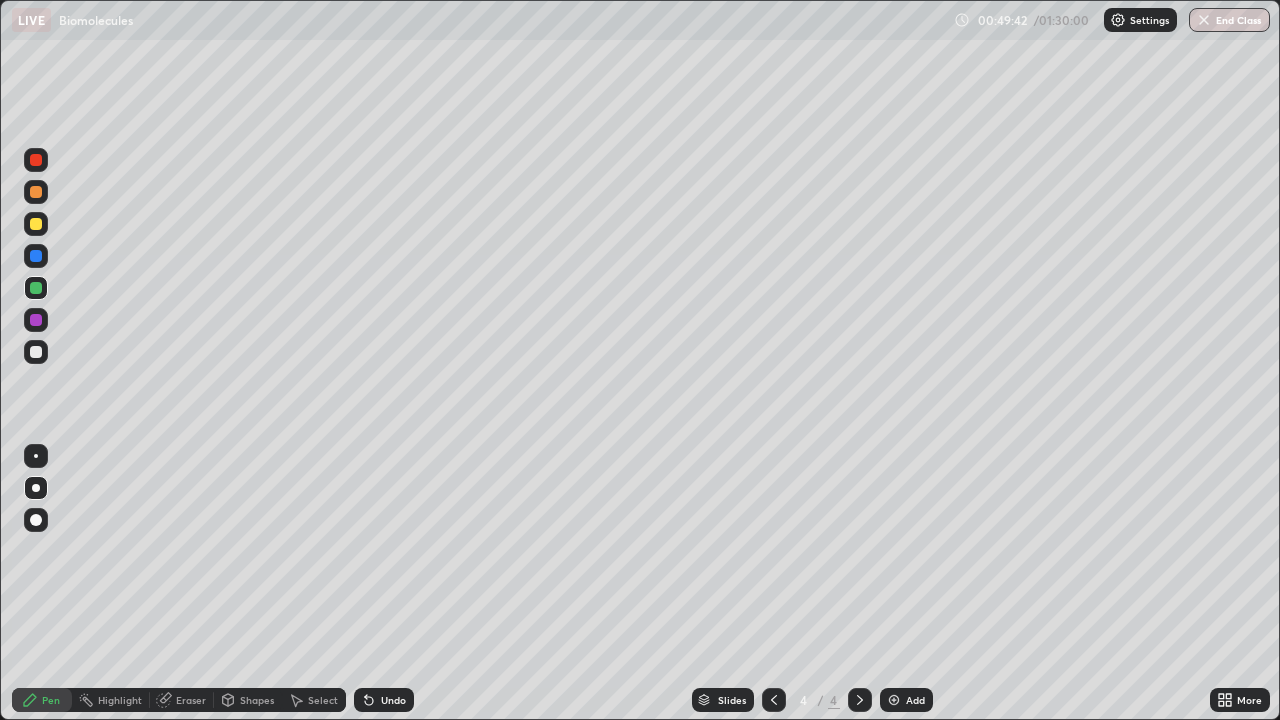 click at bounding box center (36, 256) 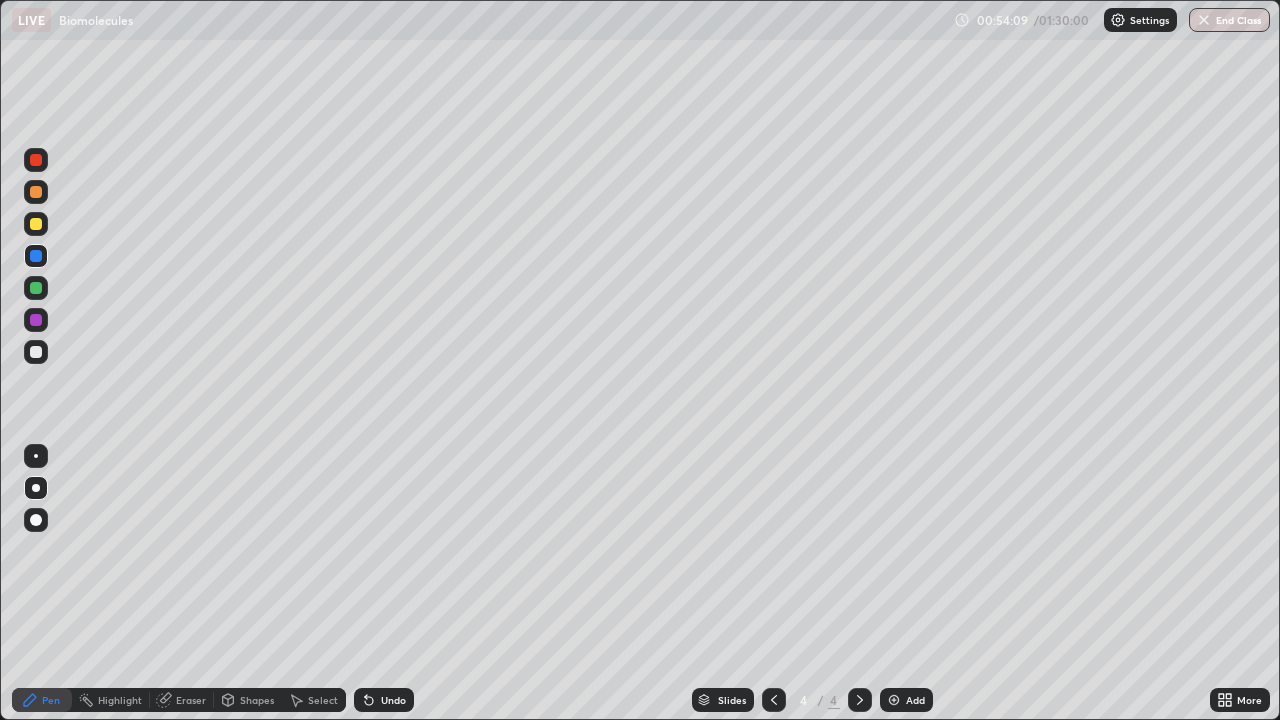 click at bounding box center (894, 700) 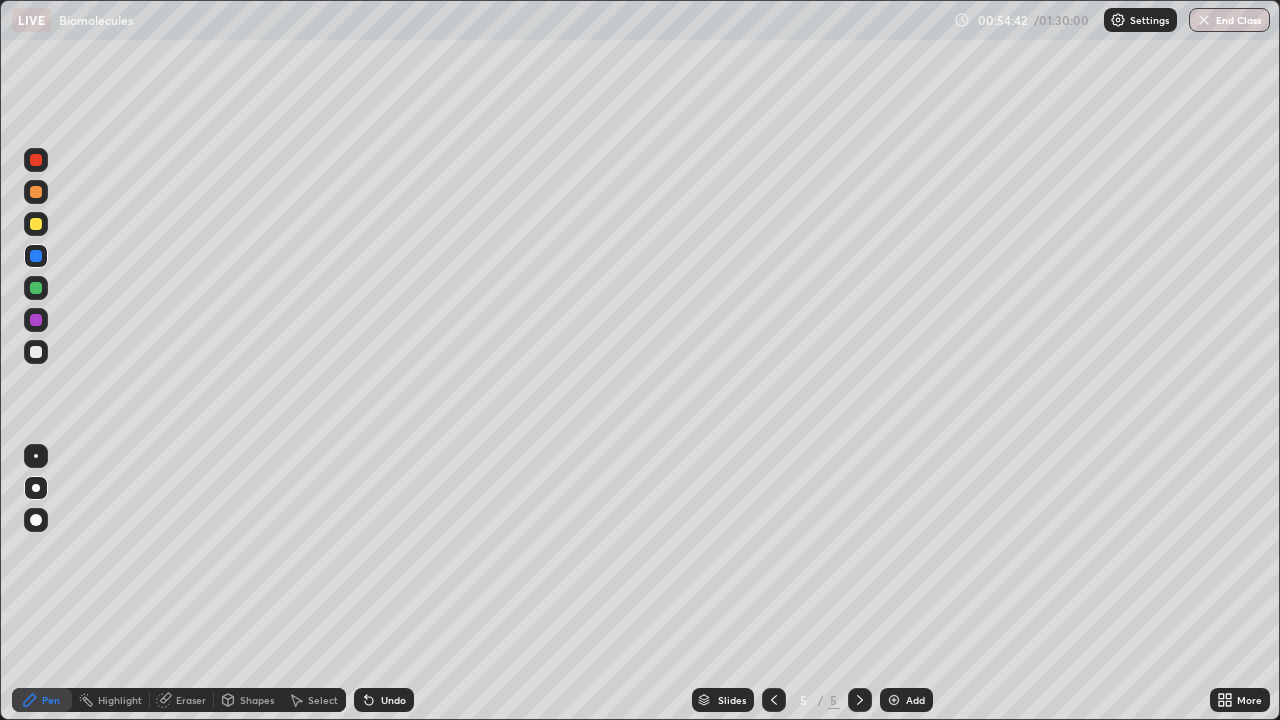 click at bounding box center (36, 288) 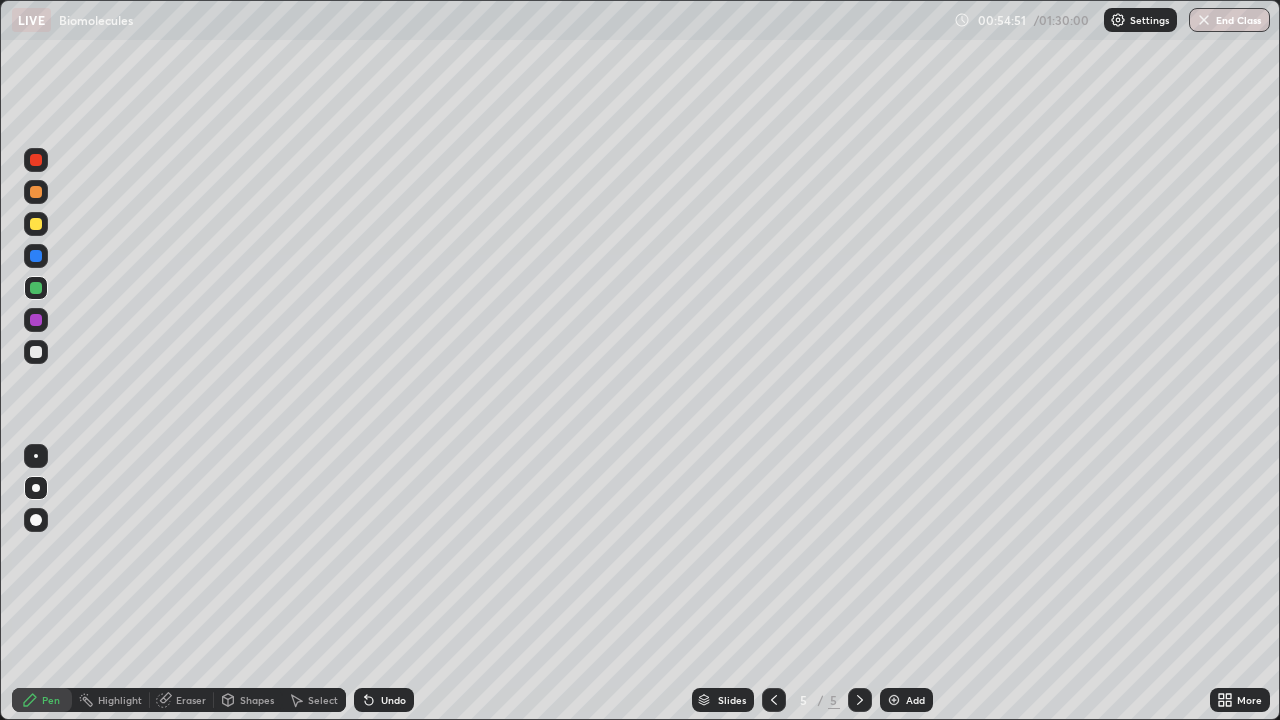 click at bounding box center (36, 224) 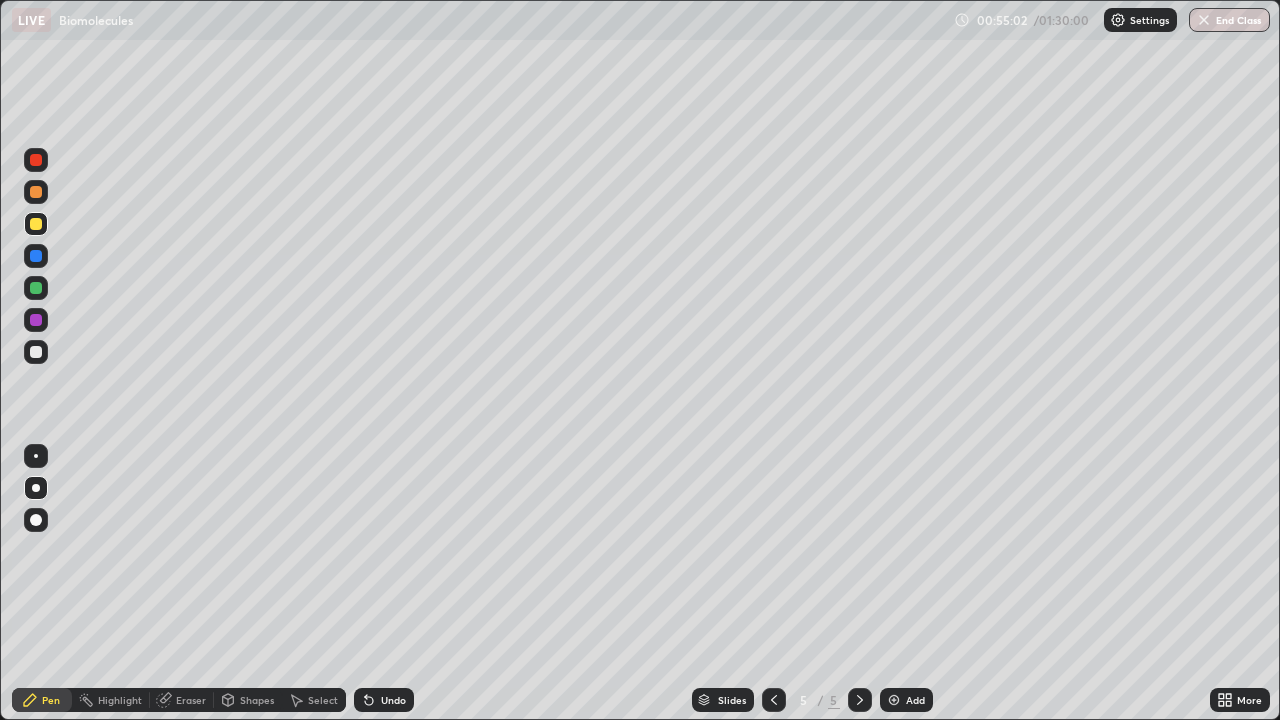 click at bounding box center [36, 256] 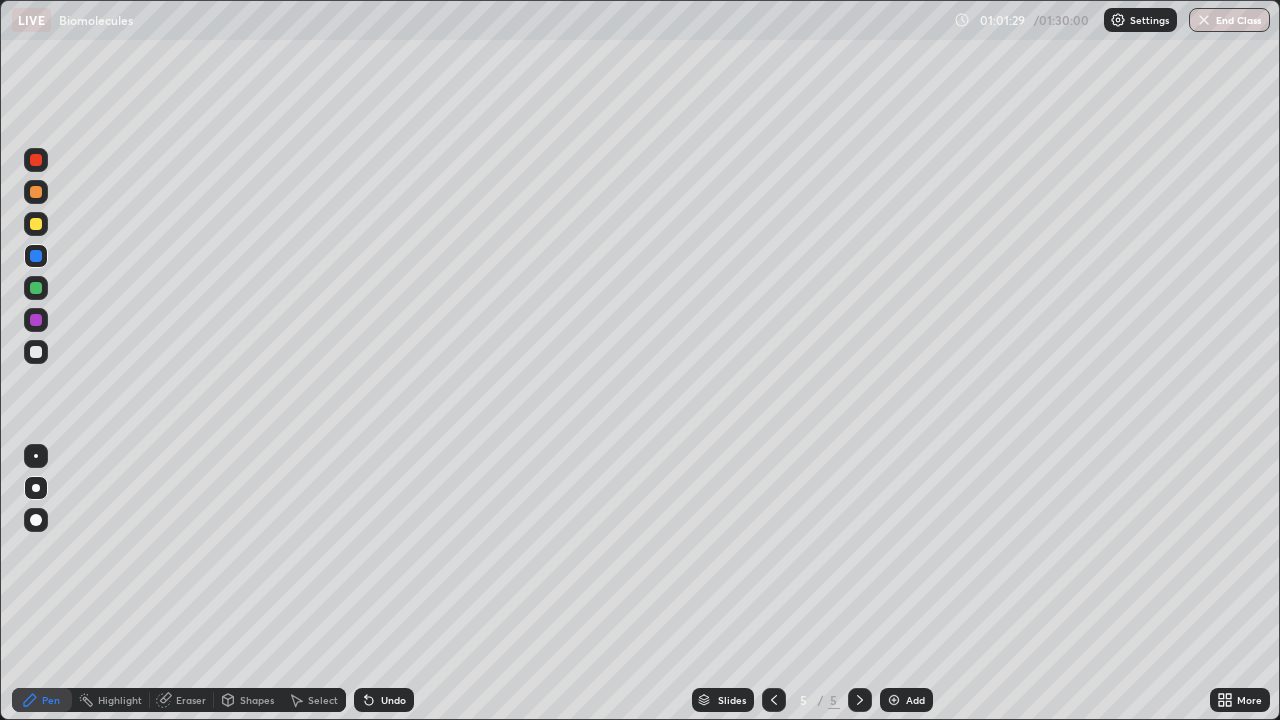 click on "Eraser" at bounding box center [191, 700] 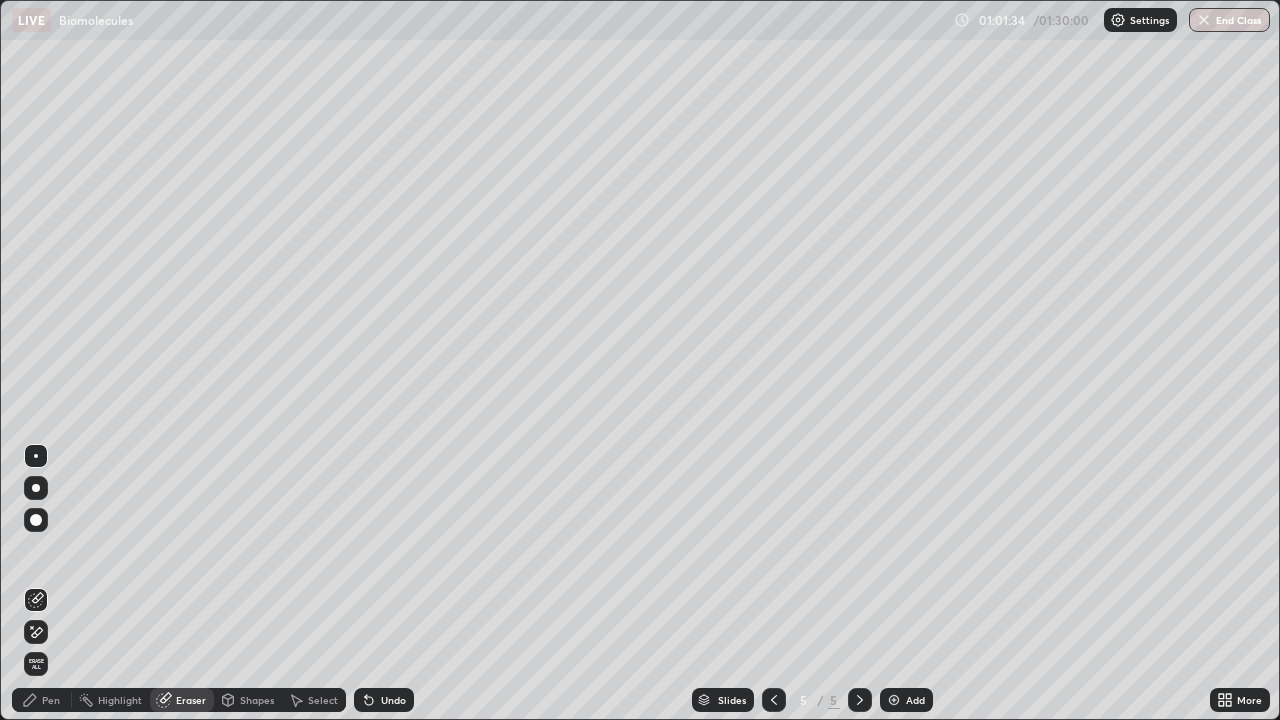 click on "Pen" at bounding box center [51, 700] 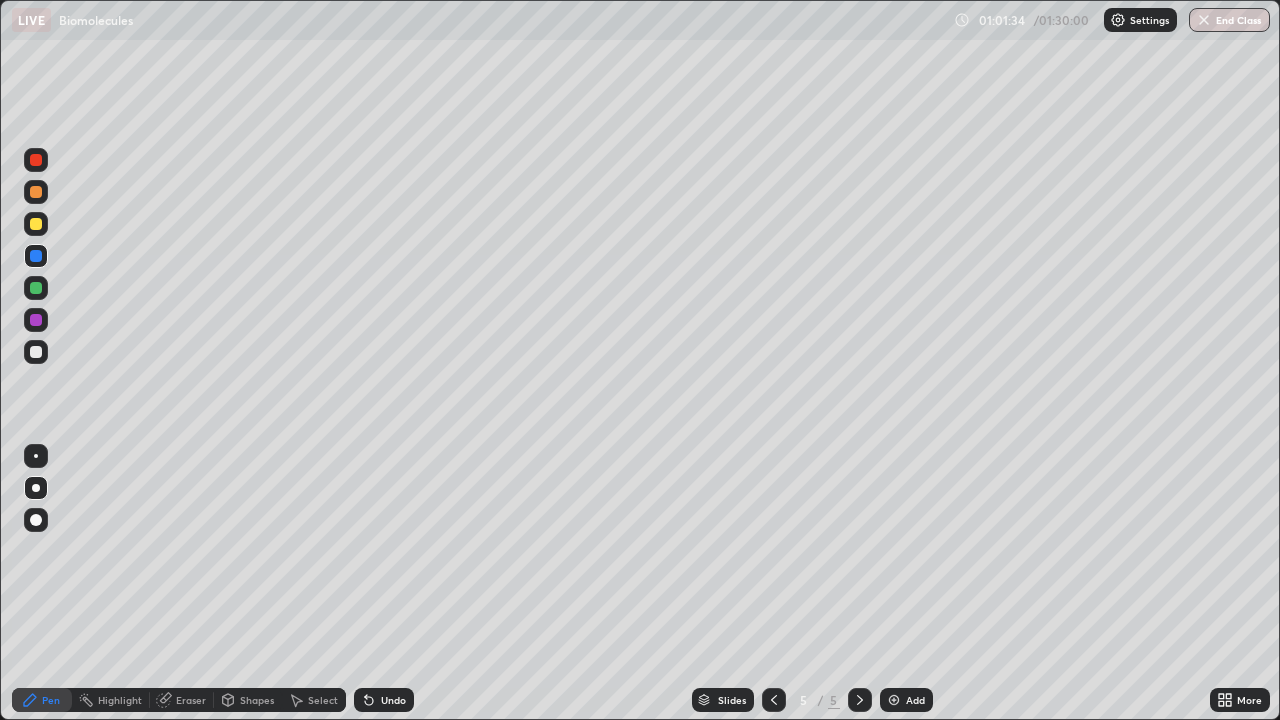 click on "Pen" at bounding box center [51, 700] 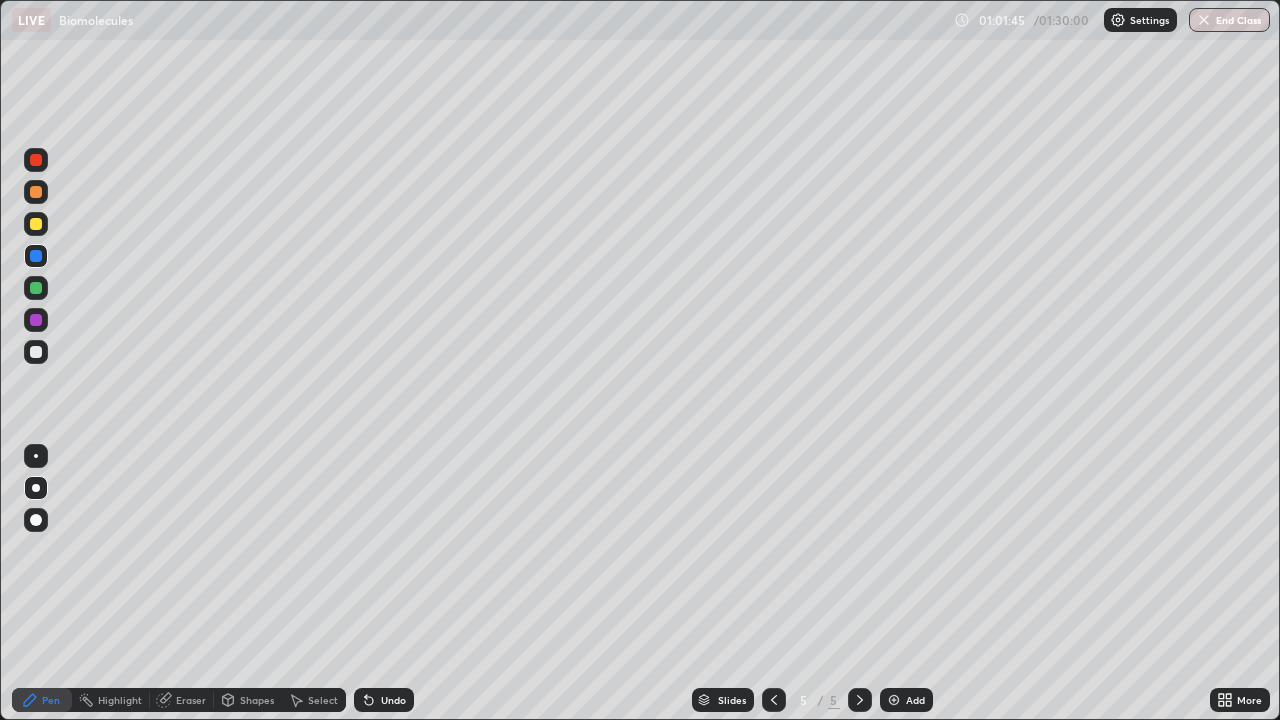 click on "Eraser" at bounding box center (191, 700) 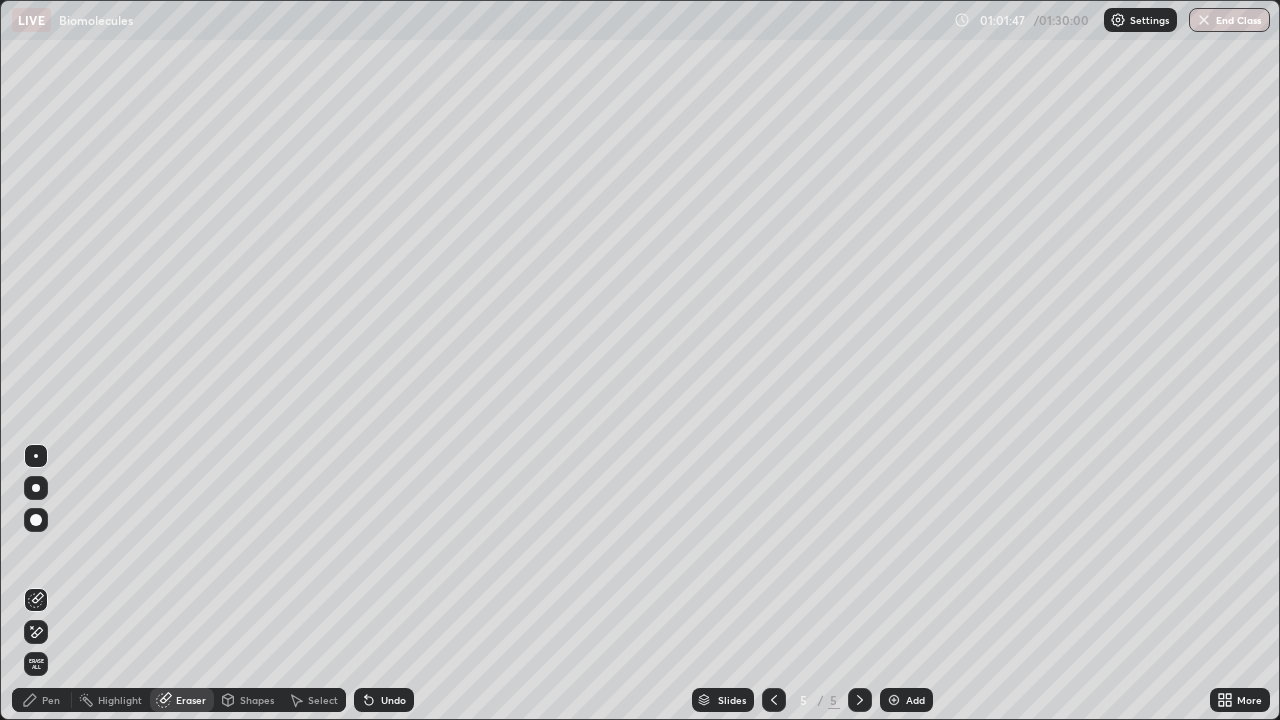click on "Pen" at bounding box center [51, 700] 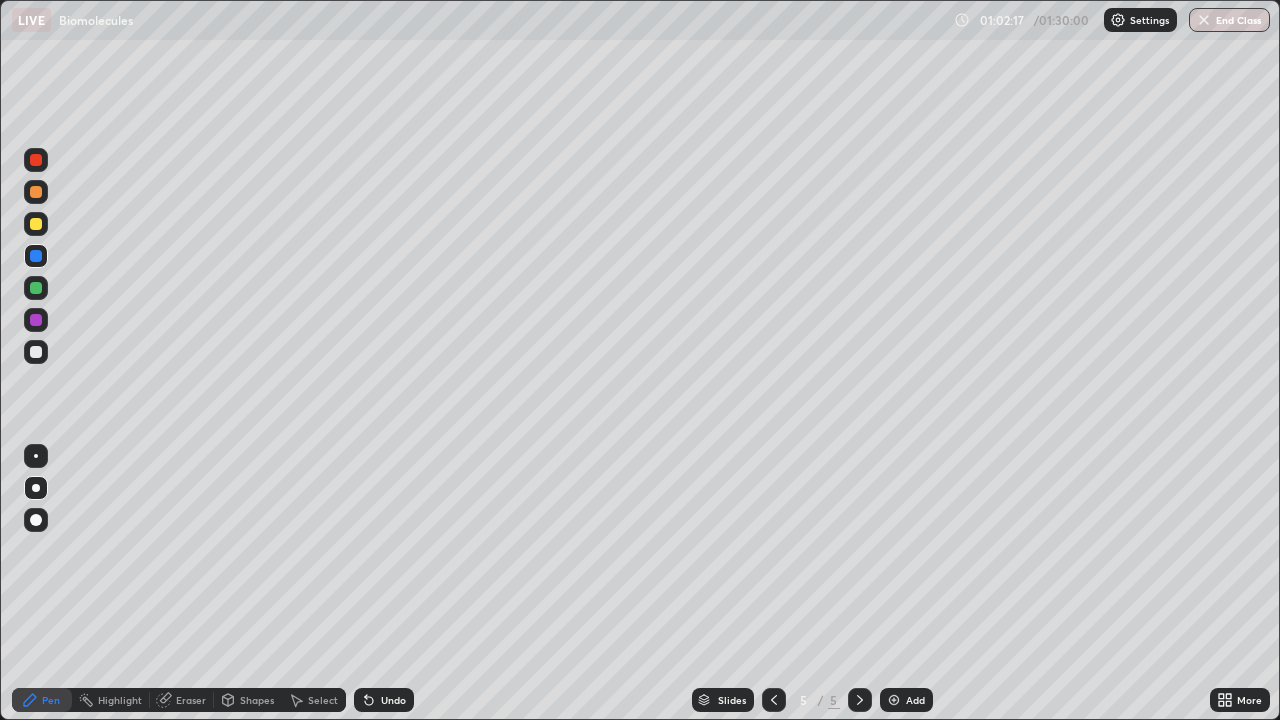 click on "Eraser" at bounding box center [191, 700] 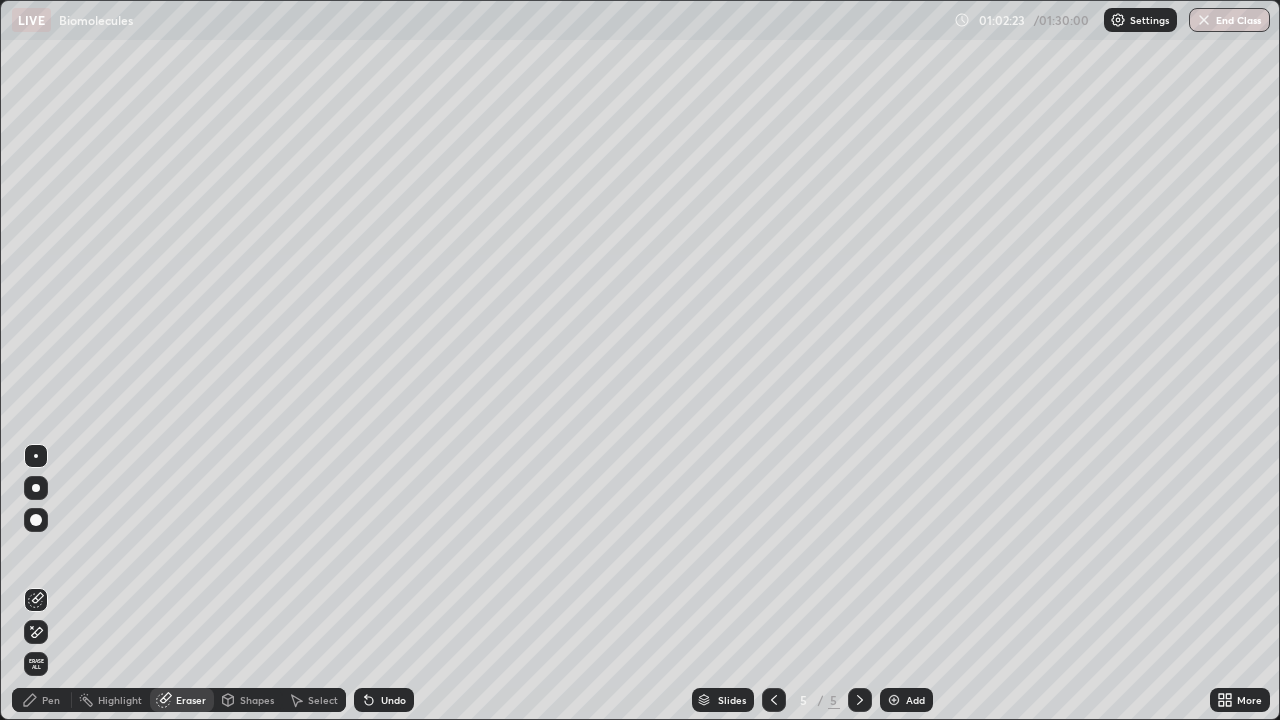 click on "Pen" at bounding box center (51, 700) 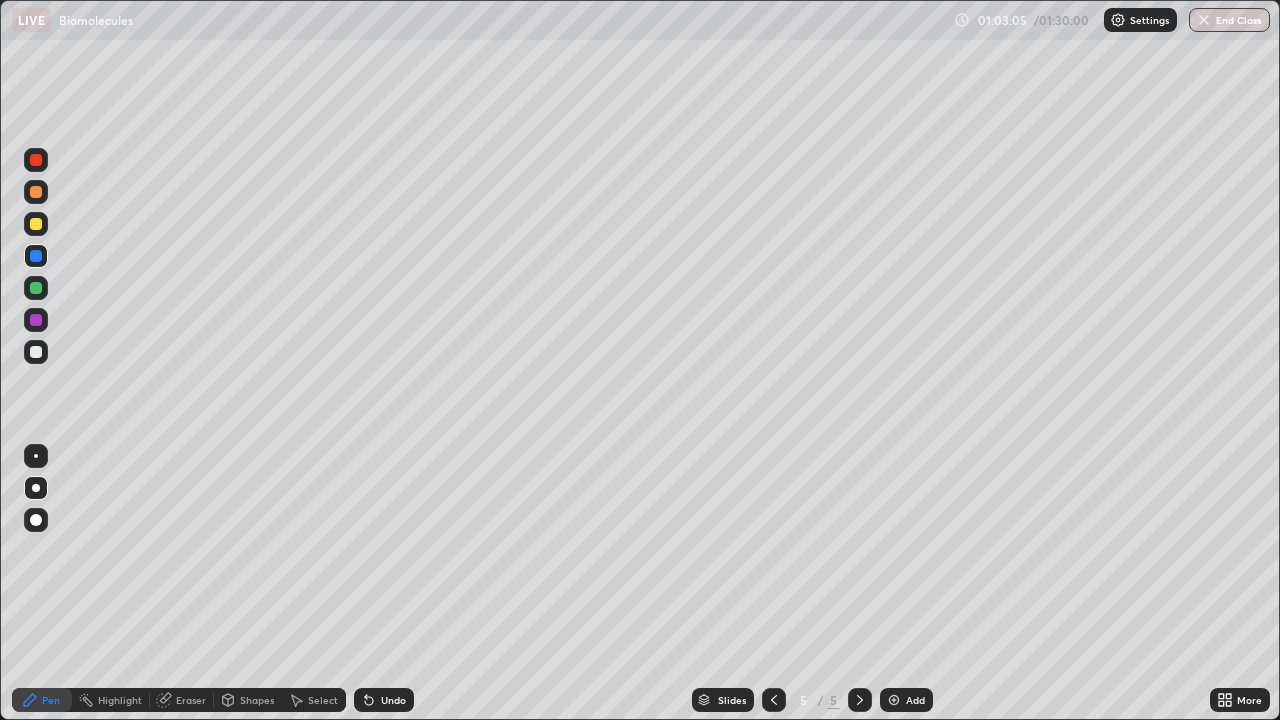 click on "Eraser" at bounding box center (182, 700) 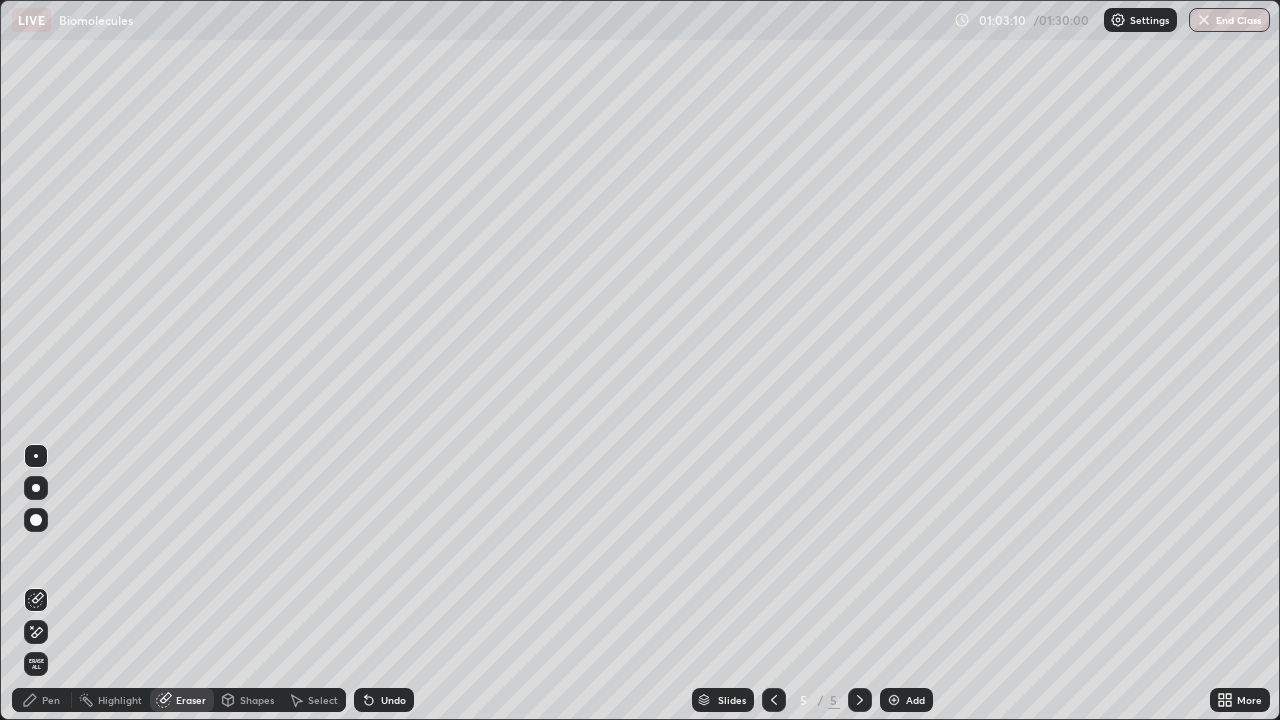 click on "Pen" at bounding box center [51, 700] 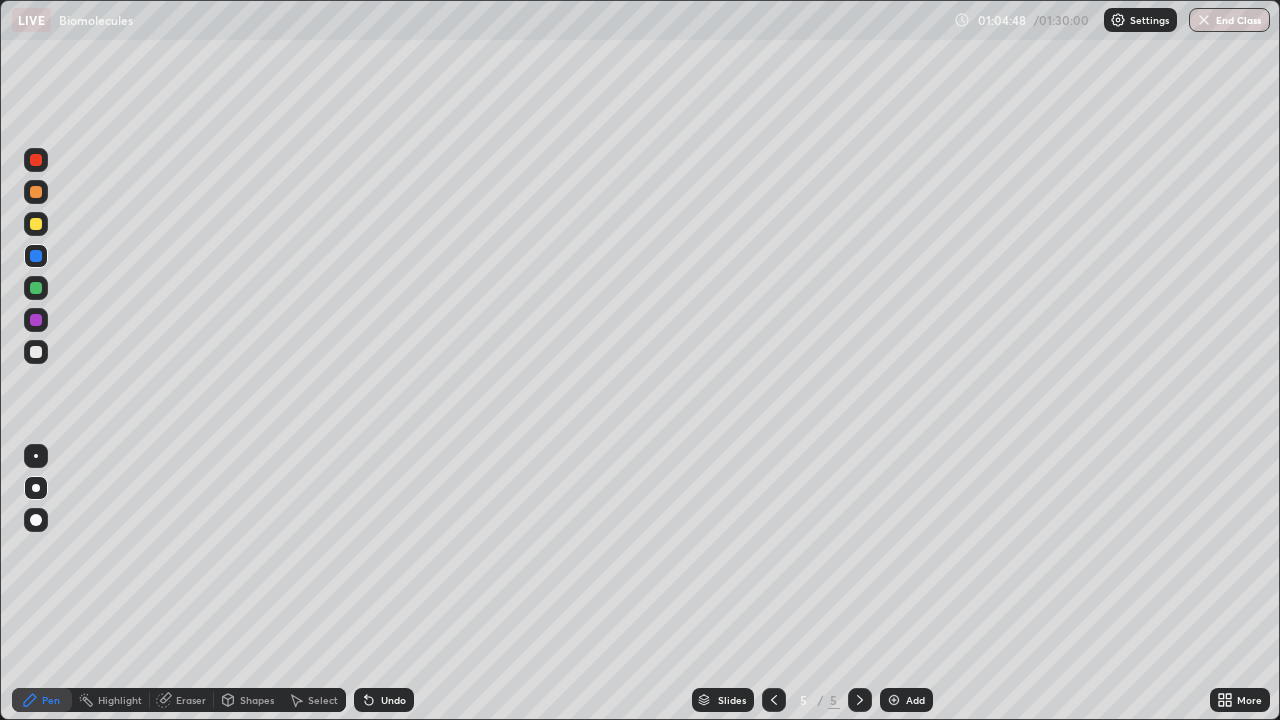 click 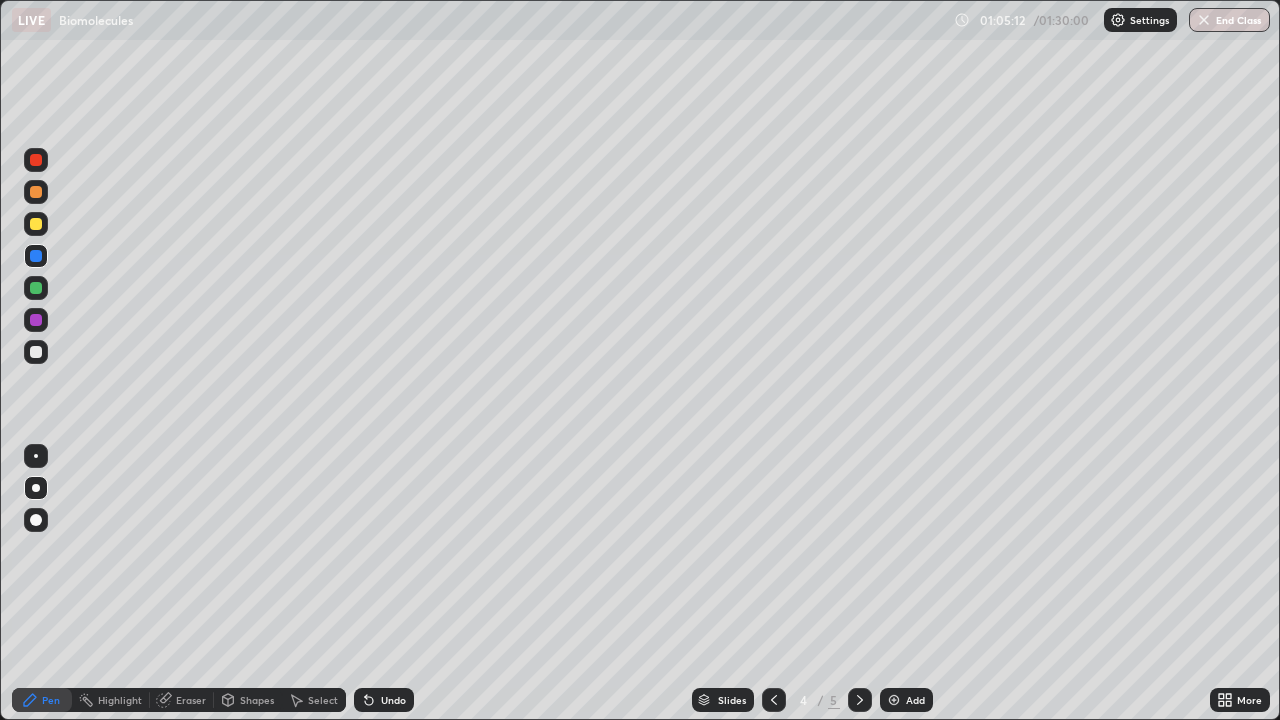 click on "Slides 4 / 5 Add" at bounding box center [812, 700] 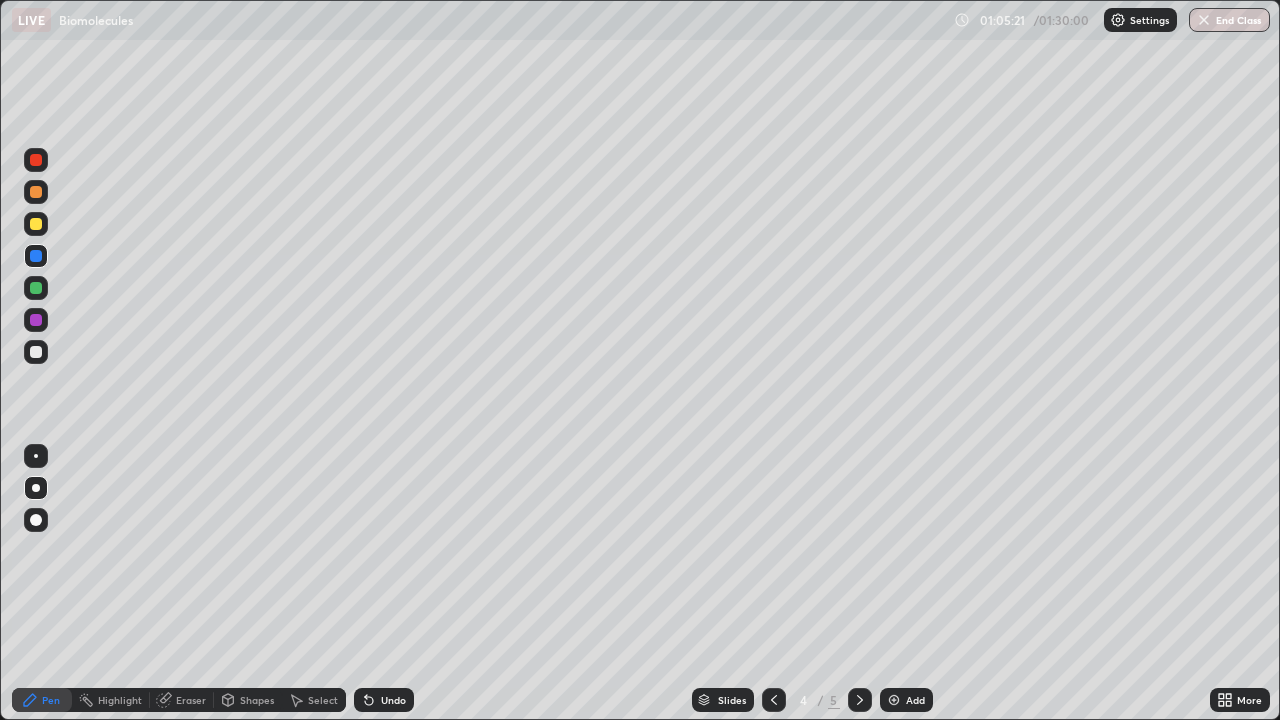 click 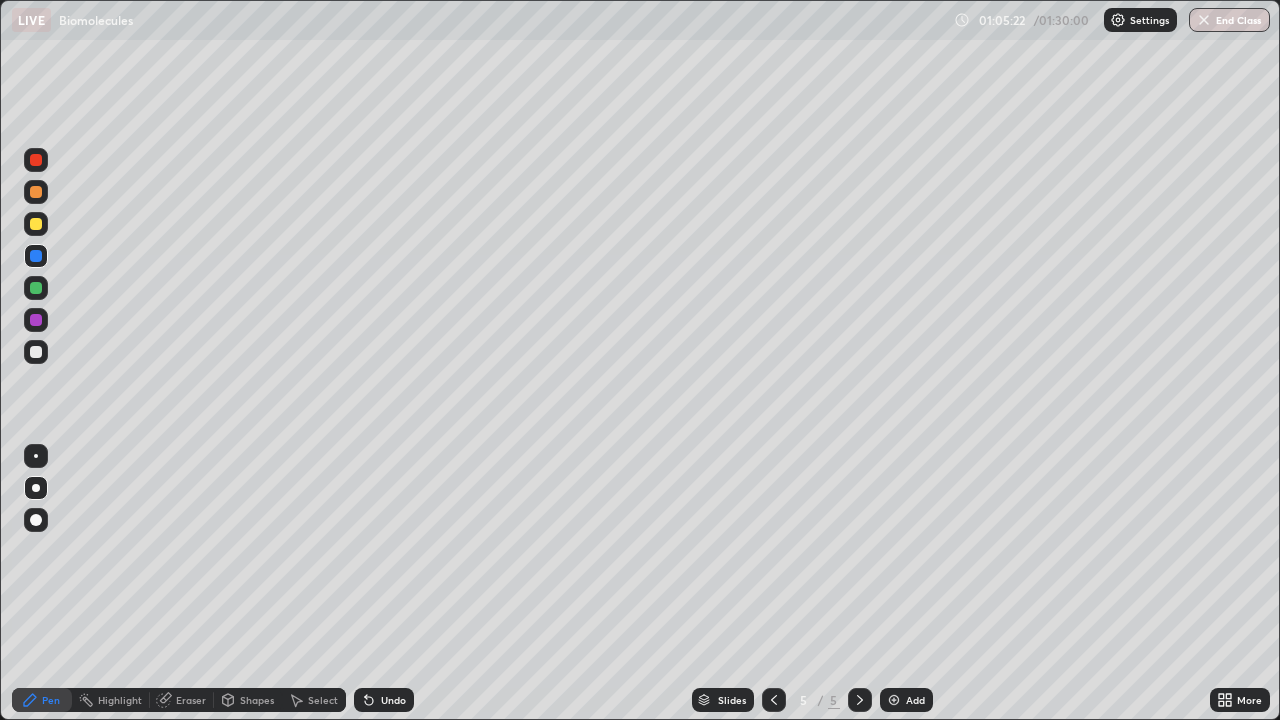 click on "Add" at bounding box center [906, 700] 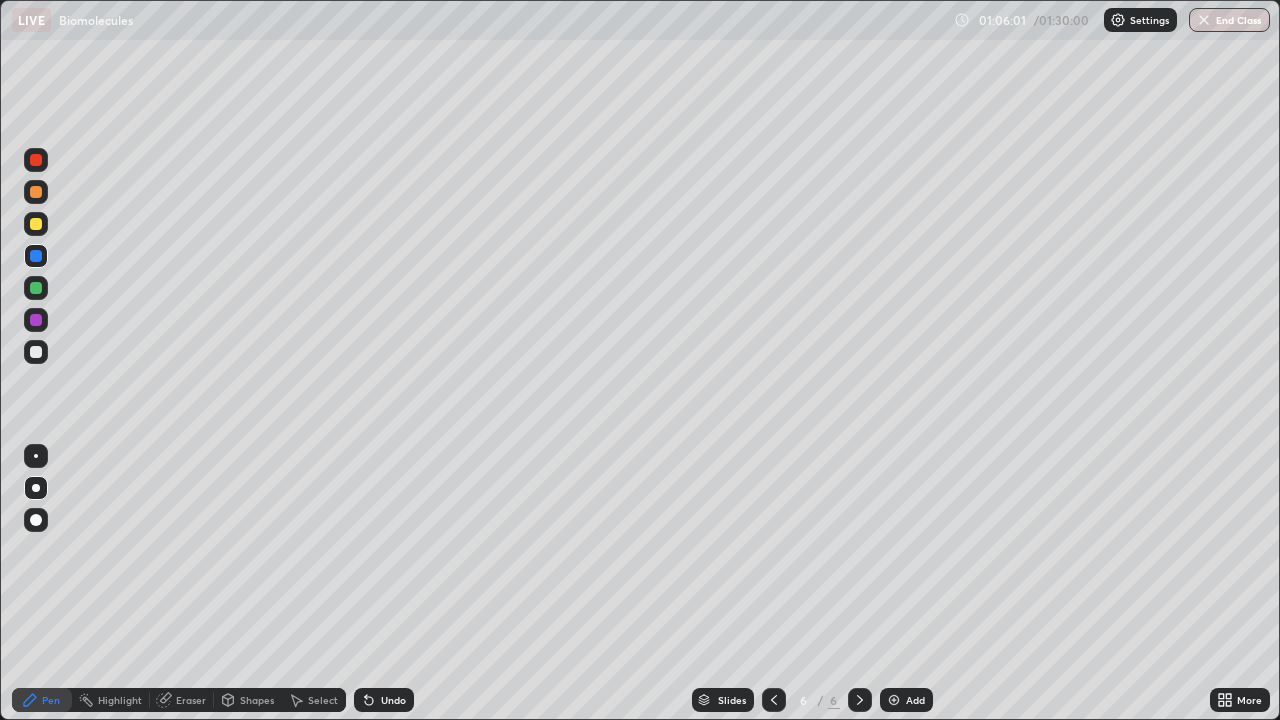 click on "Undo" at bounding box center [384, 700] 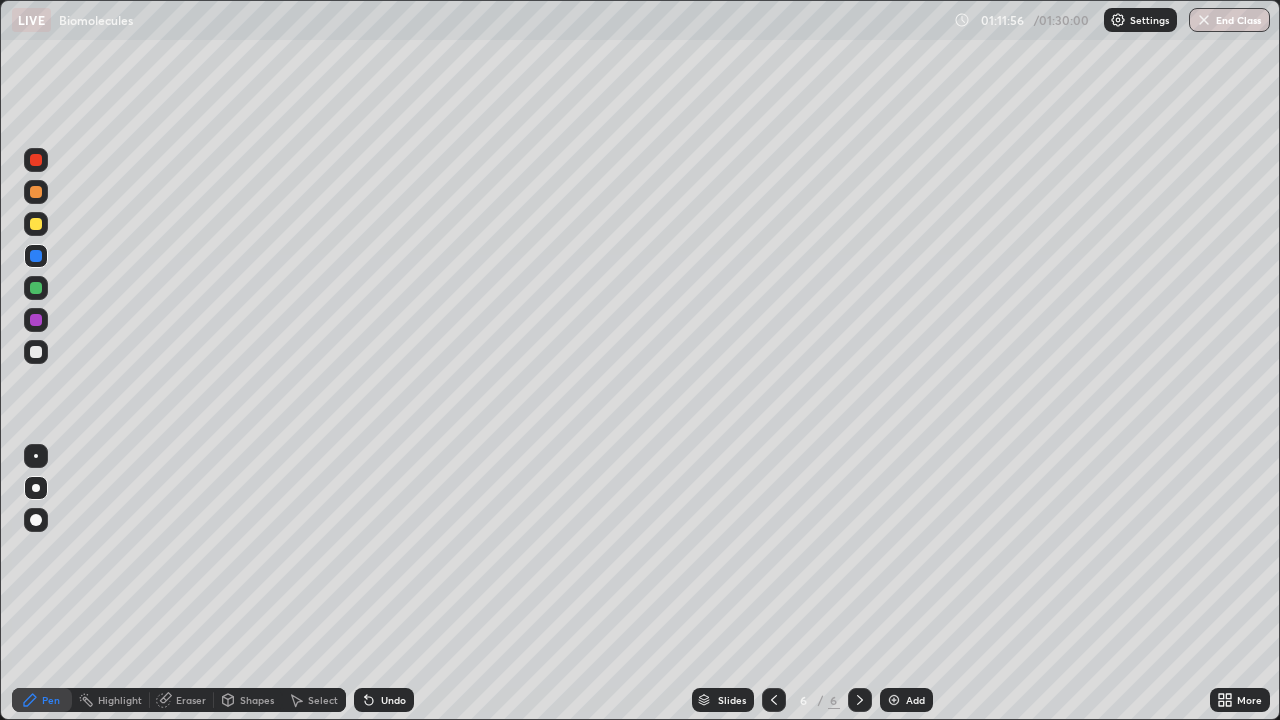 click 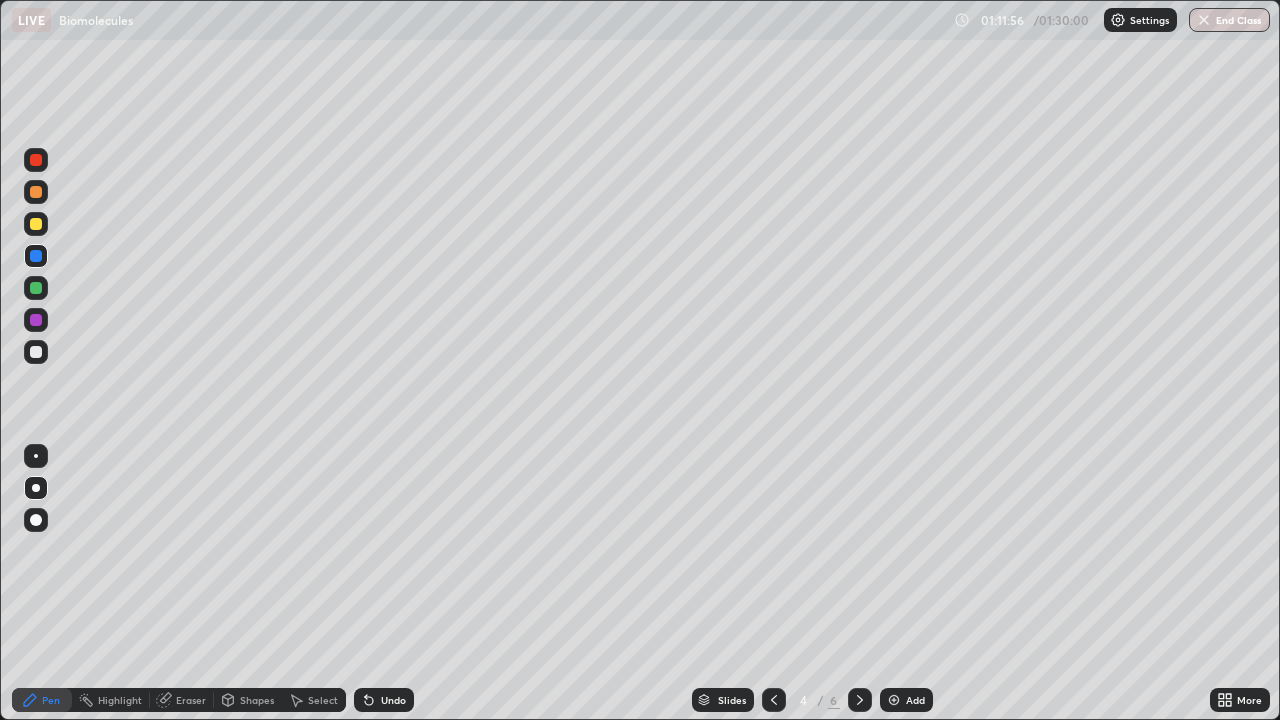 click 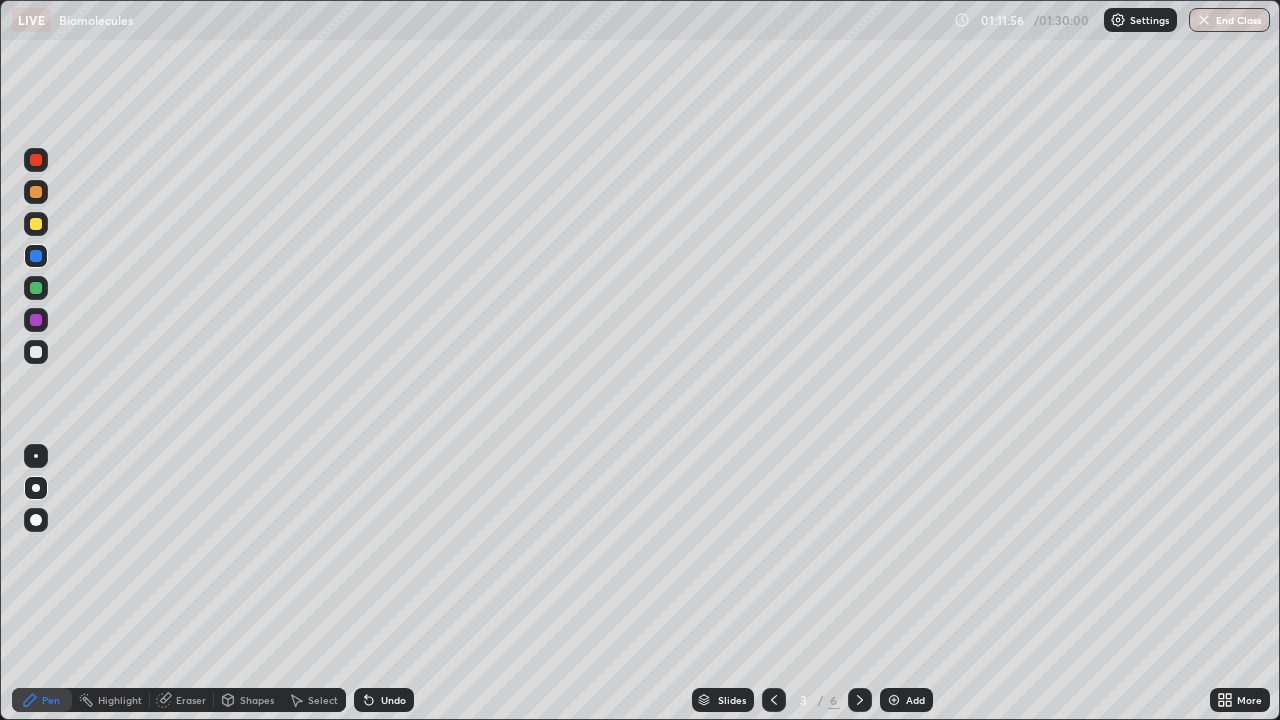 click 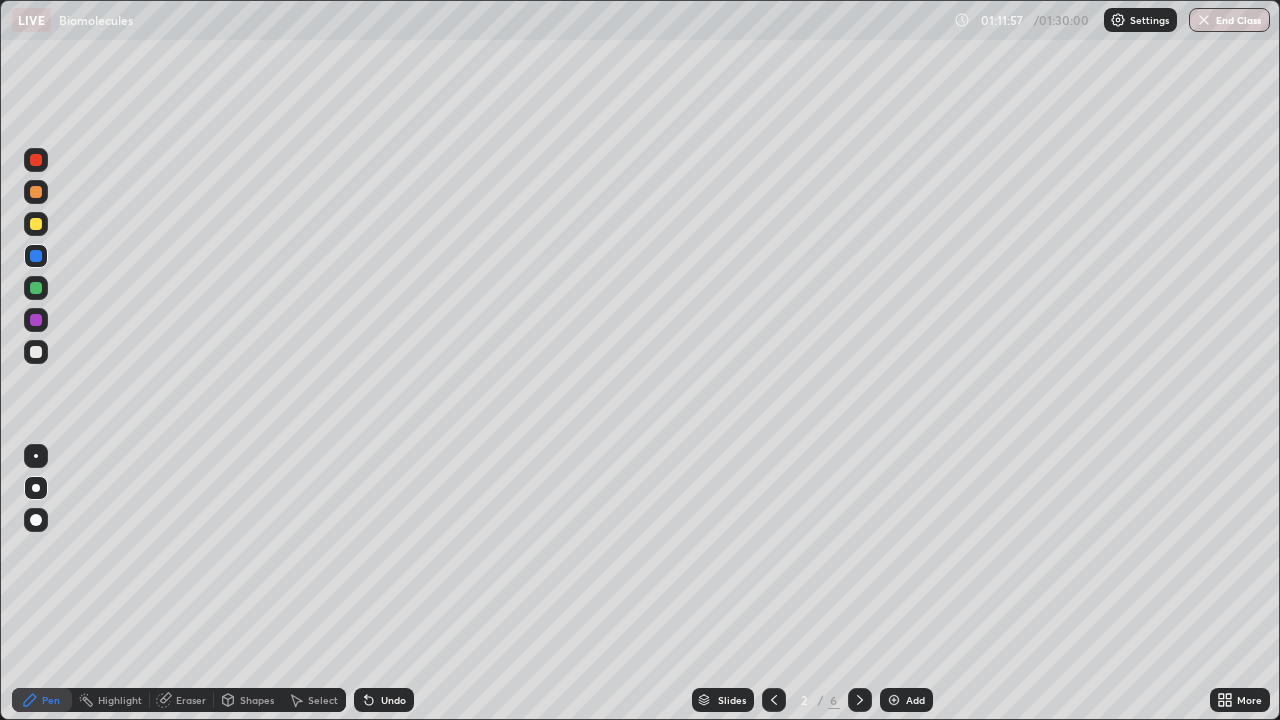 click 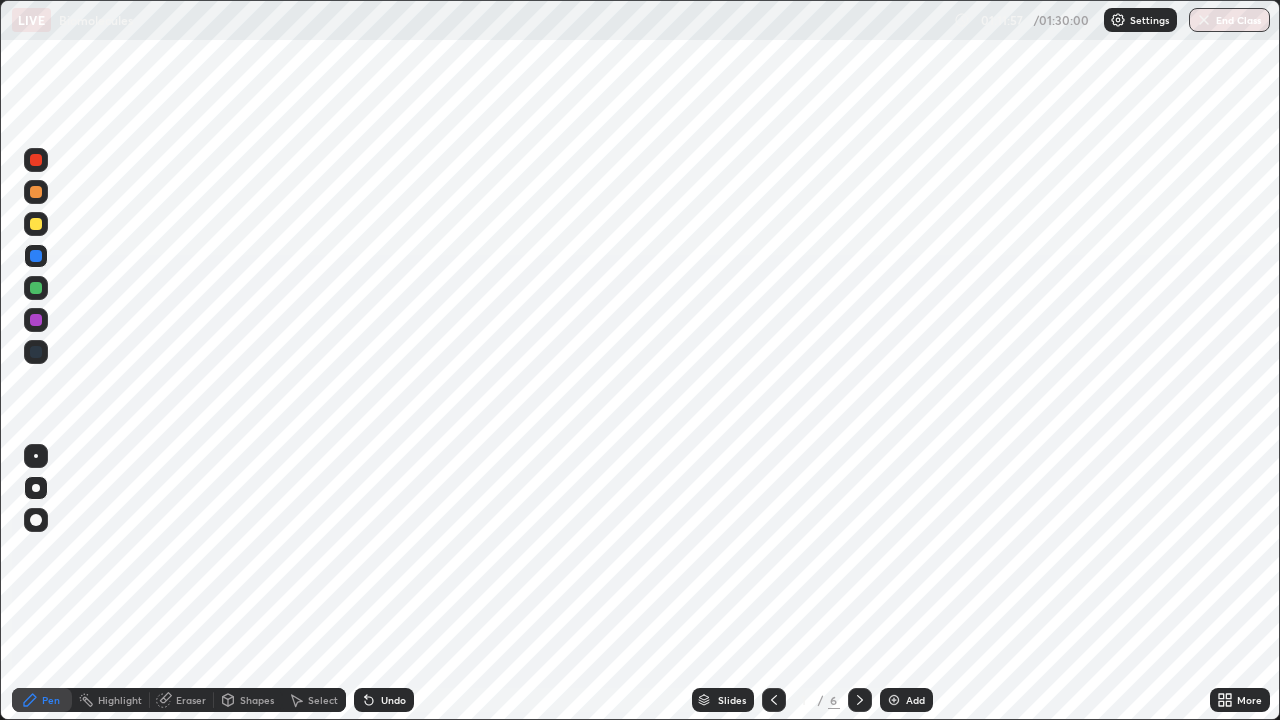 click 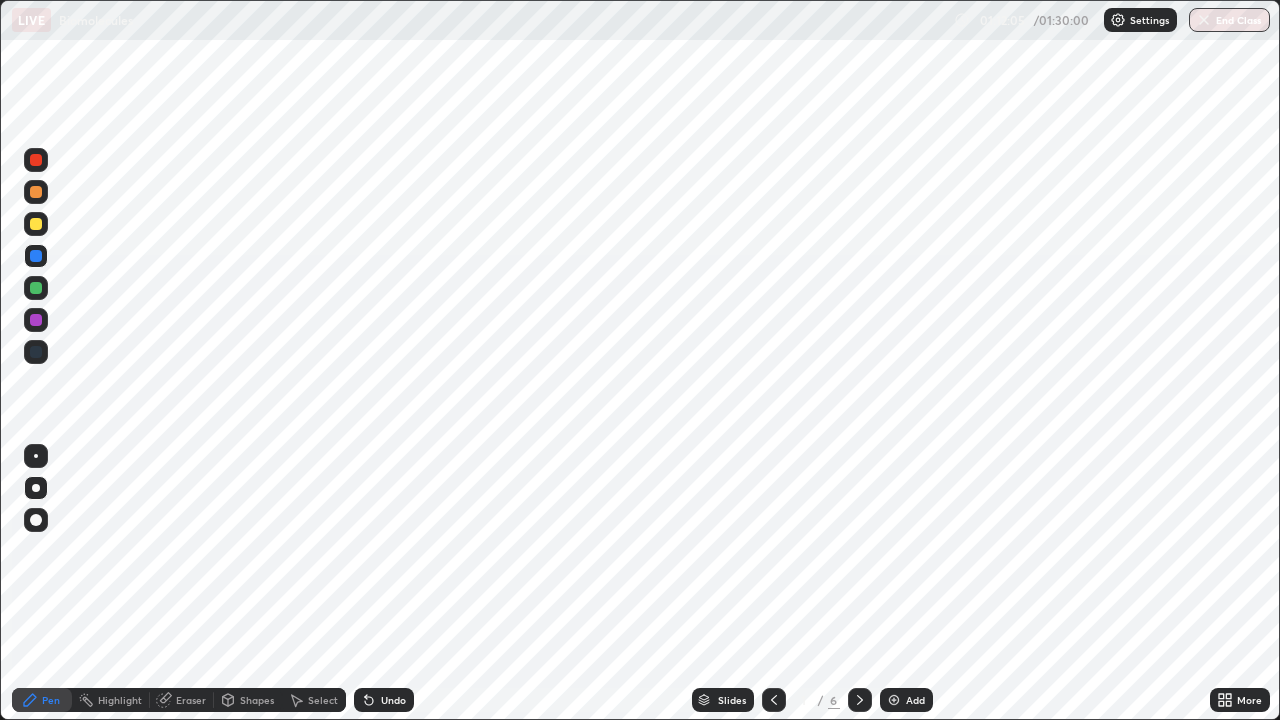 click 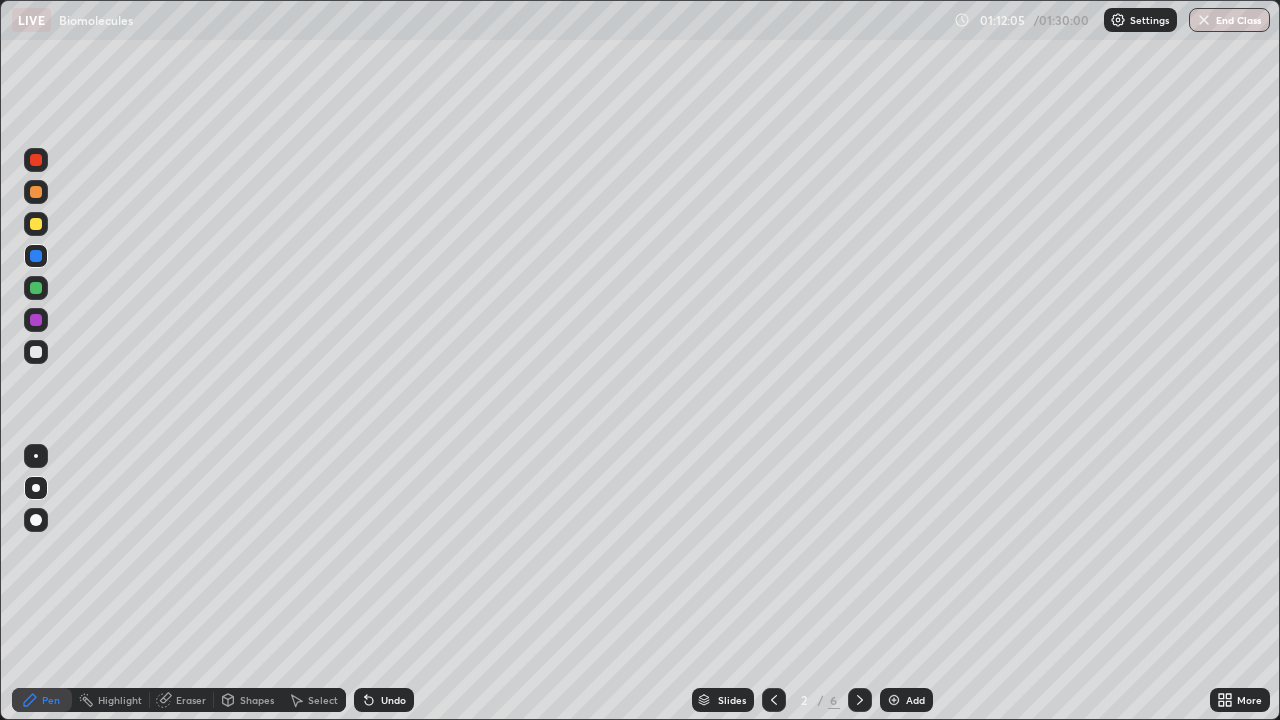 click 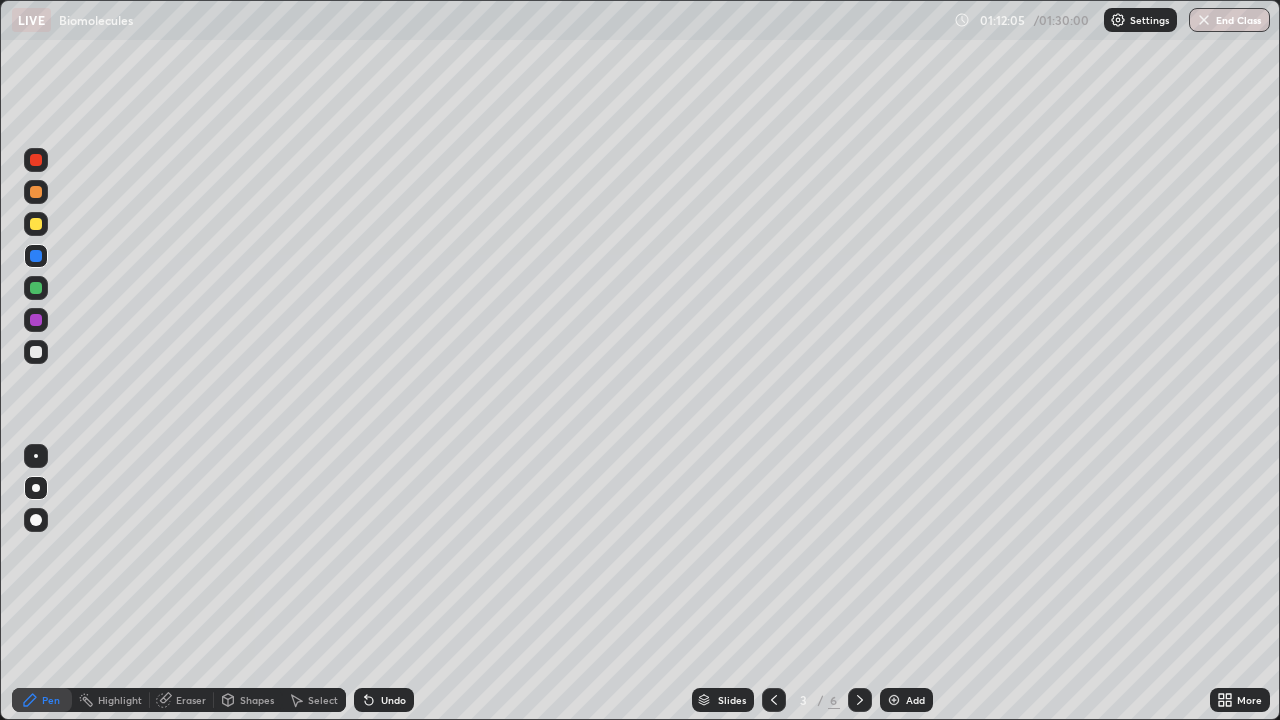 click 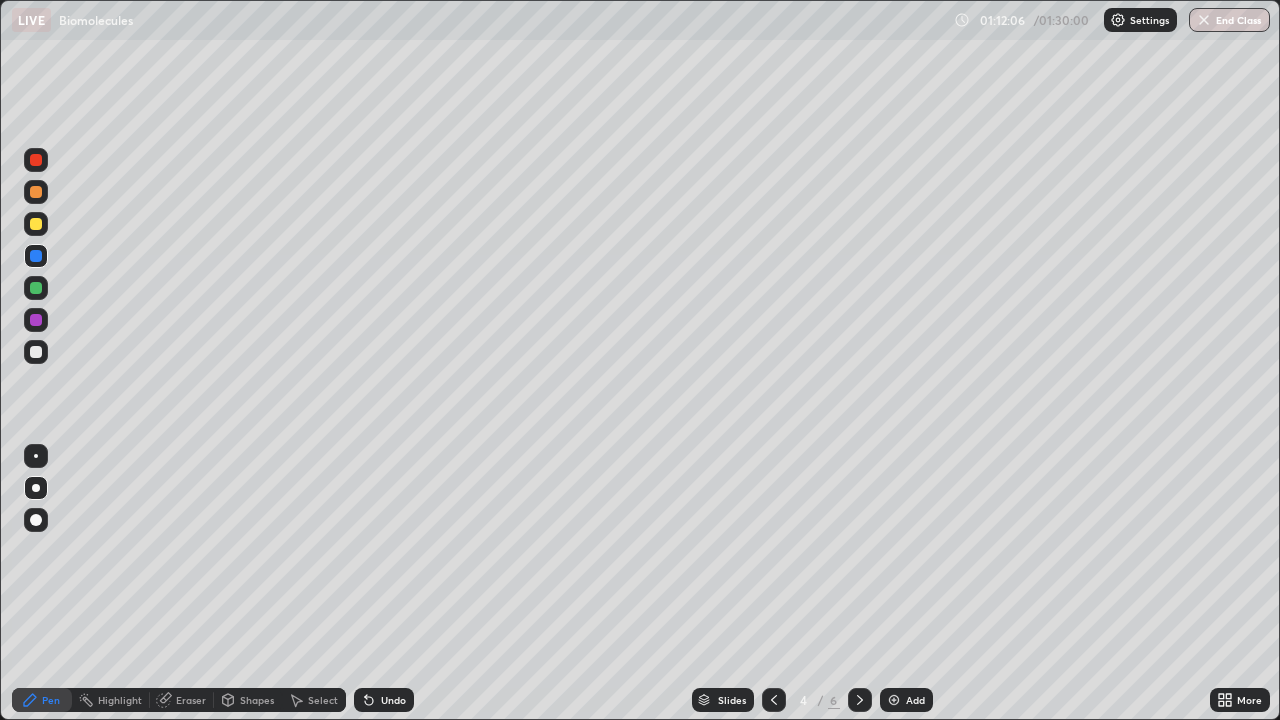 click 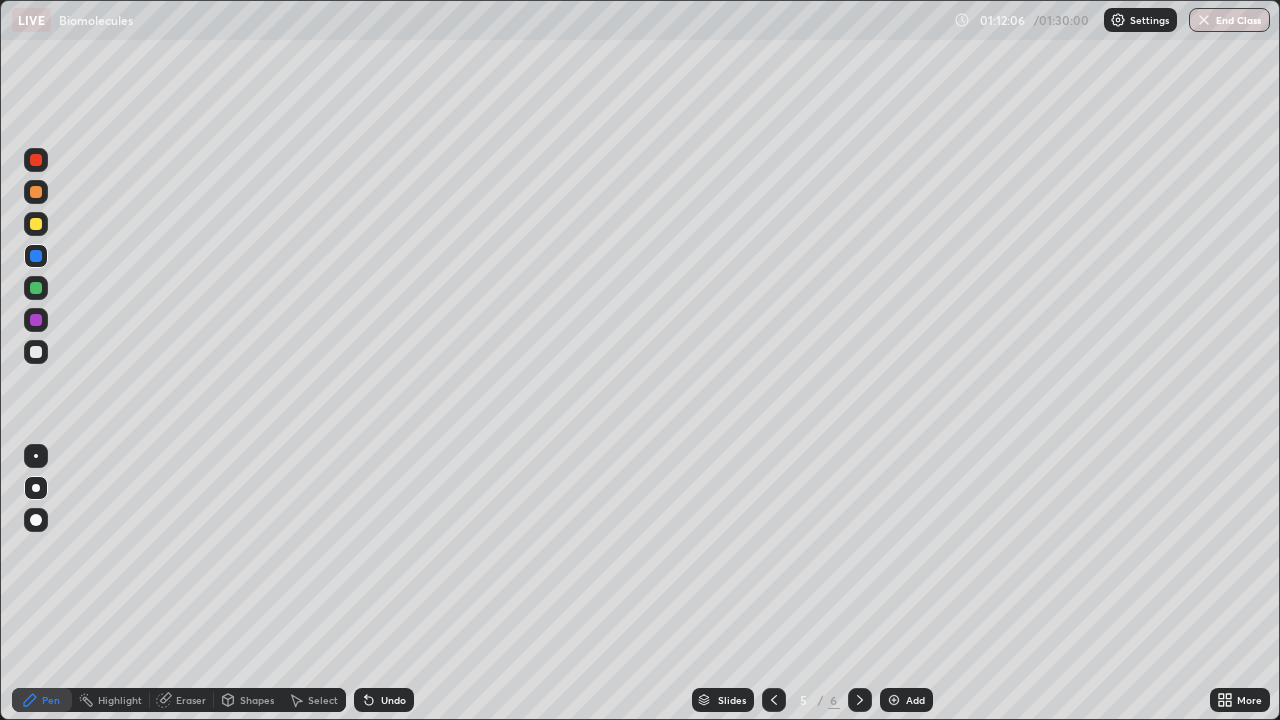 click 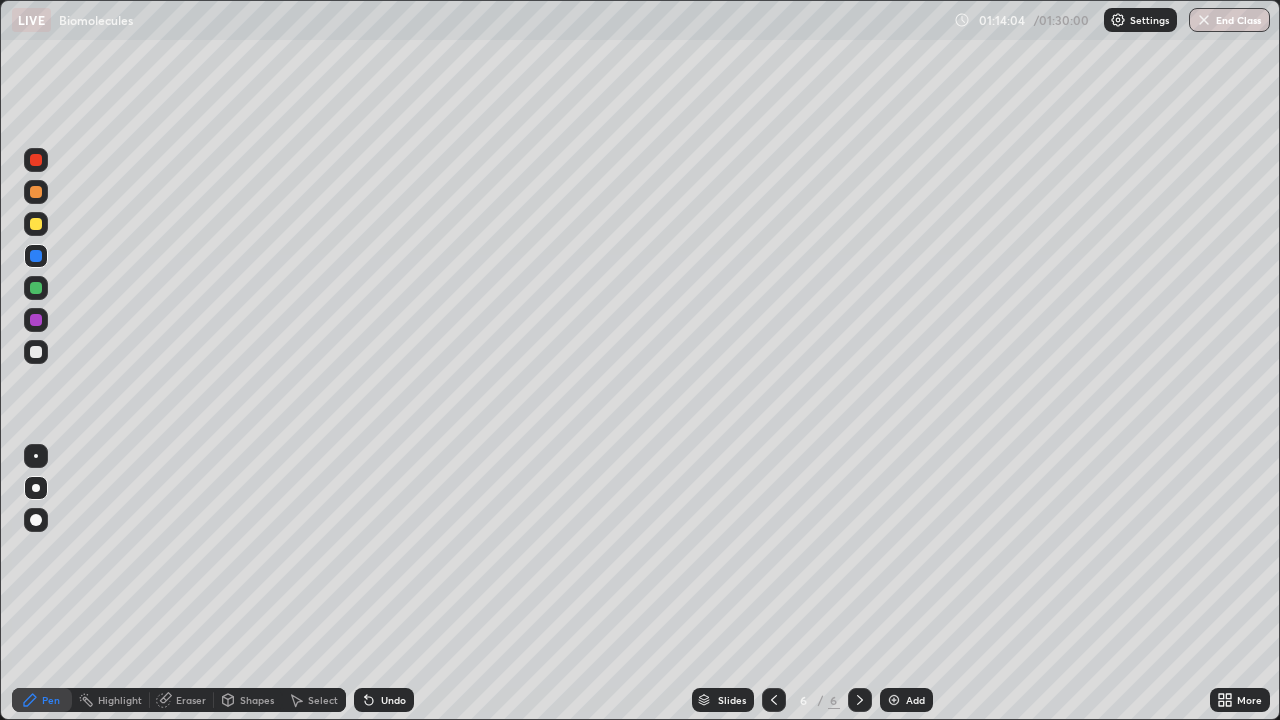 click on "End Class" at bounding box center (1229, 20) 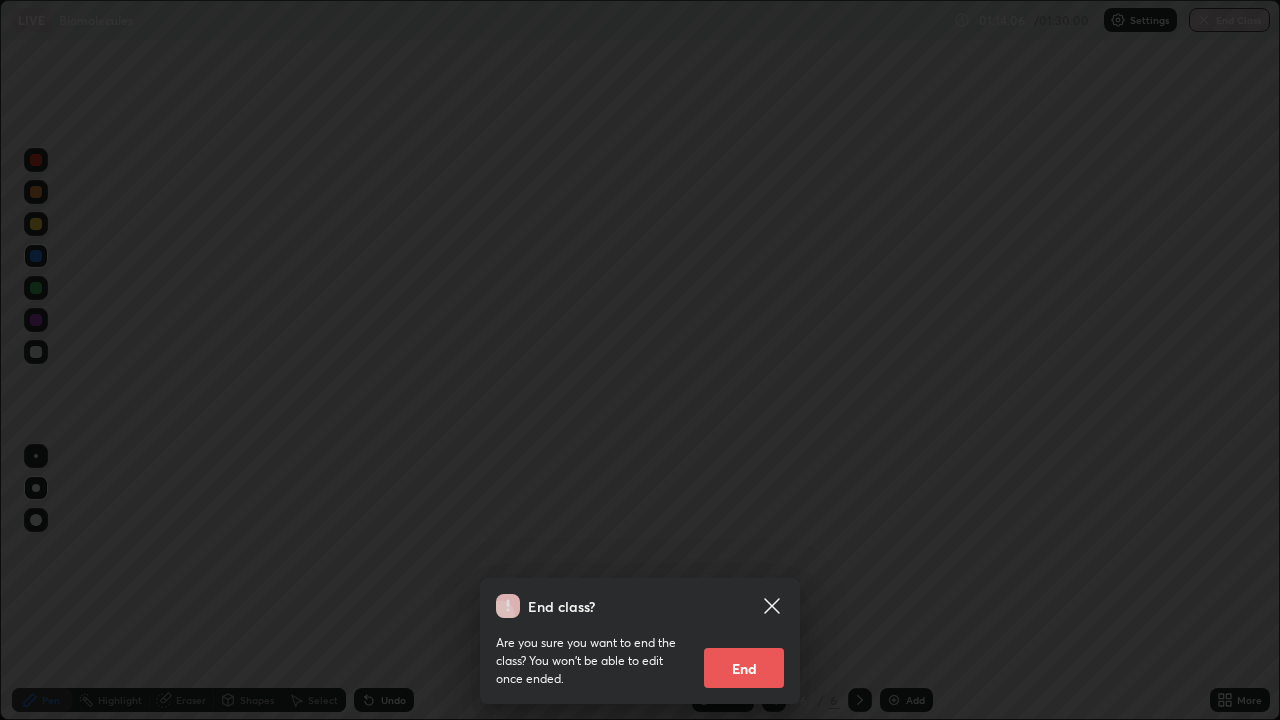 click on "End" at bounding box center (744, 668) 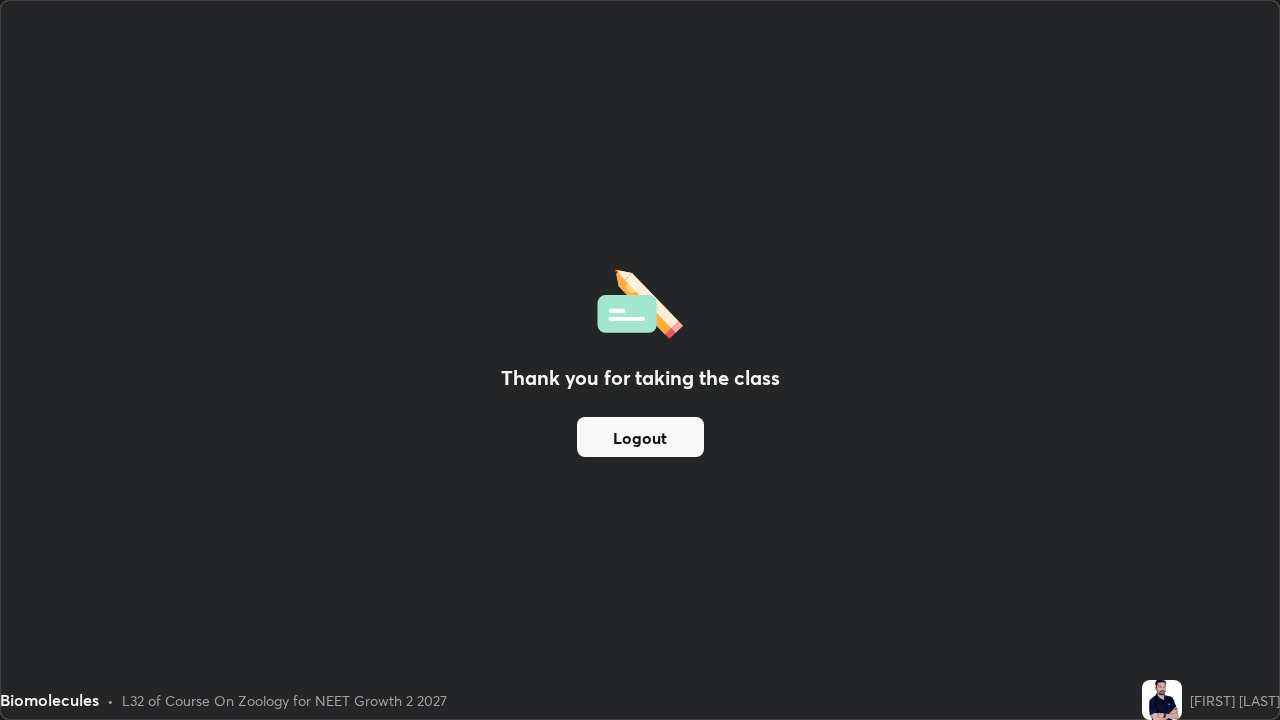 click on "Logout" at bounding box center (640, 437) 